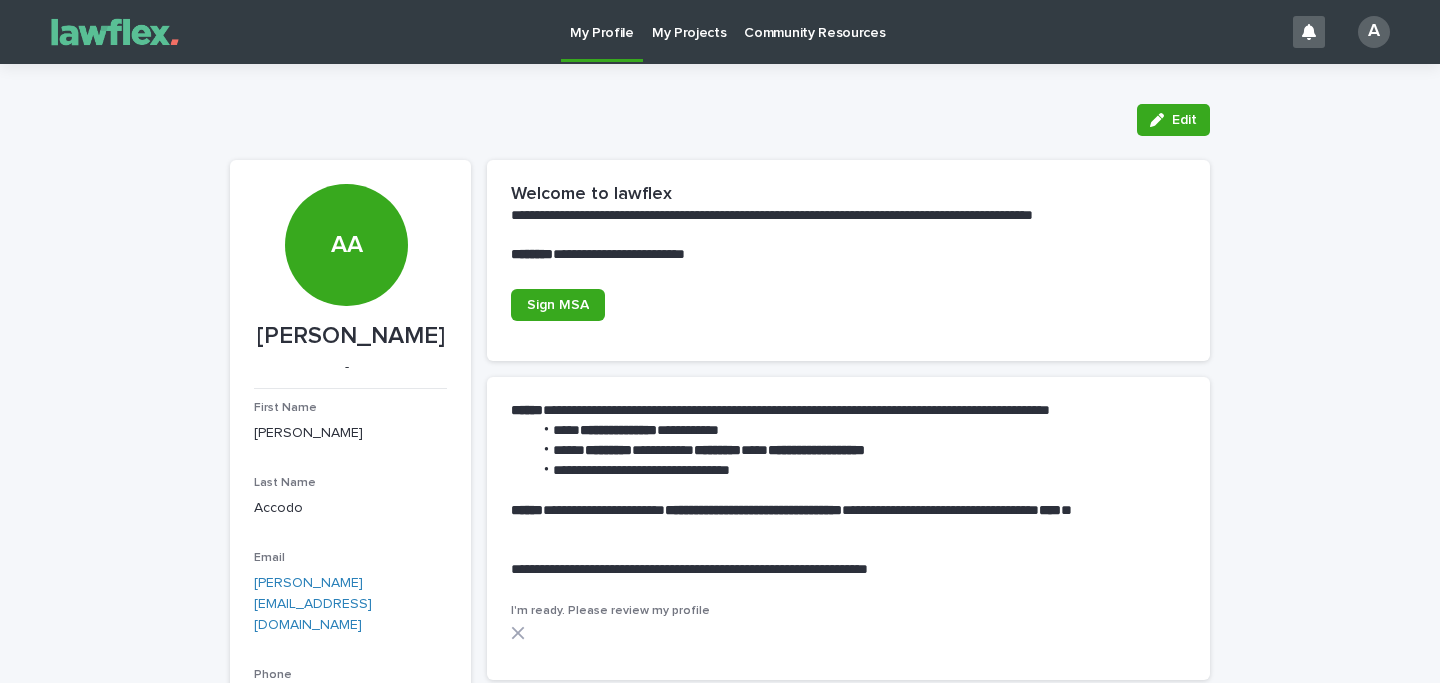 scroll, scrollTop: 0, scrollLeft: 0, axis: both 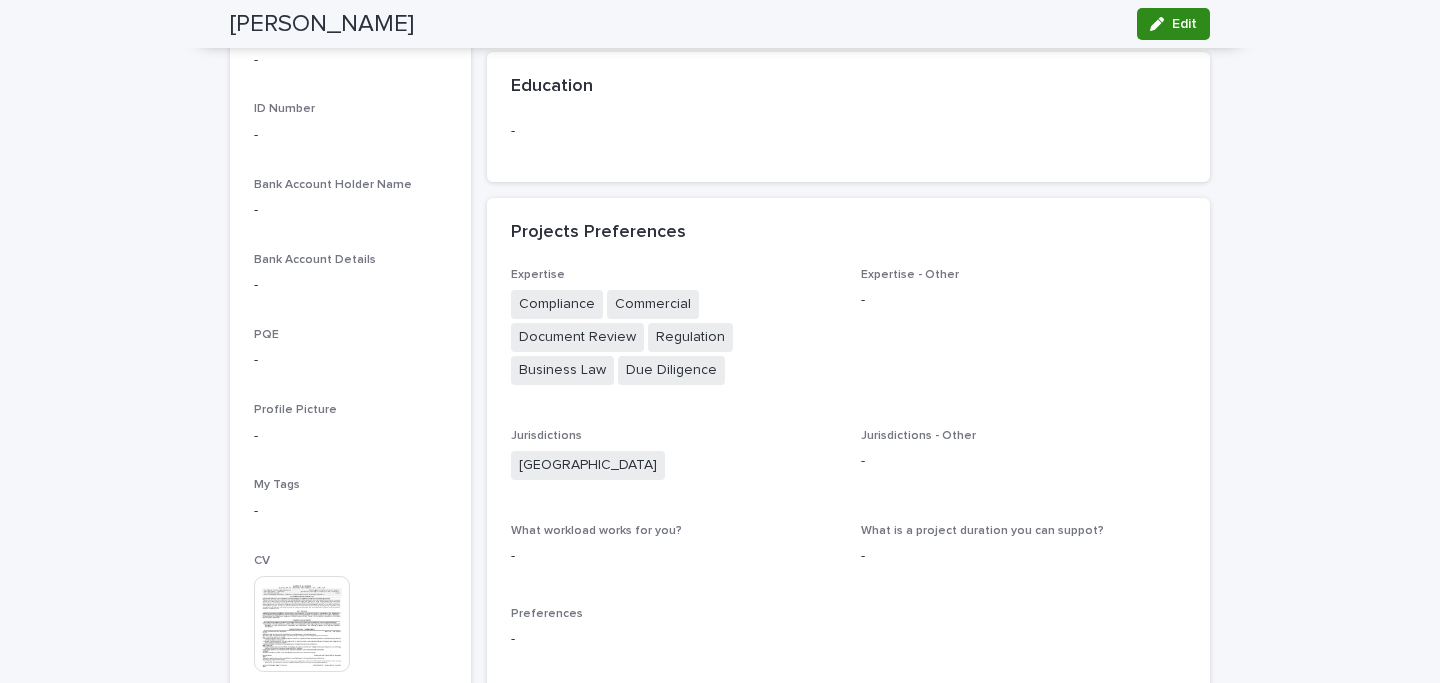 click on "Edit" at bounding box center [1173, 24] 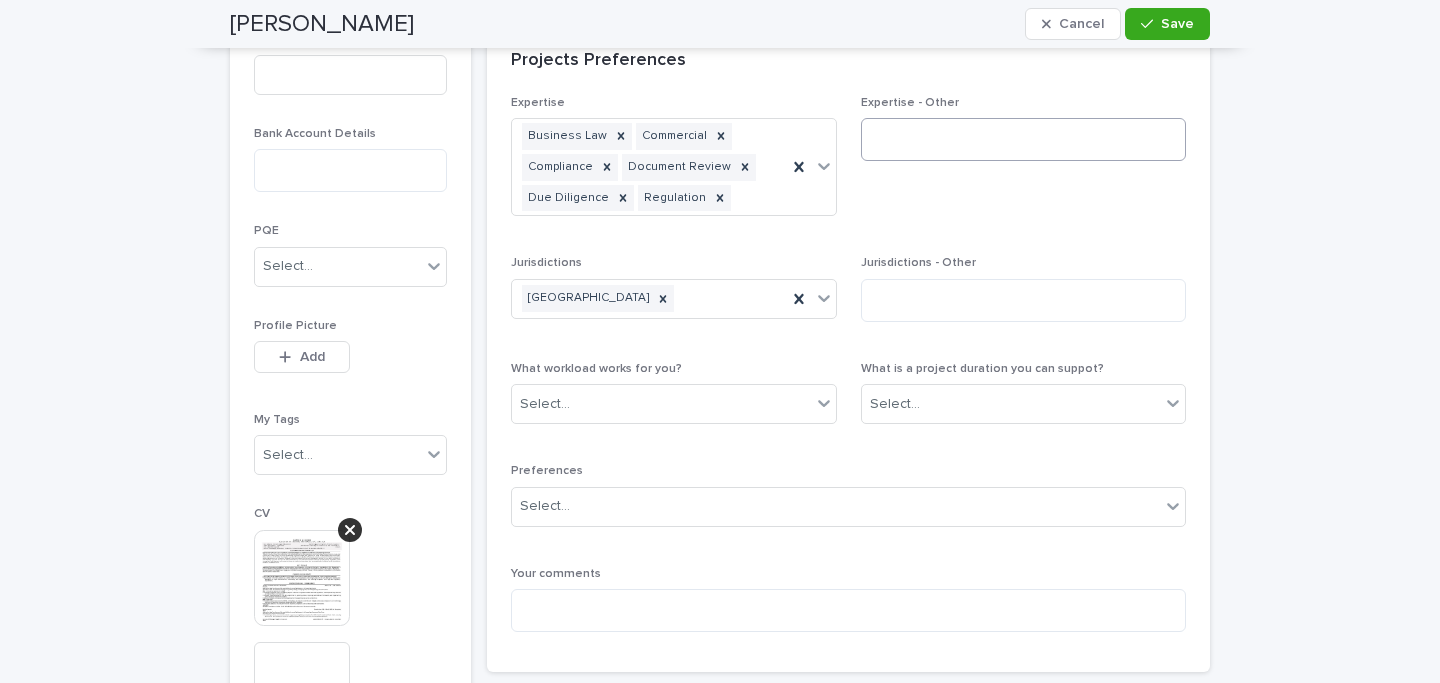 scroll, scrollTop: 1054, scrollLeft: 0, axis: vertical 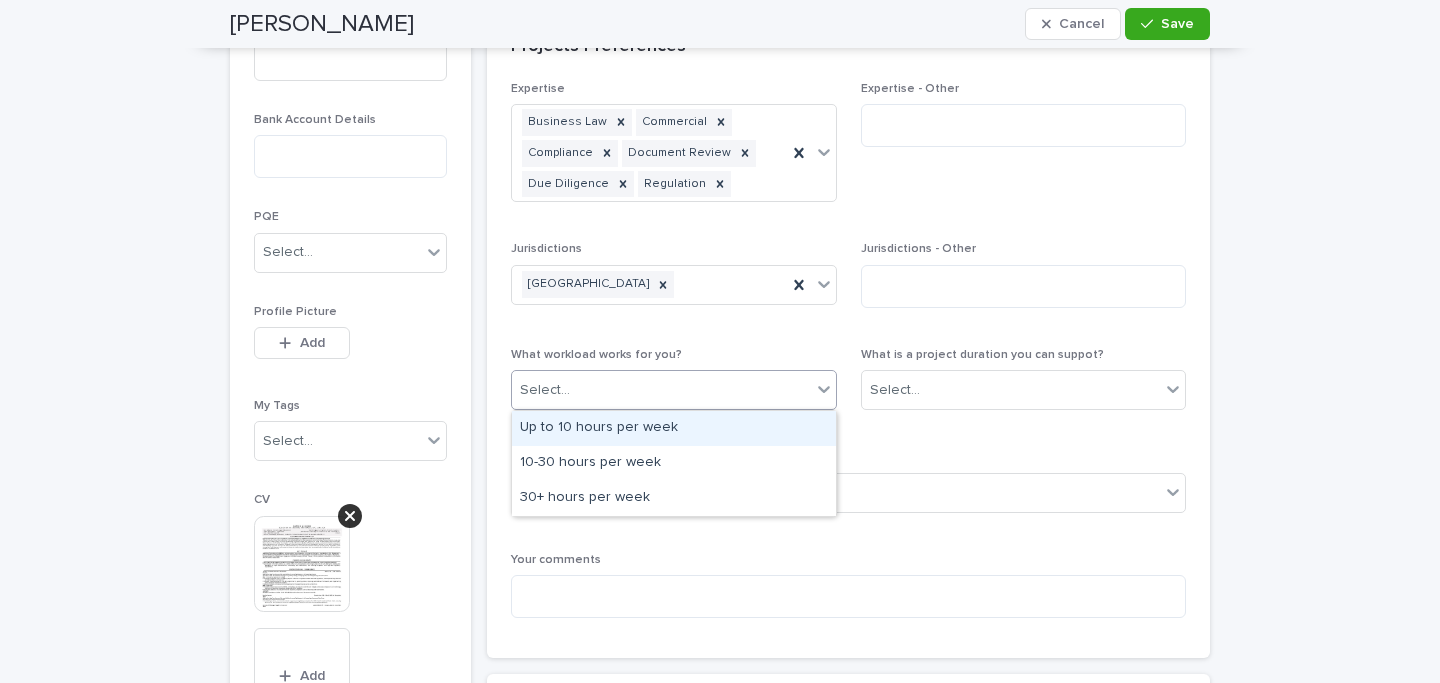 click 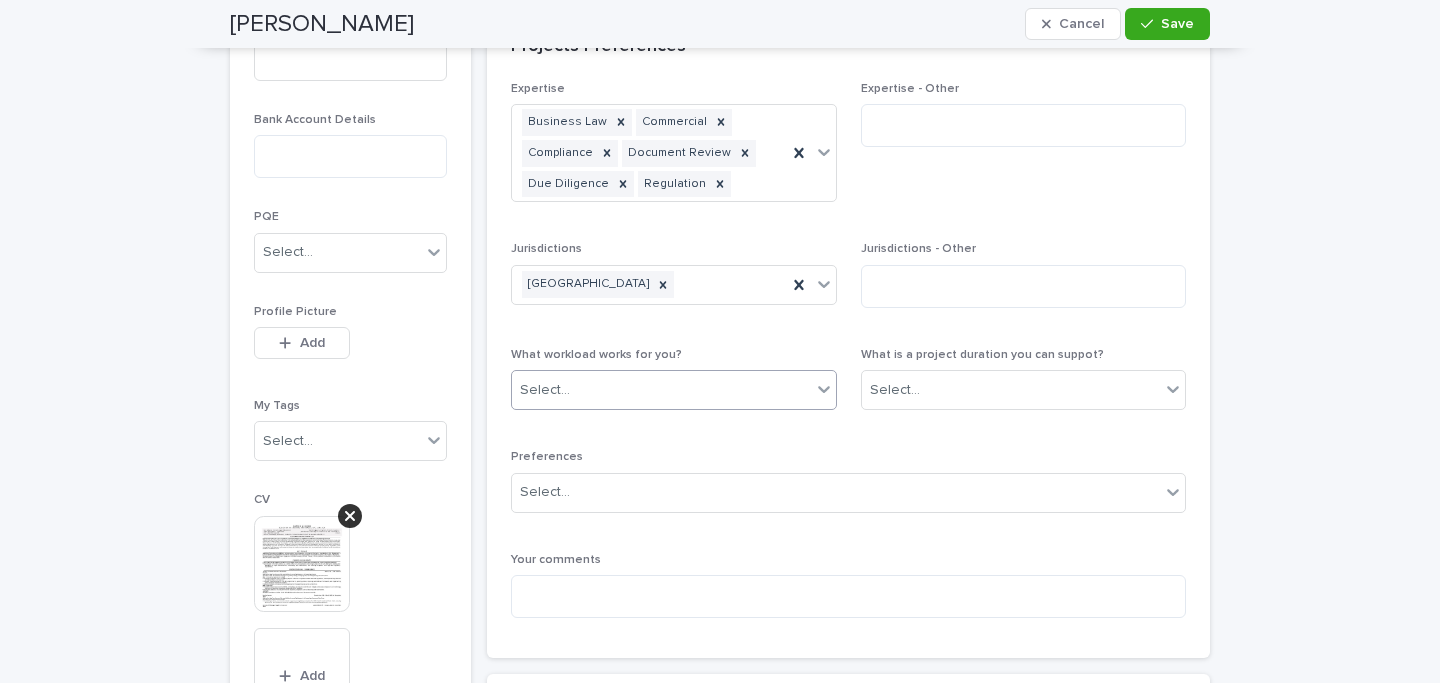 click 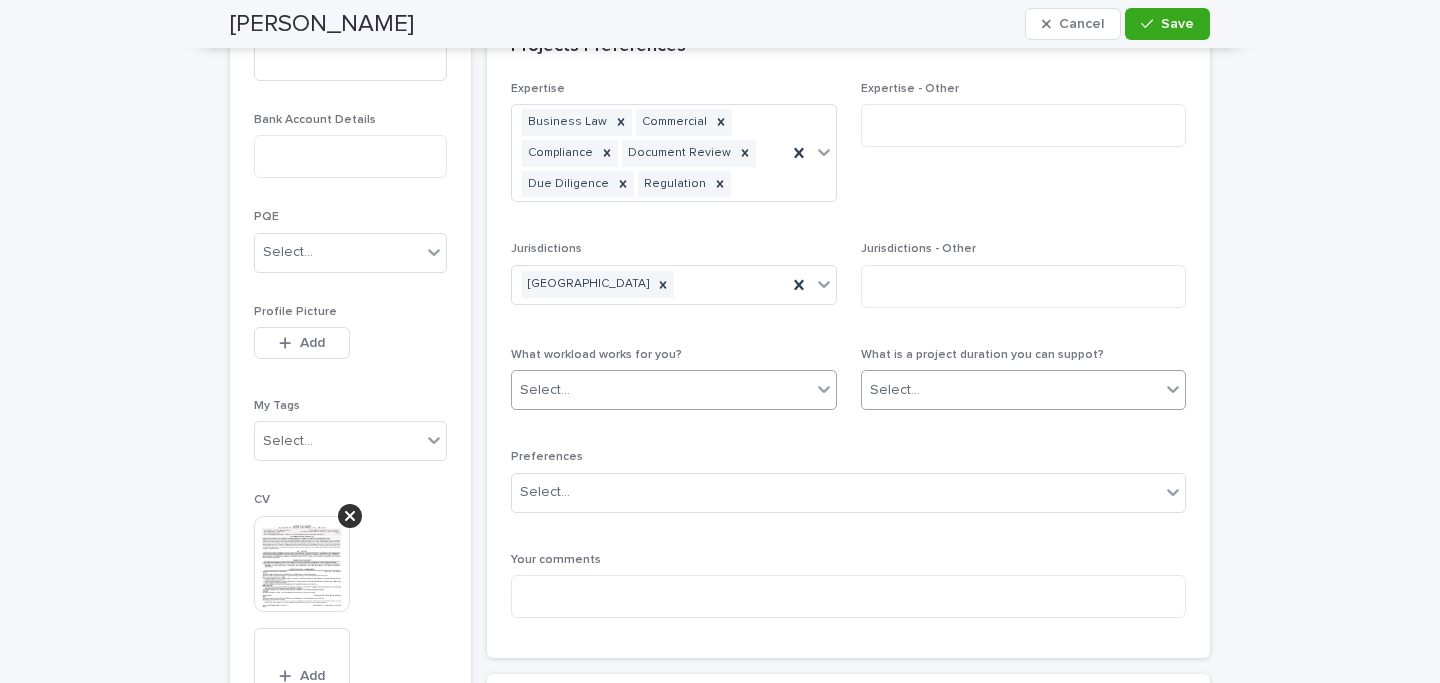 click on "Select..." at bounding box center (1011, 390) 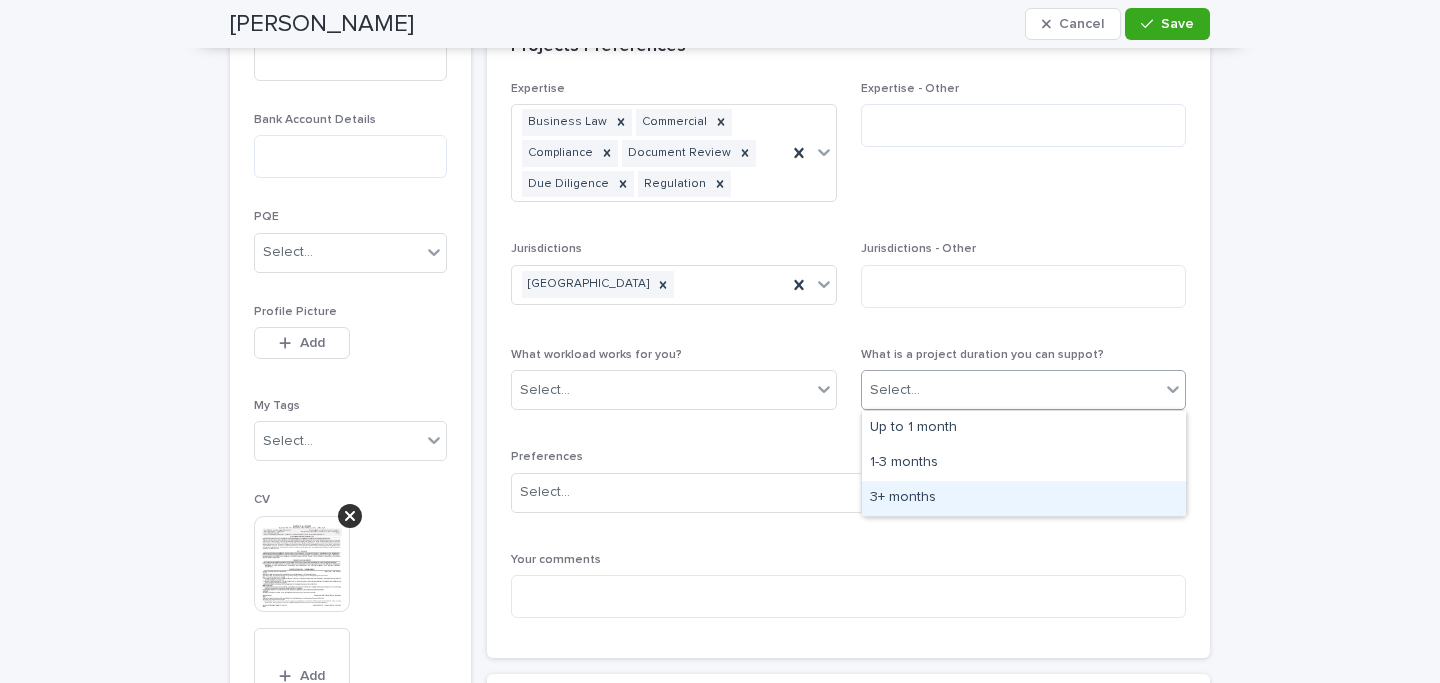 click on "3+ months" at bounding box center [1024, 498] 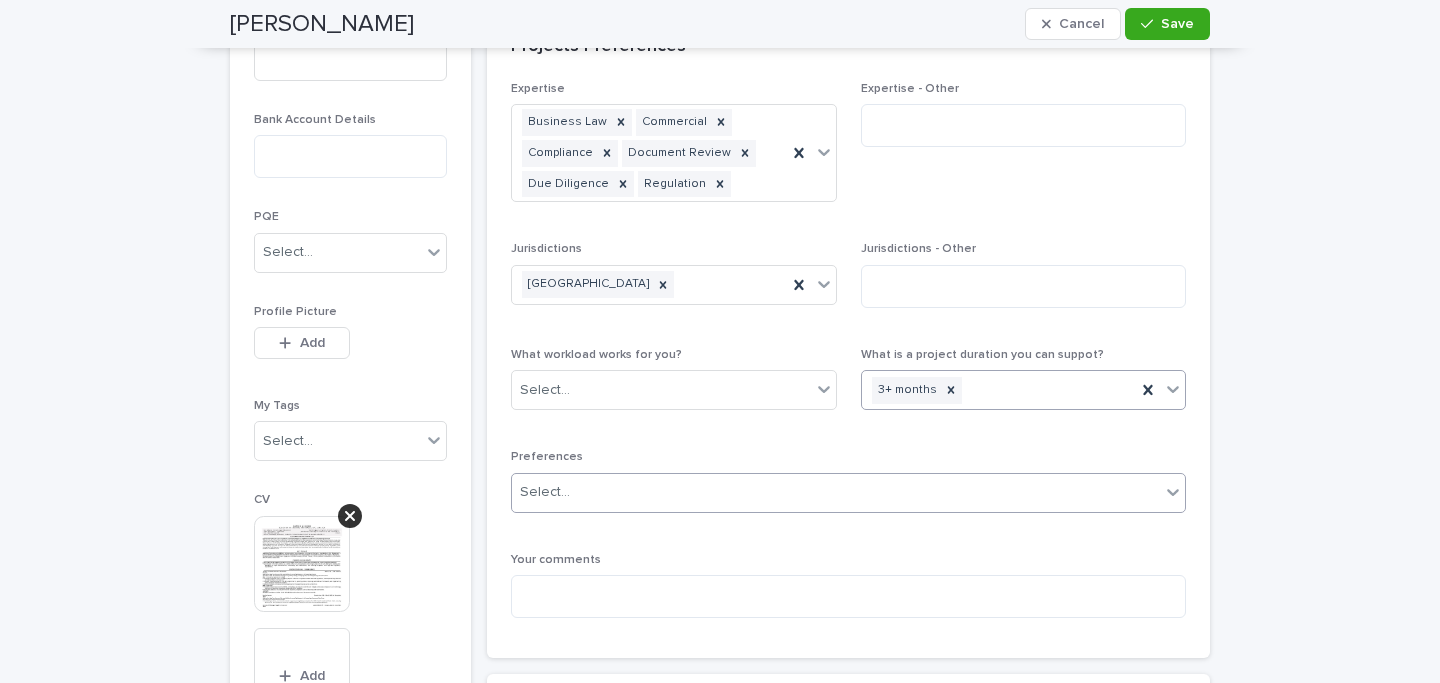 click on "Select..." at bounding box center (836, 492) 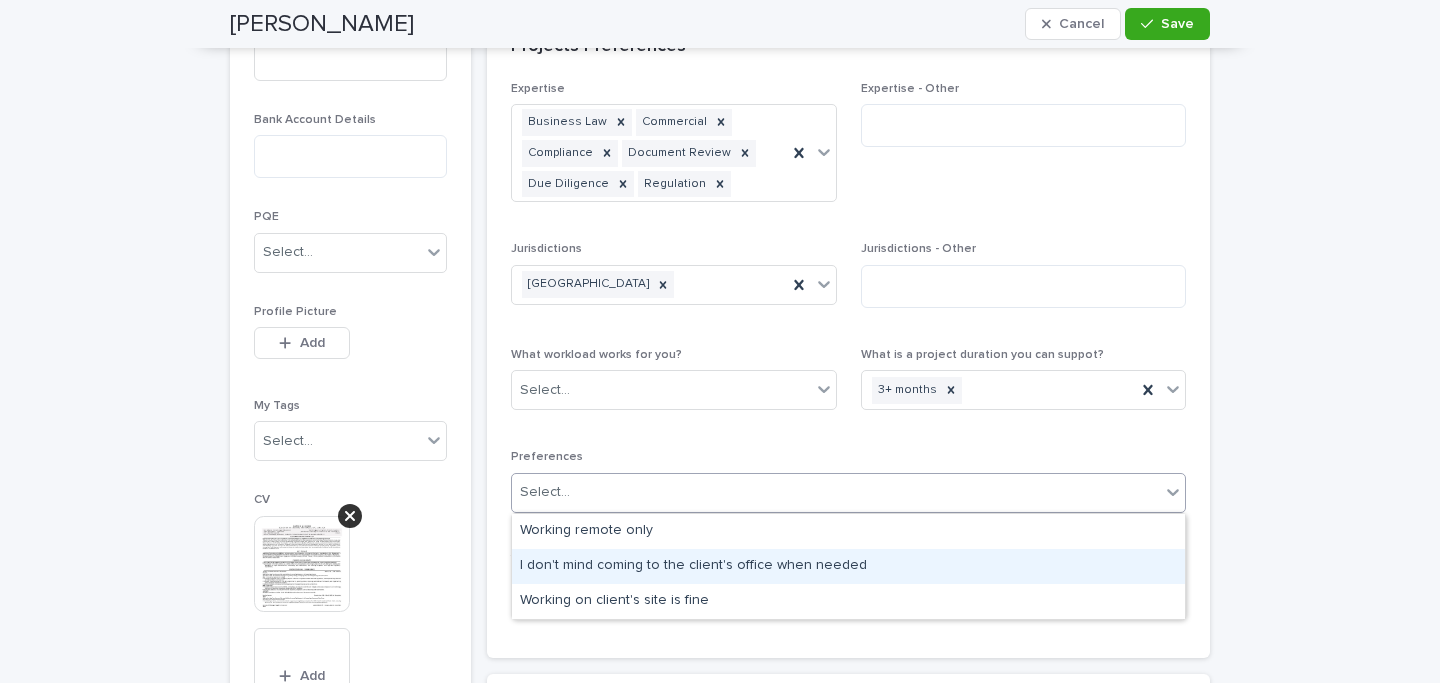 click on "I don't mind coming to the client's office when needed" at bounding box center (848, 566) 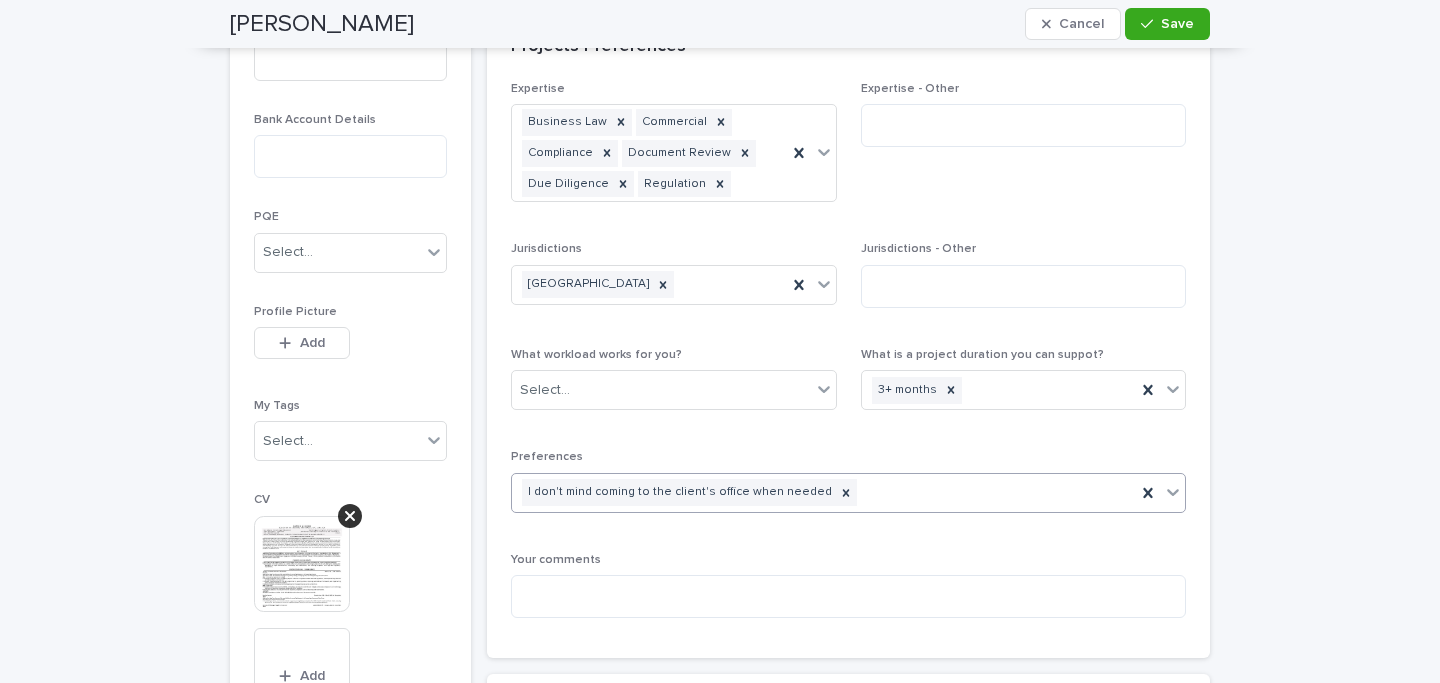 click on "I don't mind coming to the client's office when needed" at bounding box center (824, 492) 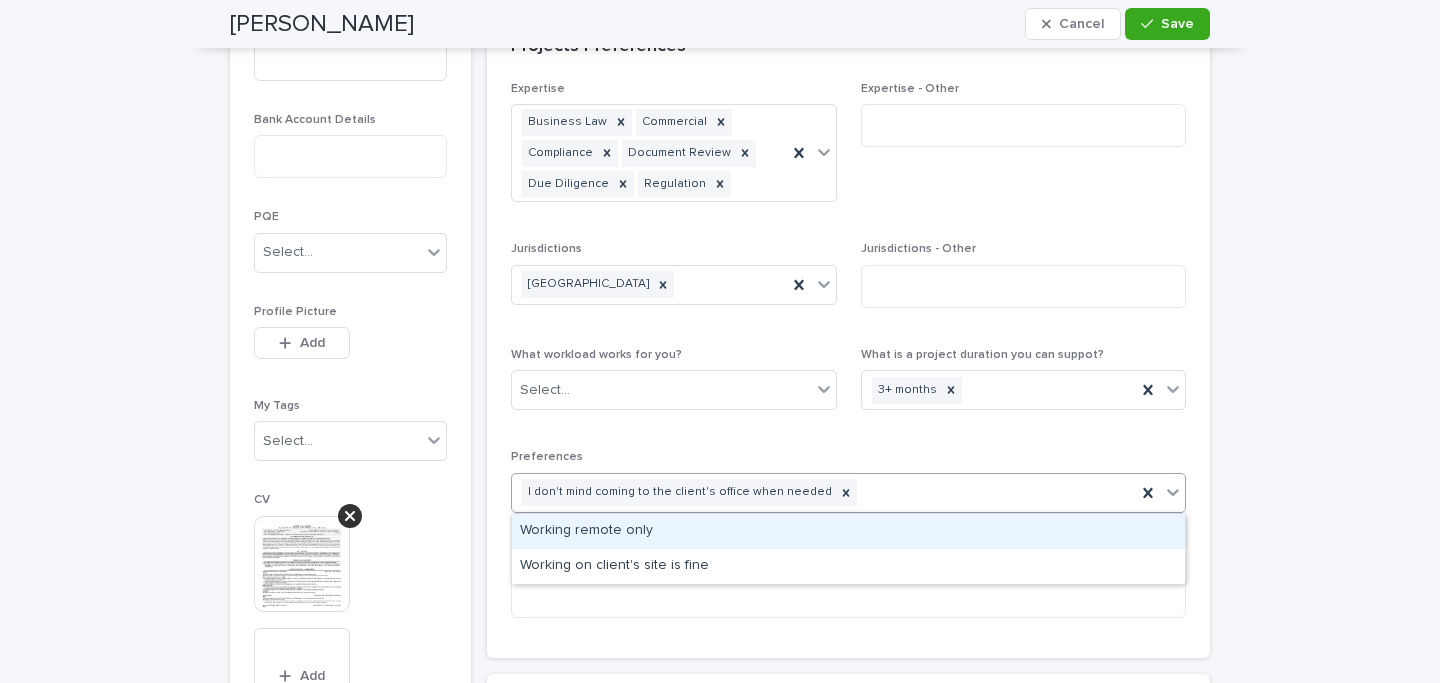 click on "Working remote only" at bounding box center [848, 531] 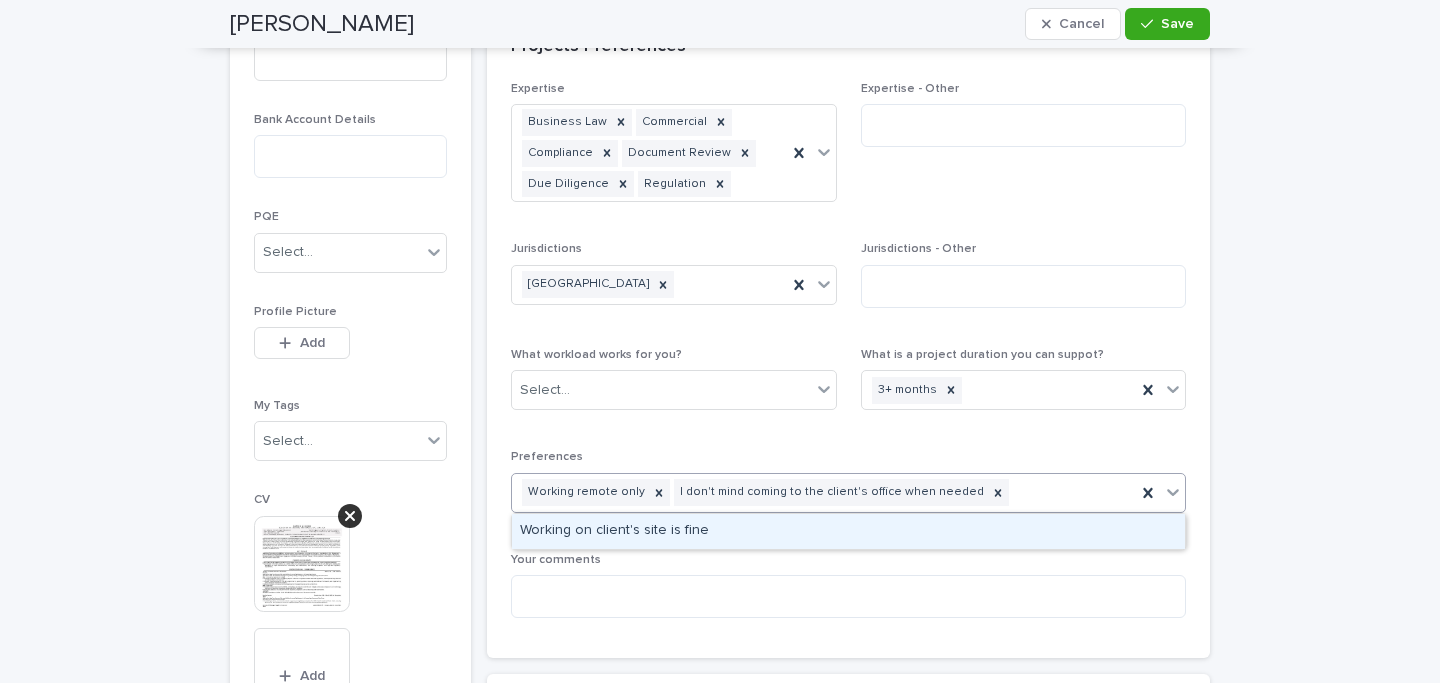 click on "Working remote only I don't mind coming to the client's office when needed" at bounding box center (824, 492) 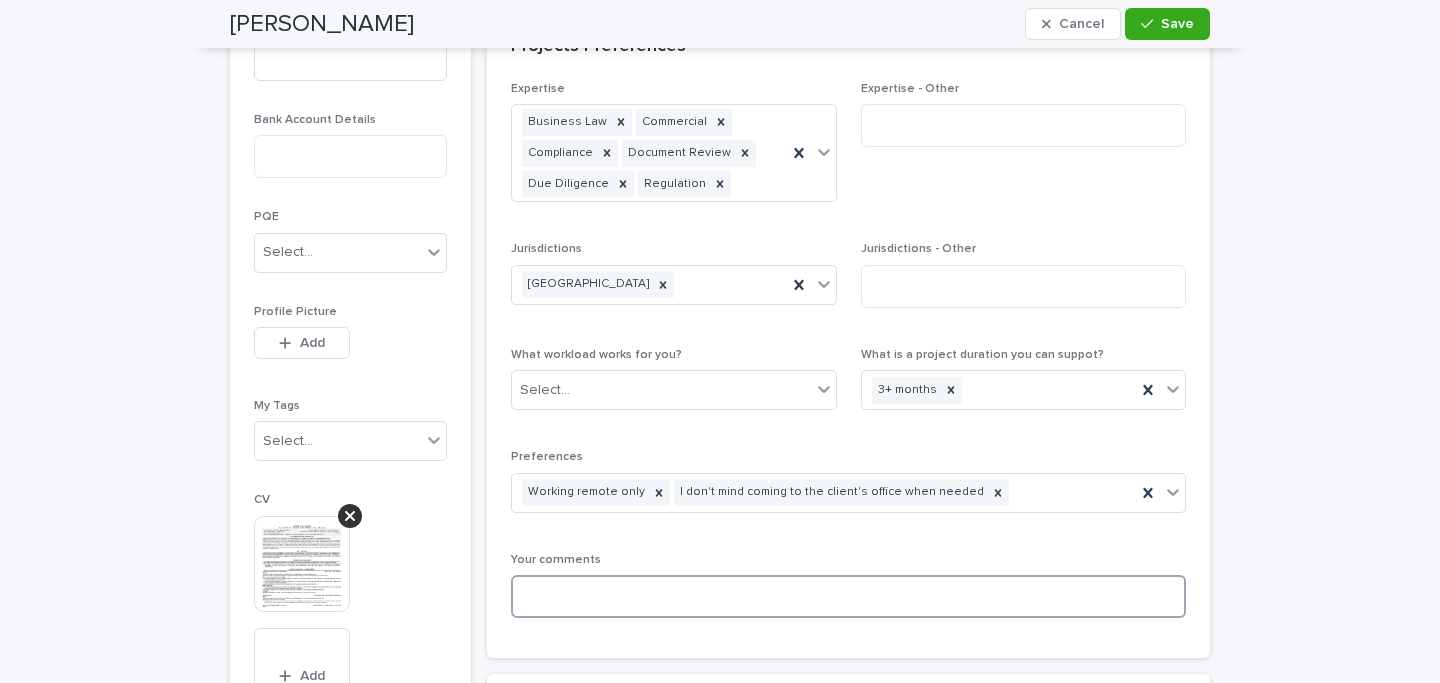 click at bounding box center (848, 596) 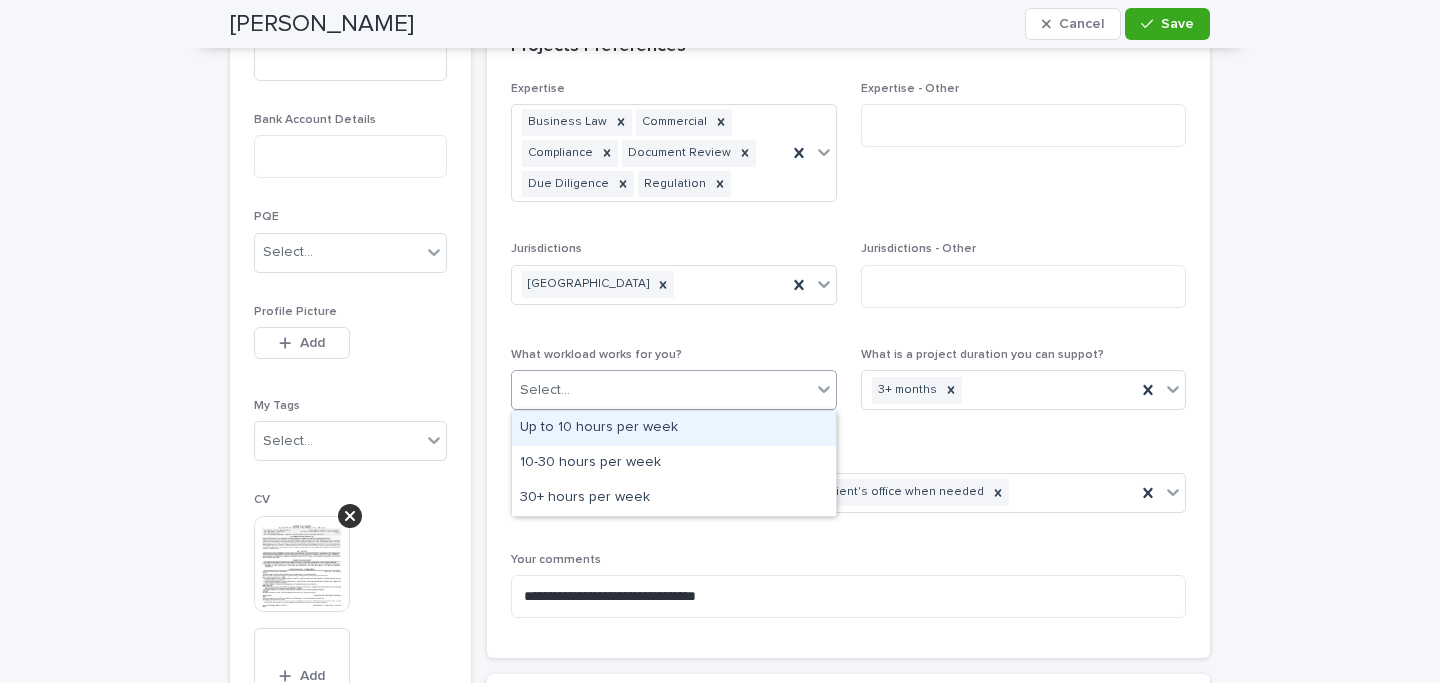 click on "Select..." at bounding box center [661, 390] 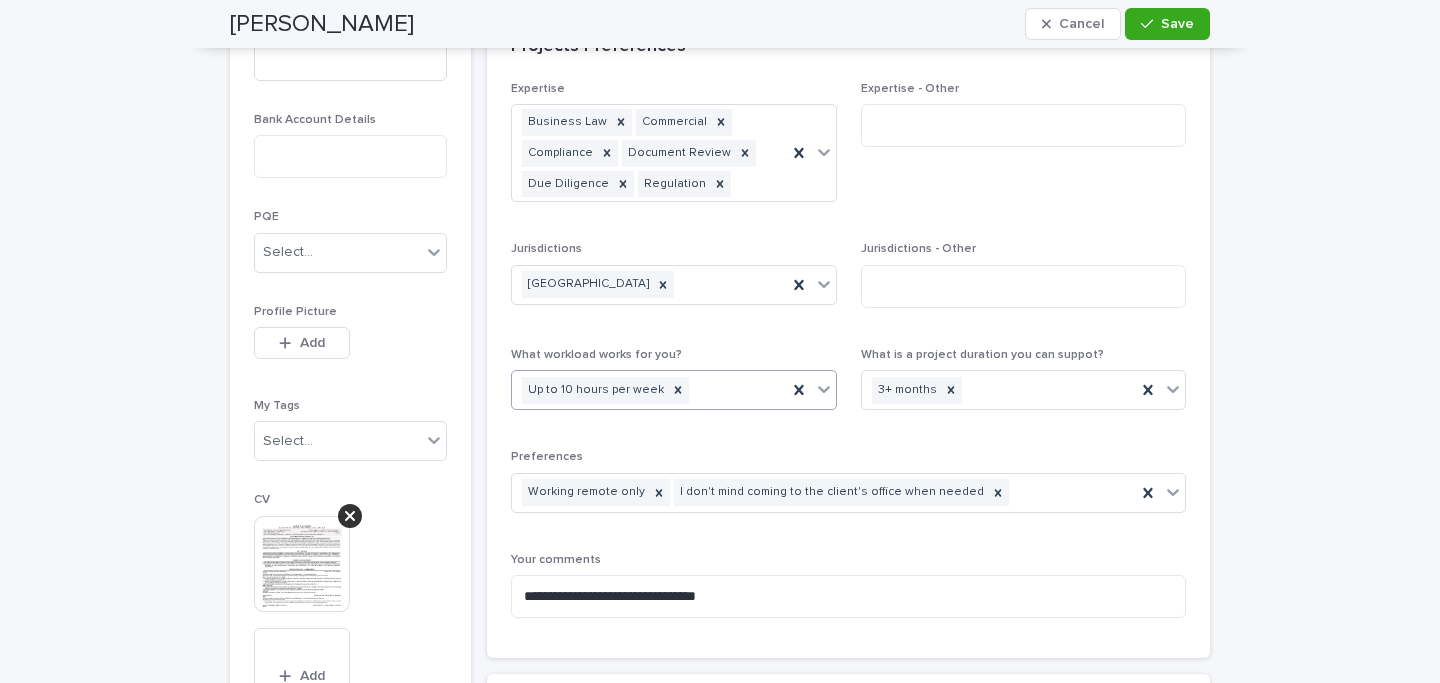 click on "Up to 10 hours per week" at bounding box center [649, 390] 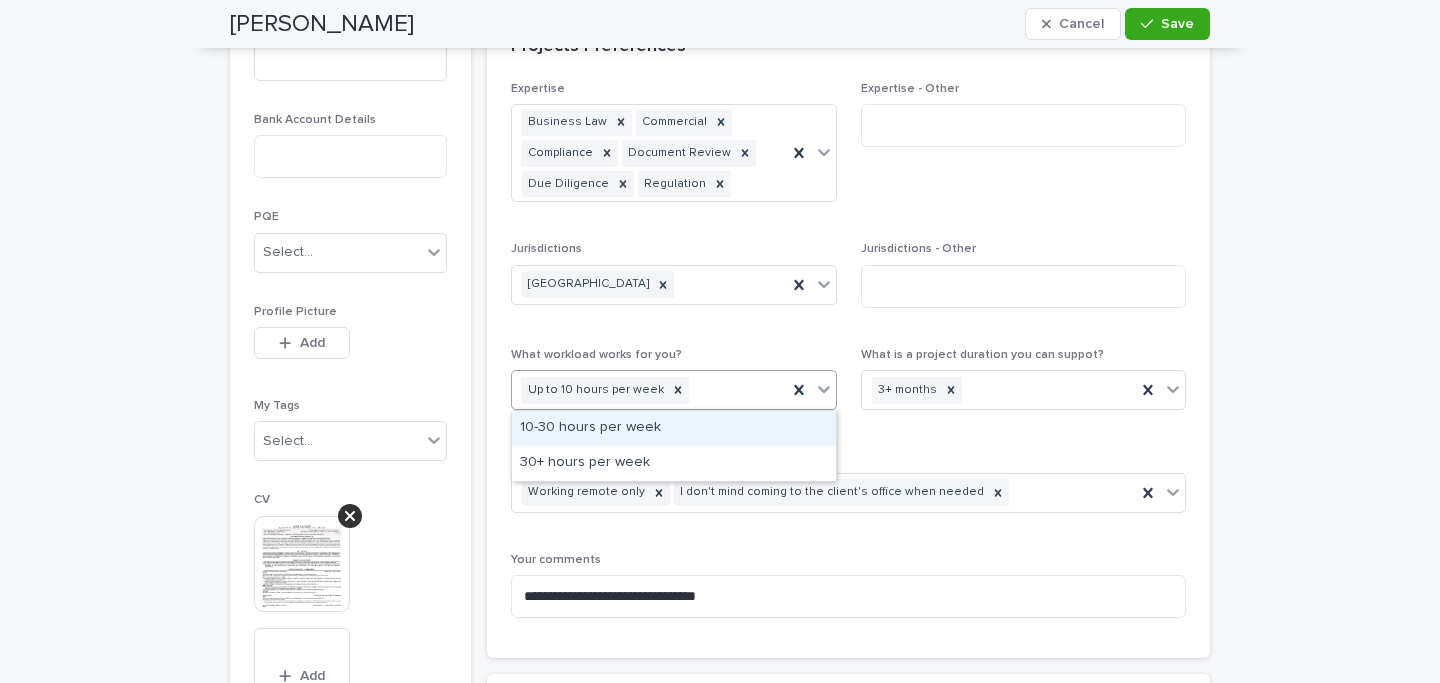 click on "10-30 hours per week" at bounding box center (674, 428) 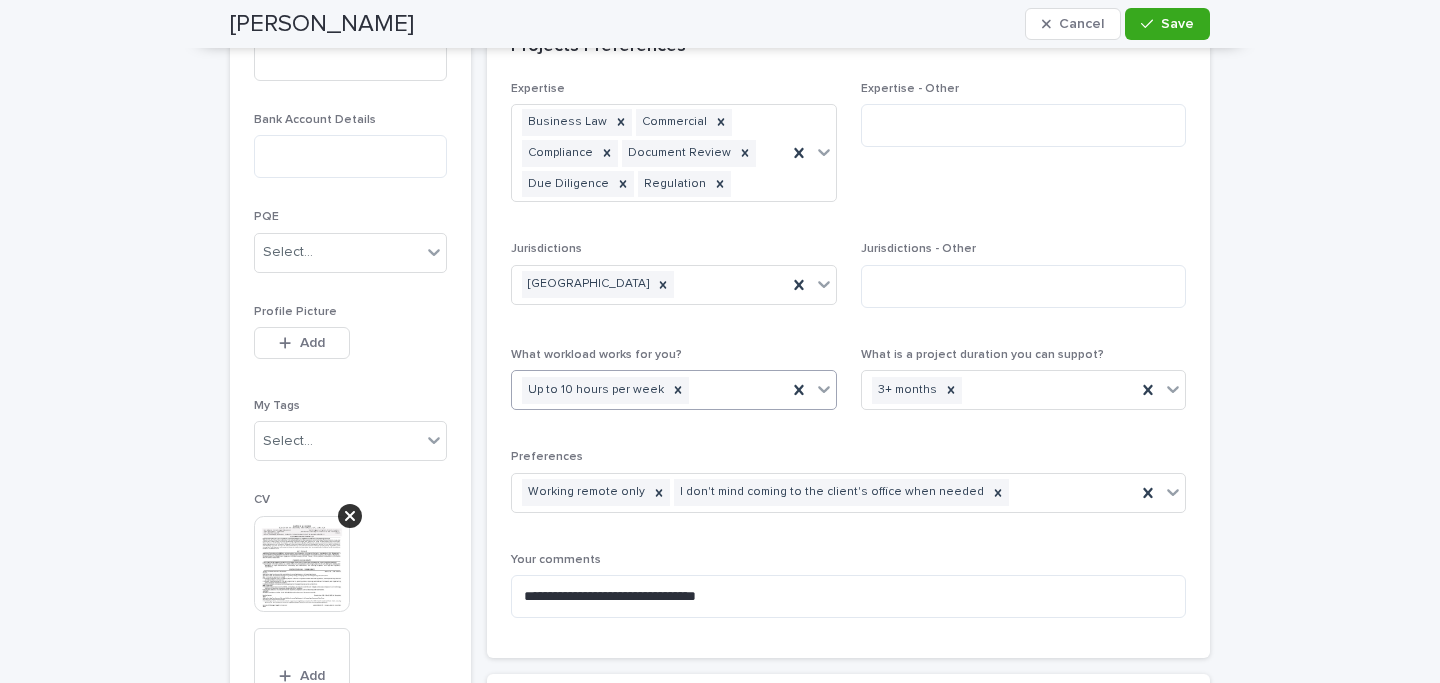 scroll, scrollTop: 1067, scrollLeft: 0, axis: vertical 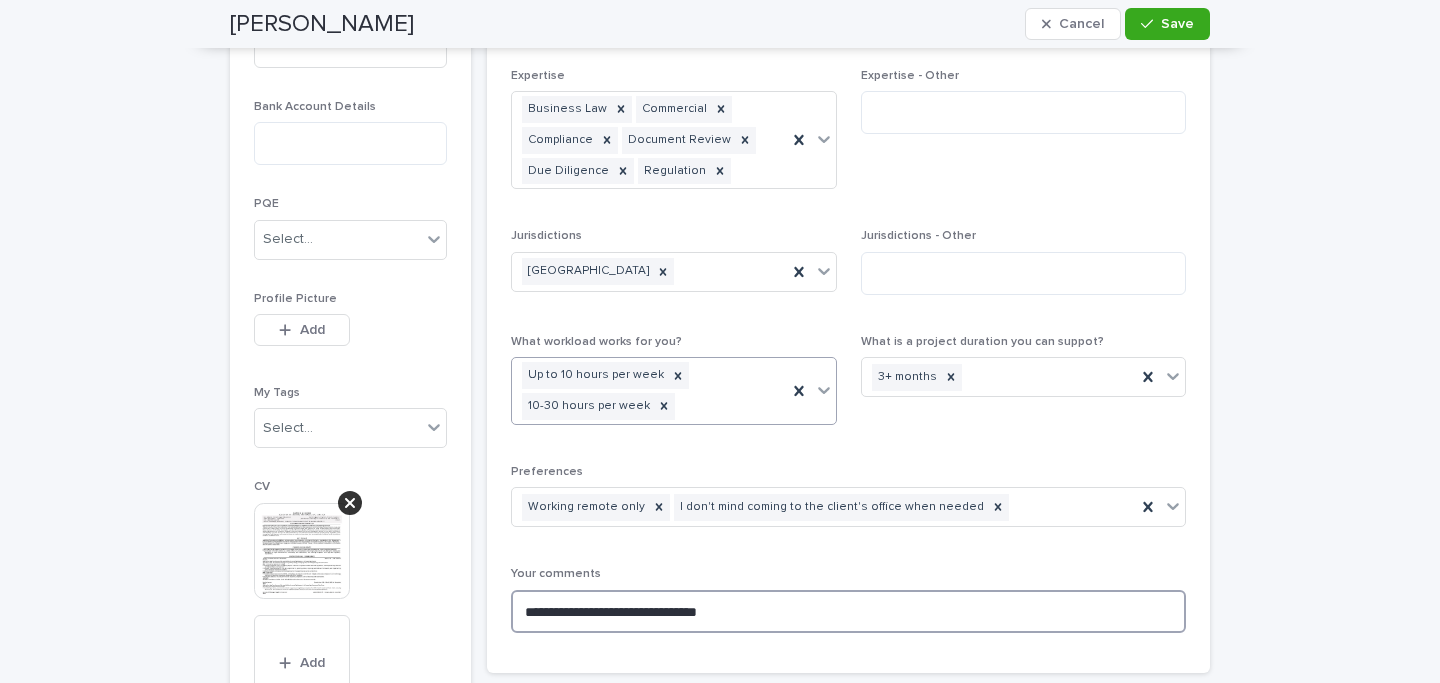 click on "**********" at bounding box center [848, 611] 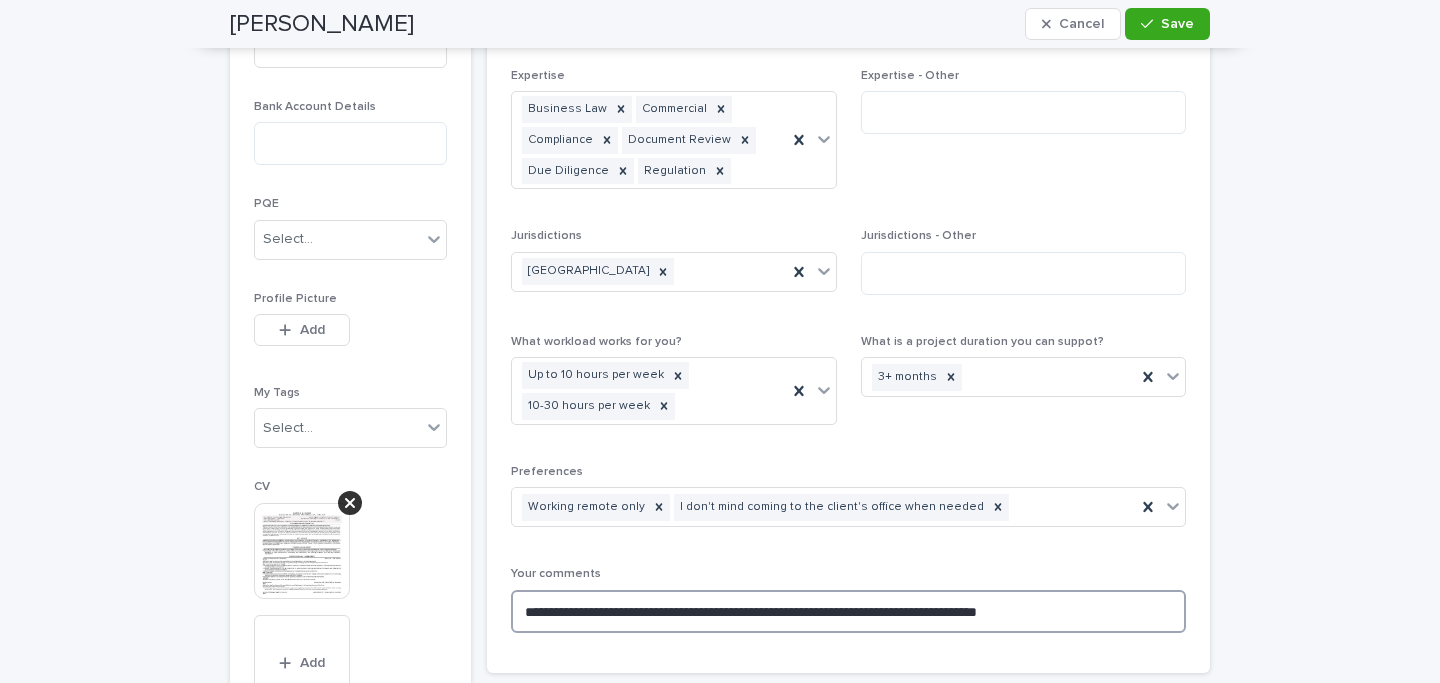drag, startPoint x: 960, startPoint y: 612, endPoint x: 938, endPoint y: 612, distance: 22 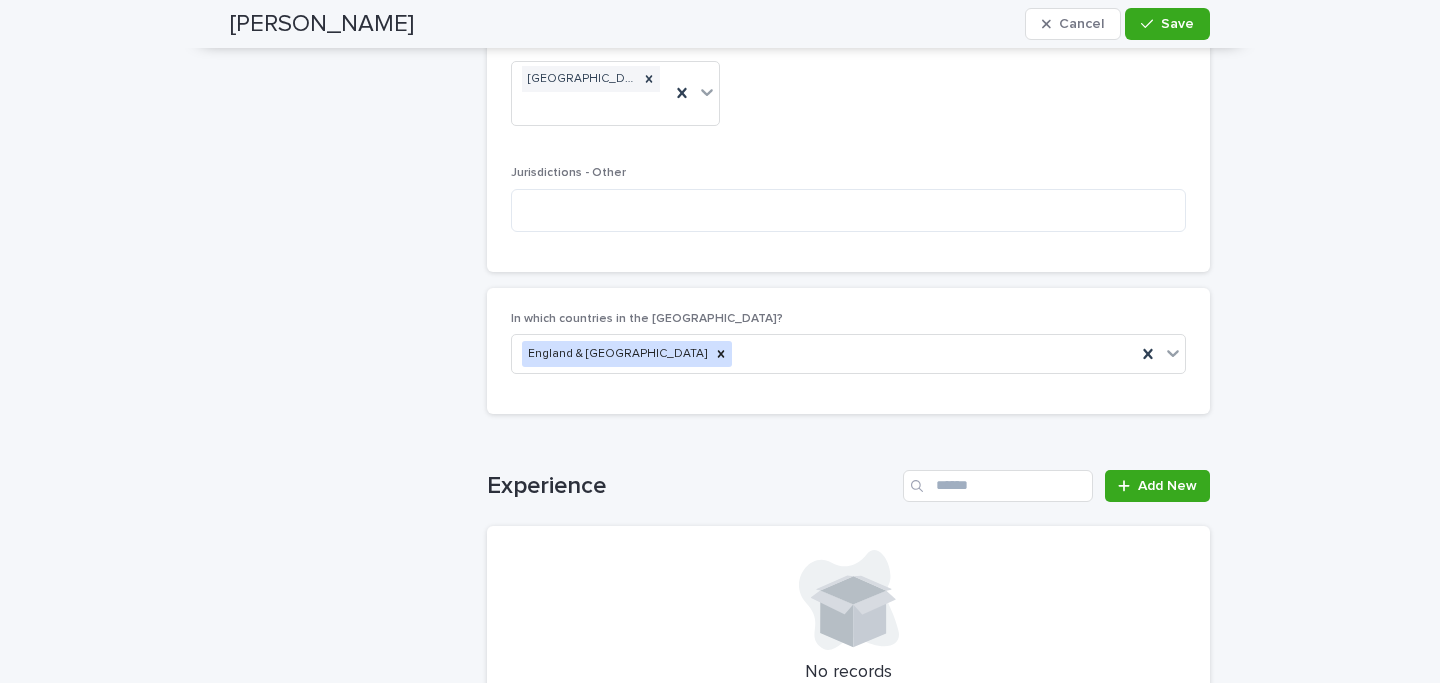 scroll, scrollTop: 1775, scrollLeft: 0, axis: vertical 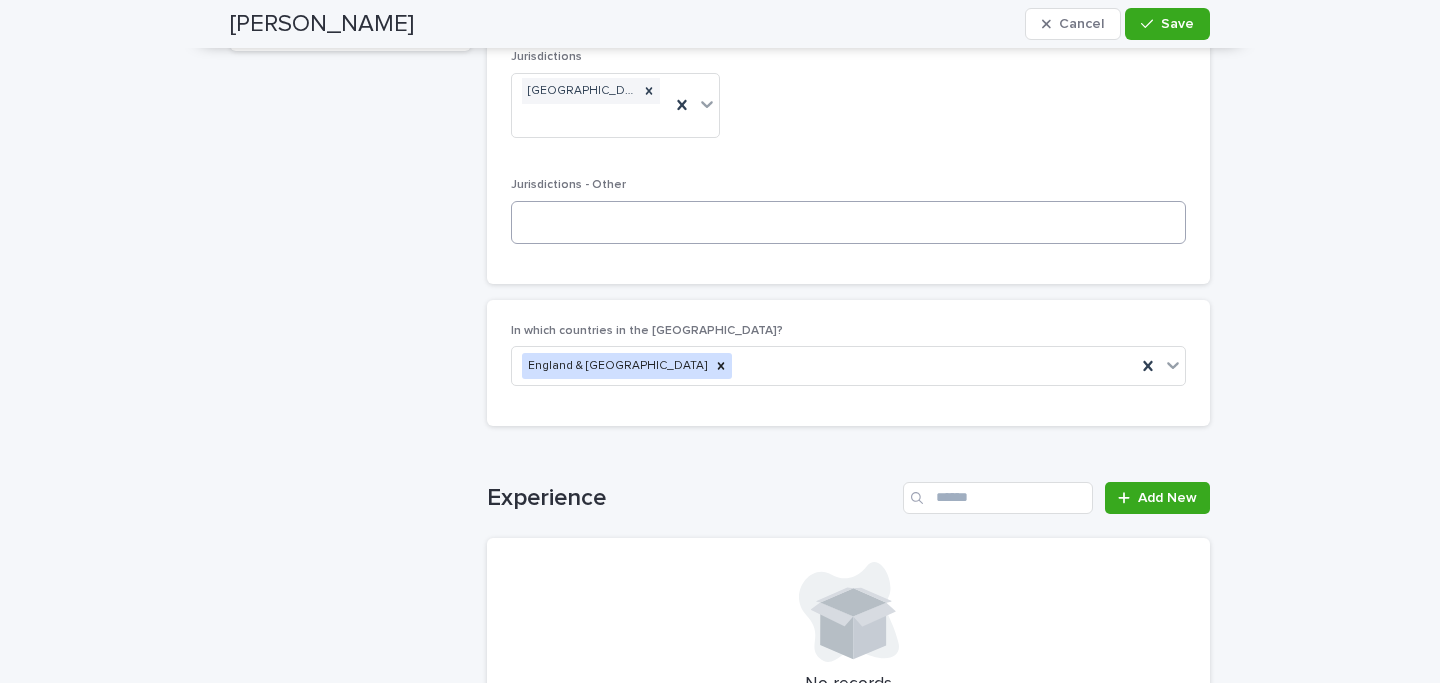 type on "**********" 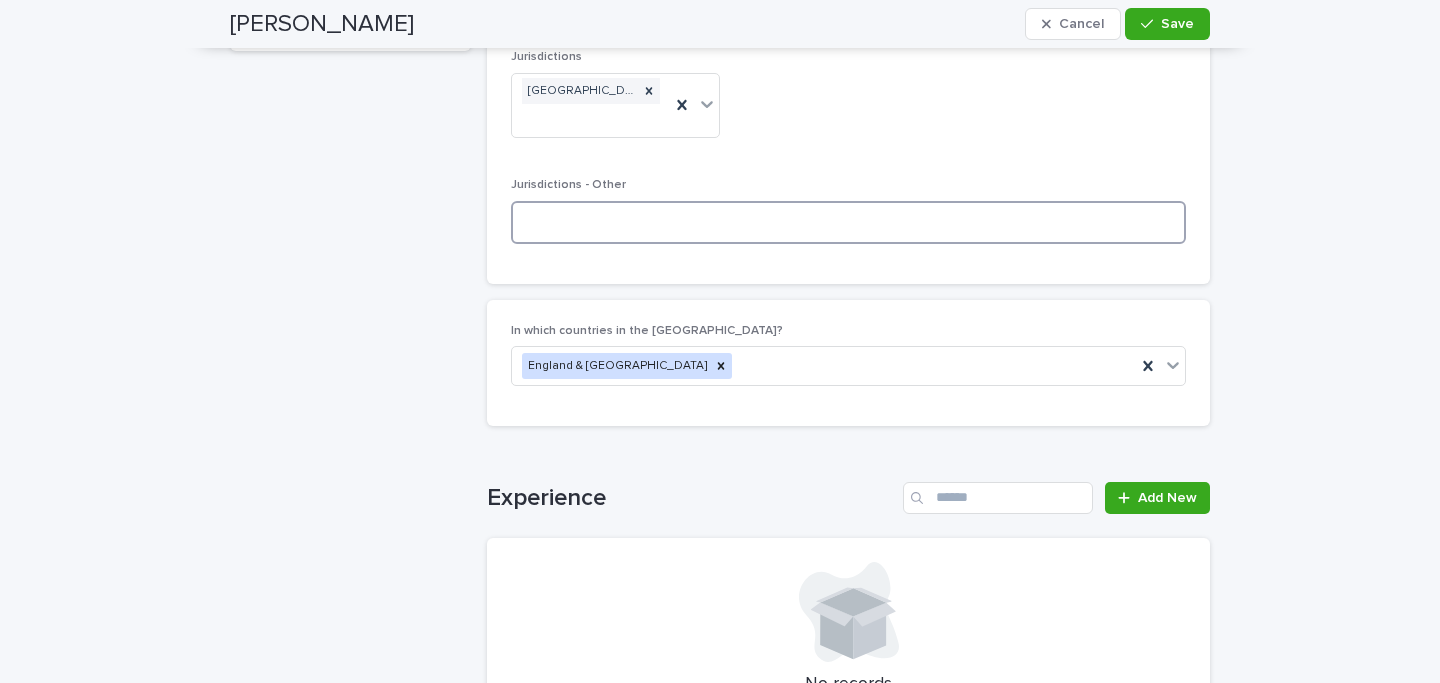 click at bounding box center [848, 222] 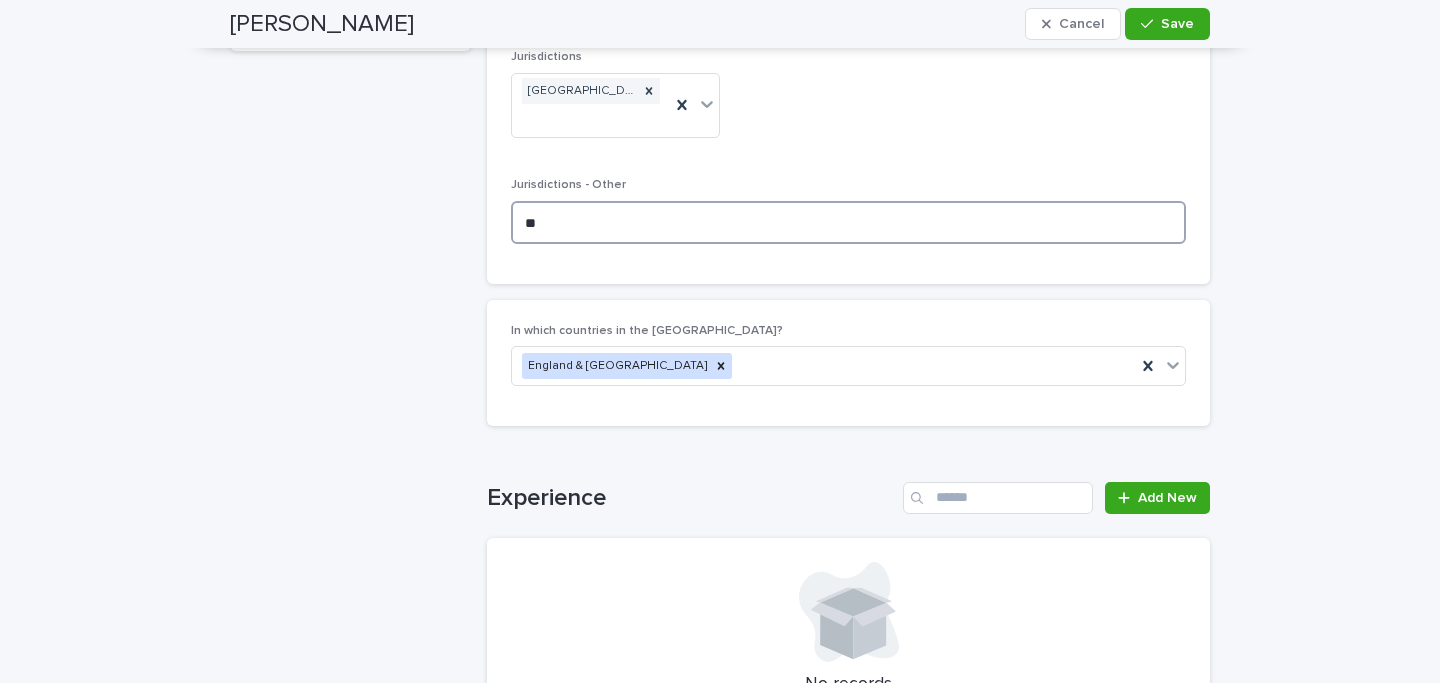 type on "**" 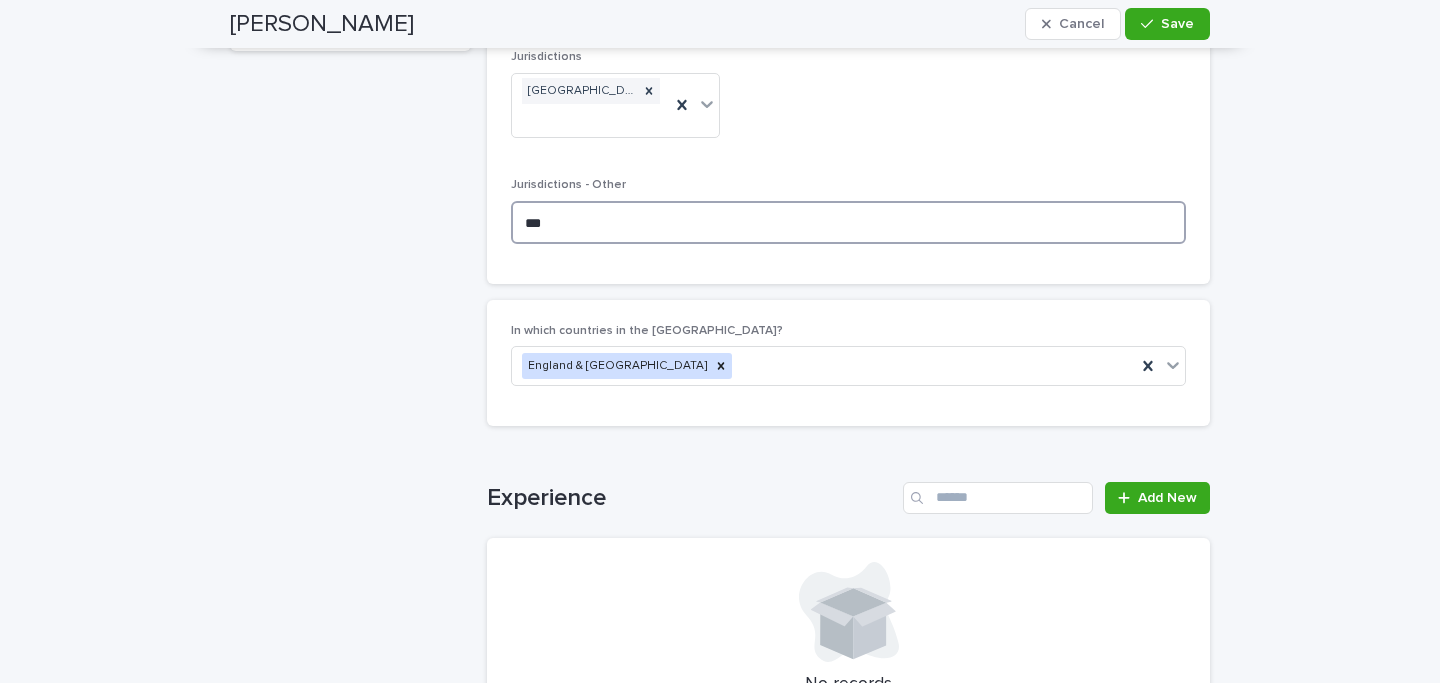 type on "**" 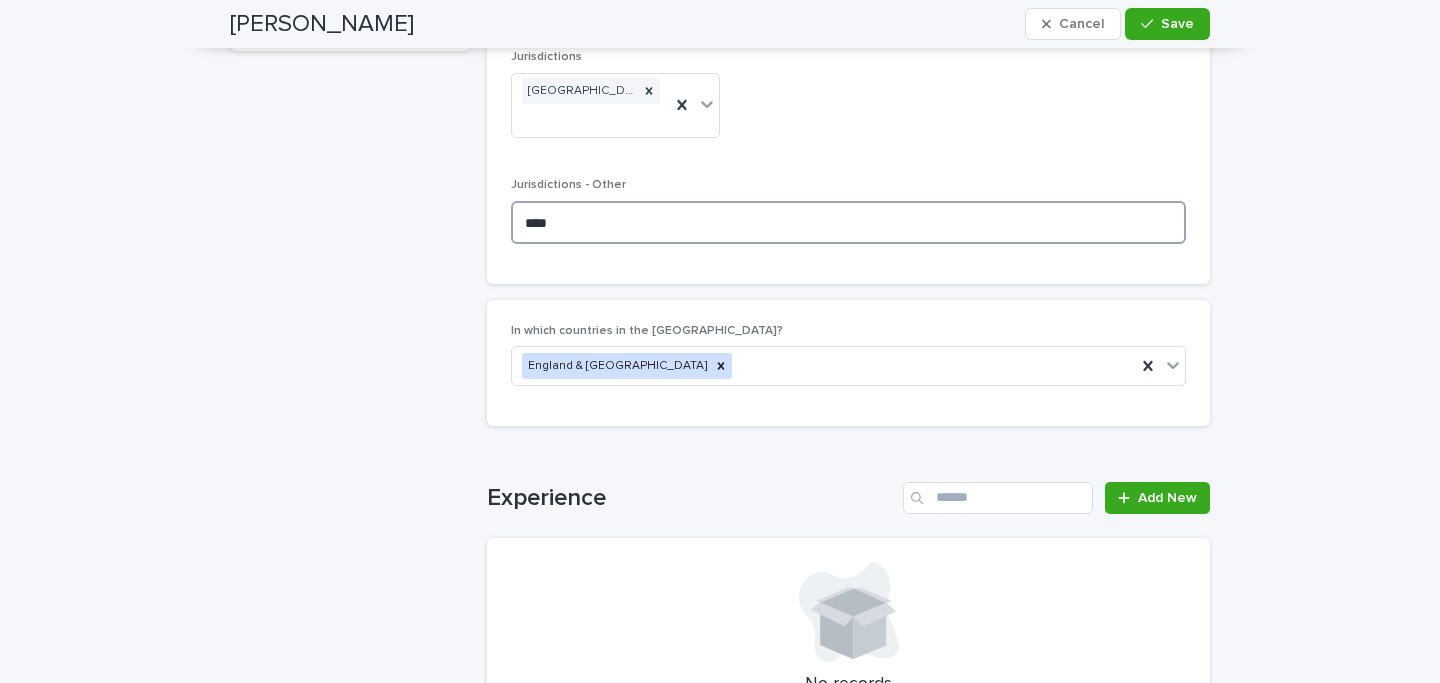 type on "****" 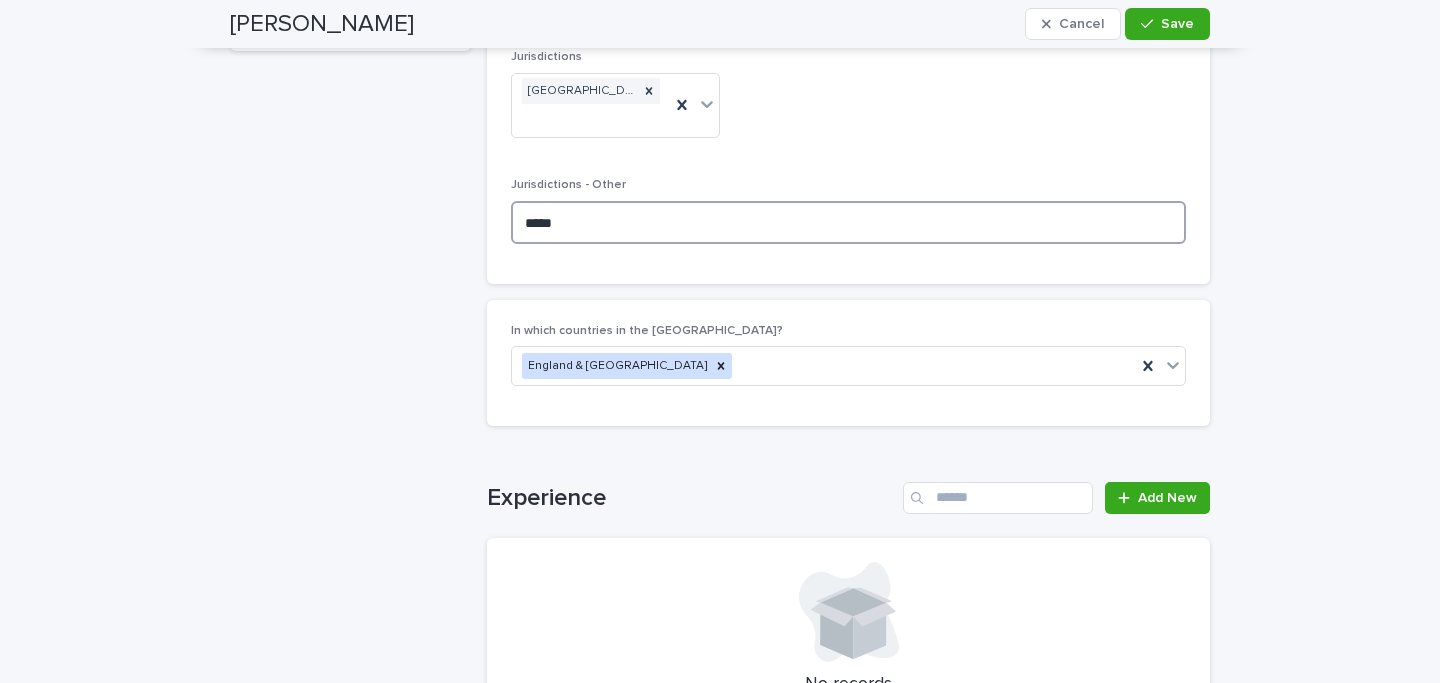 type on "*****" 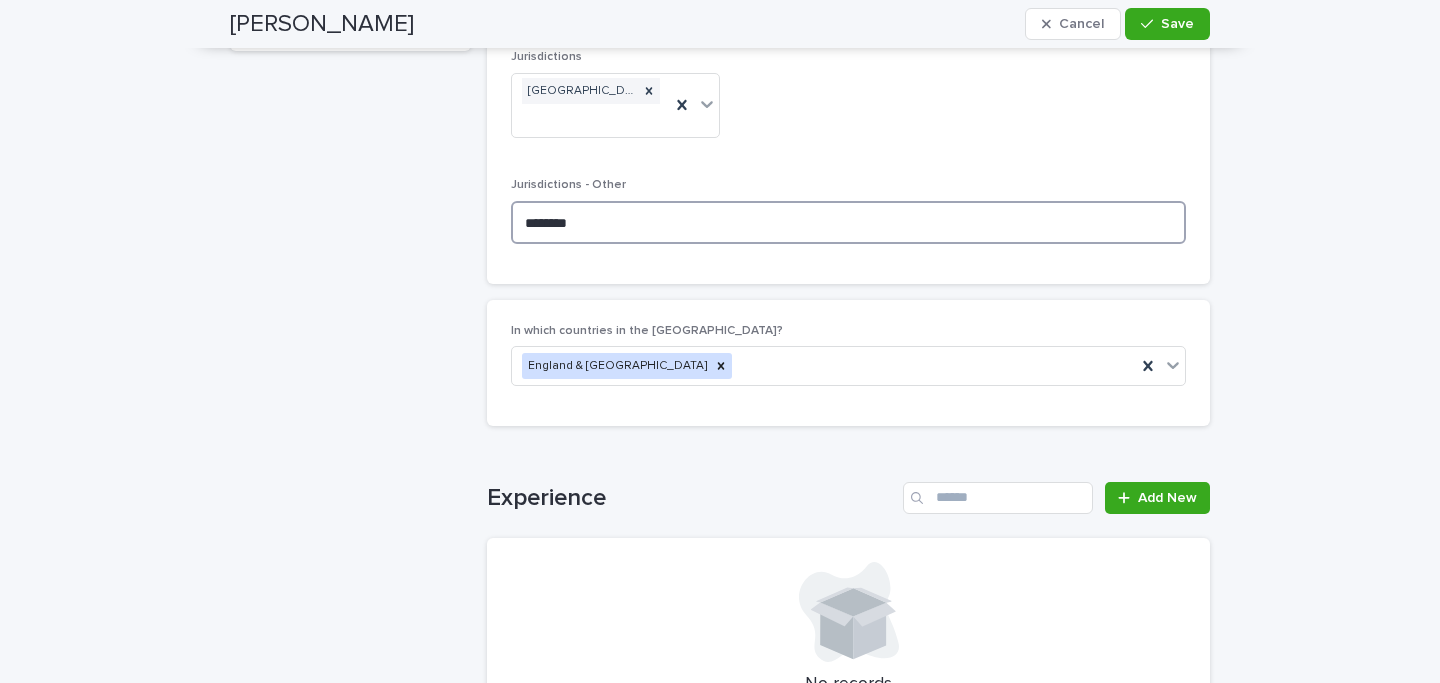 type on "********" 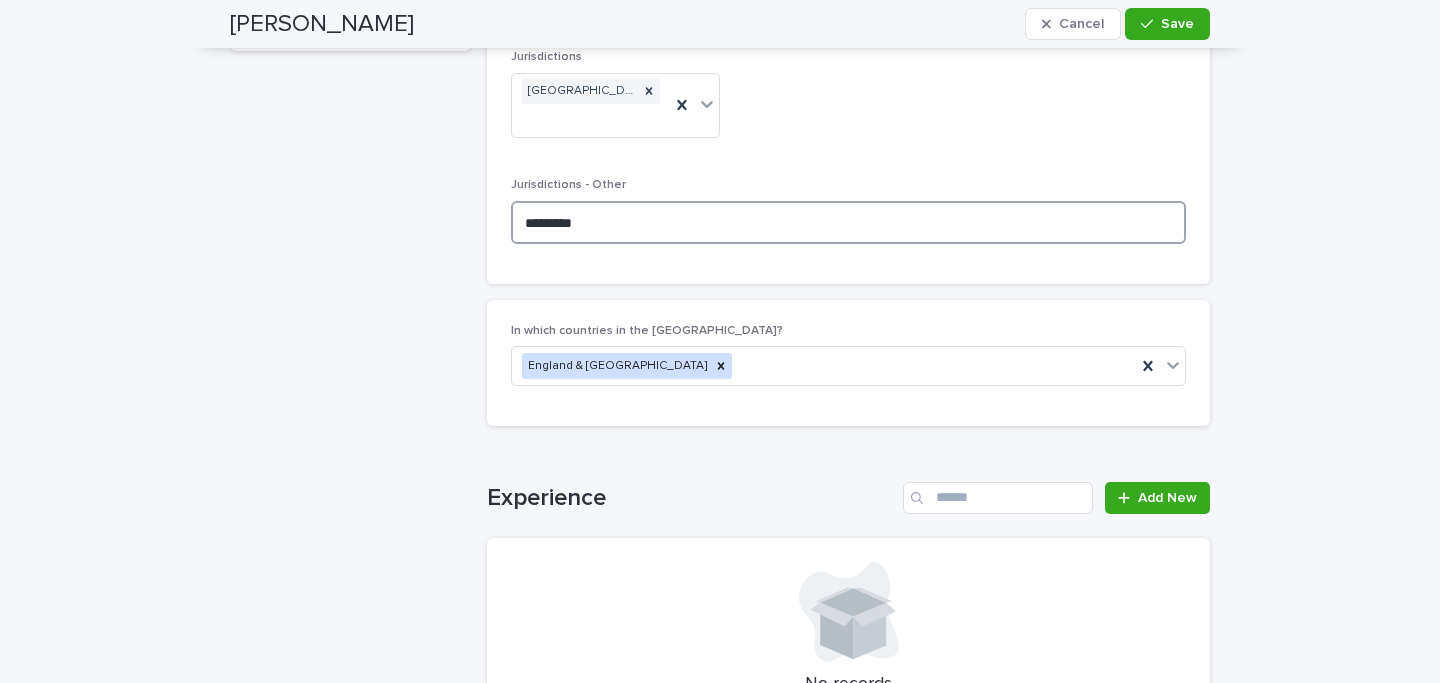 type on "********" 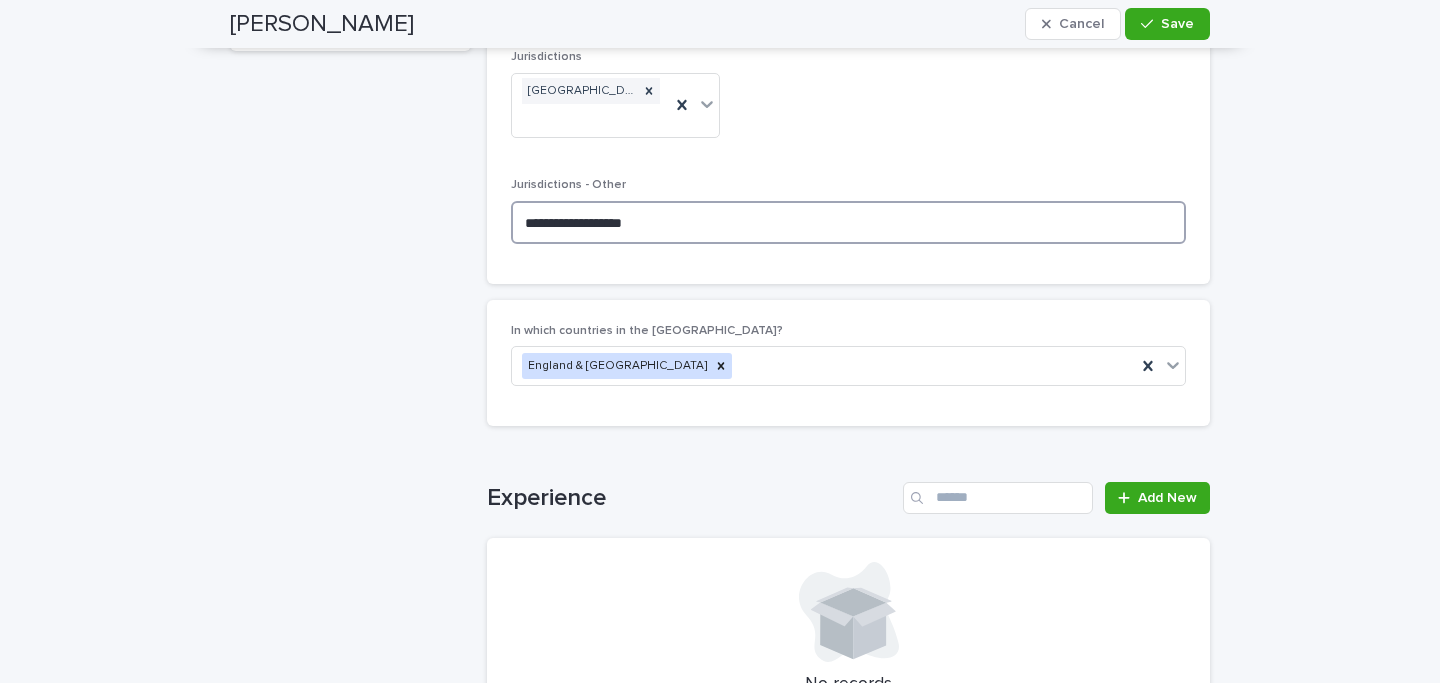 type on "**********" 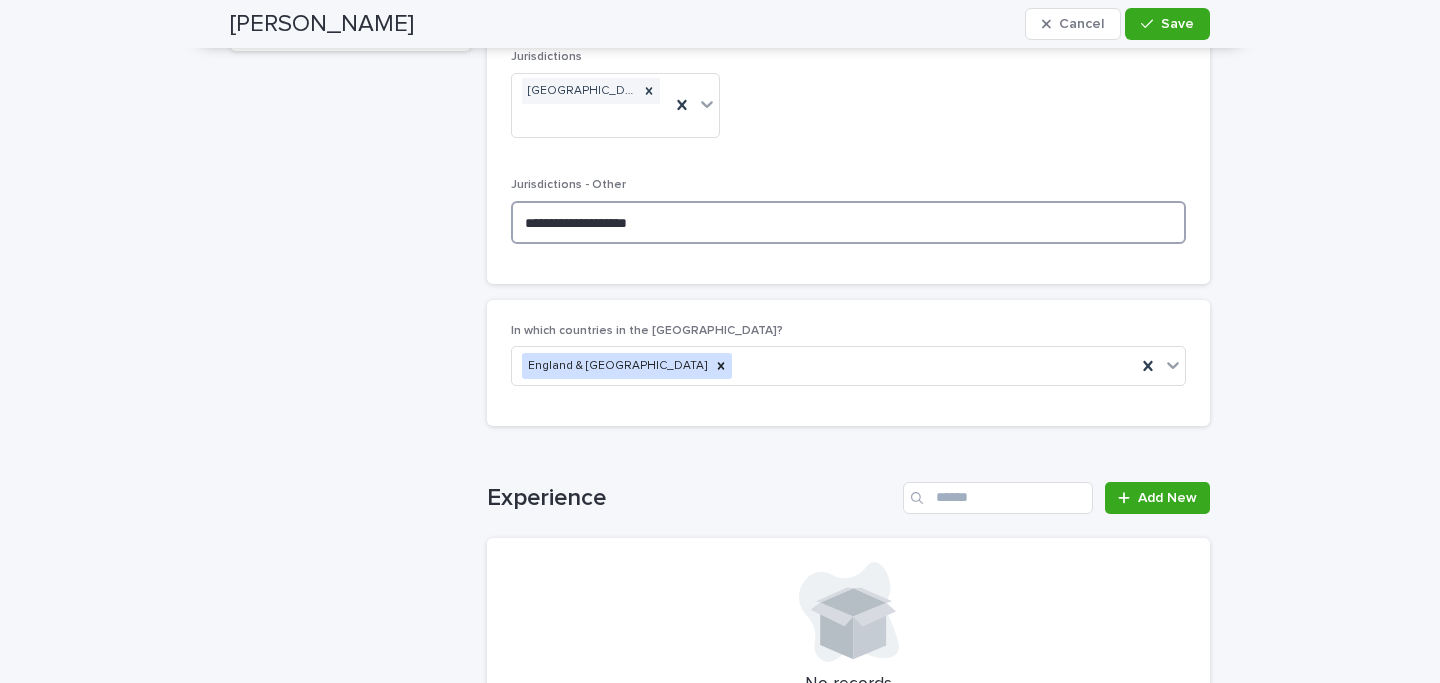 type on "**********" 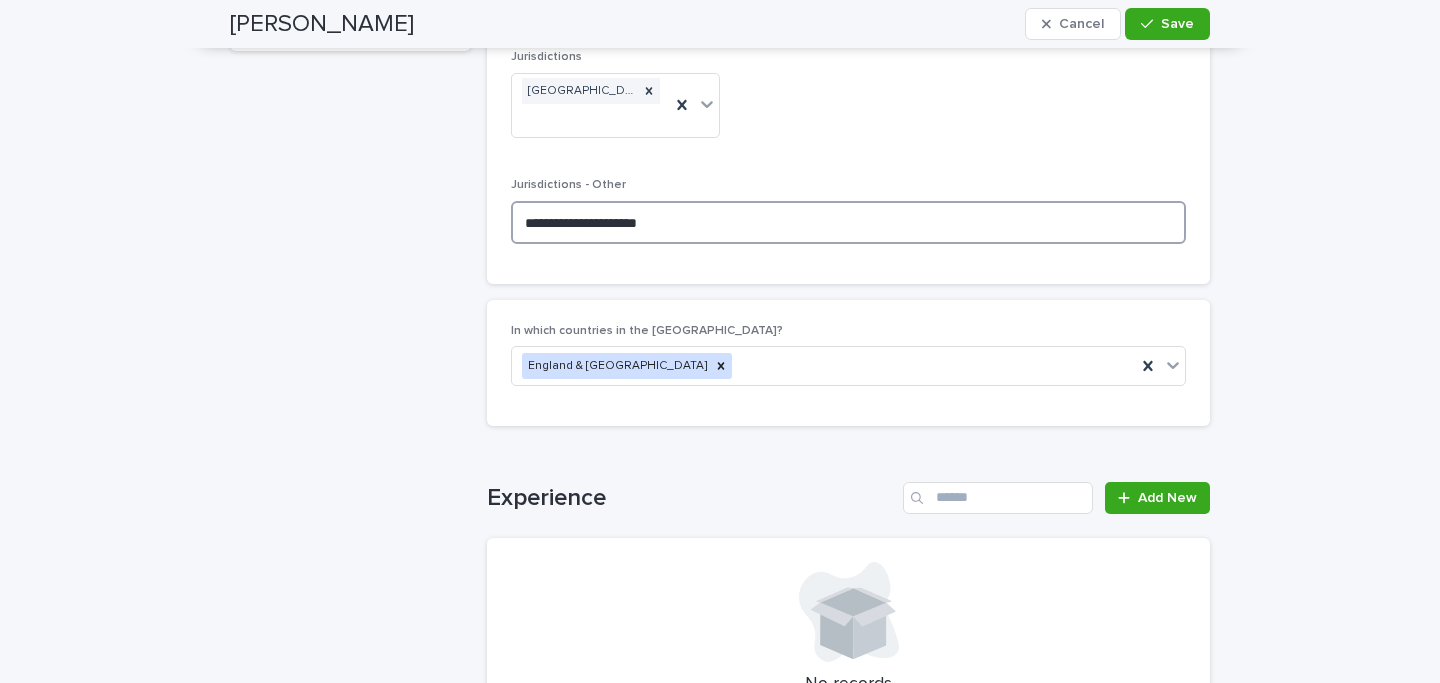 type on "**********" 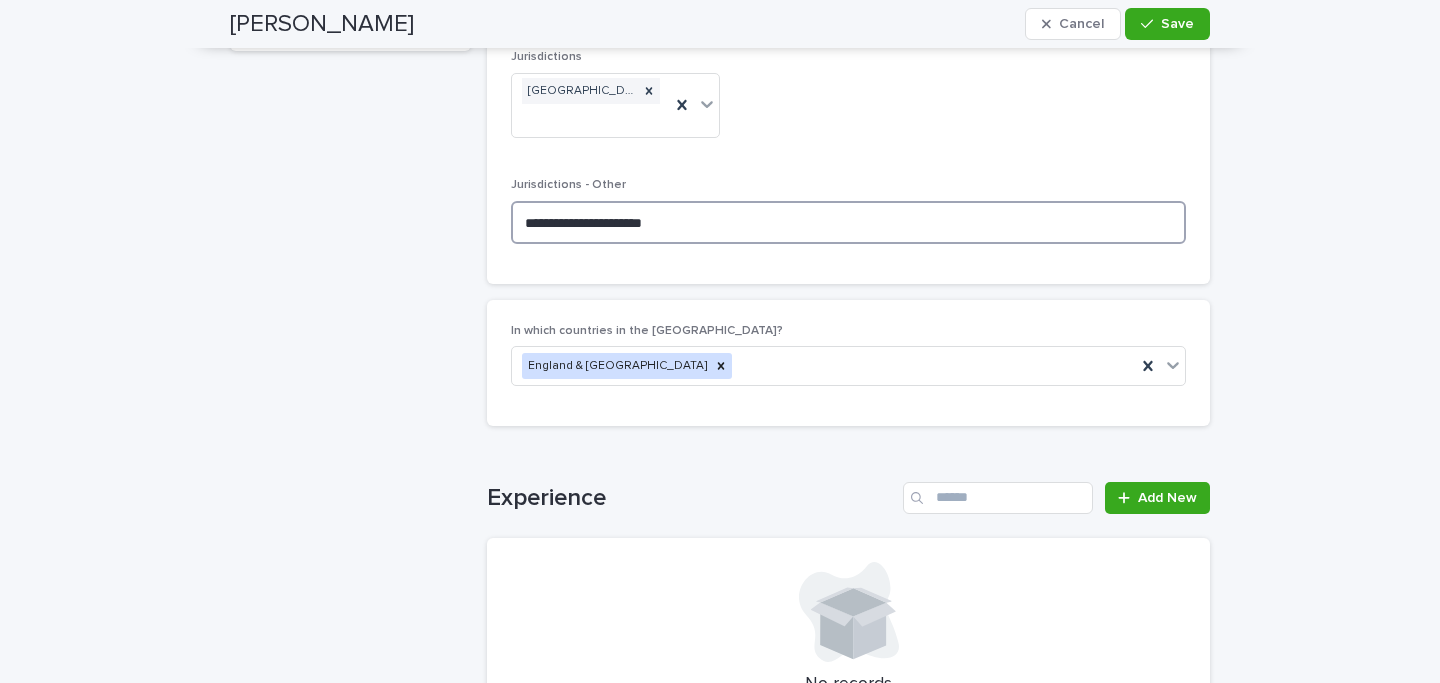 type on "**********" 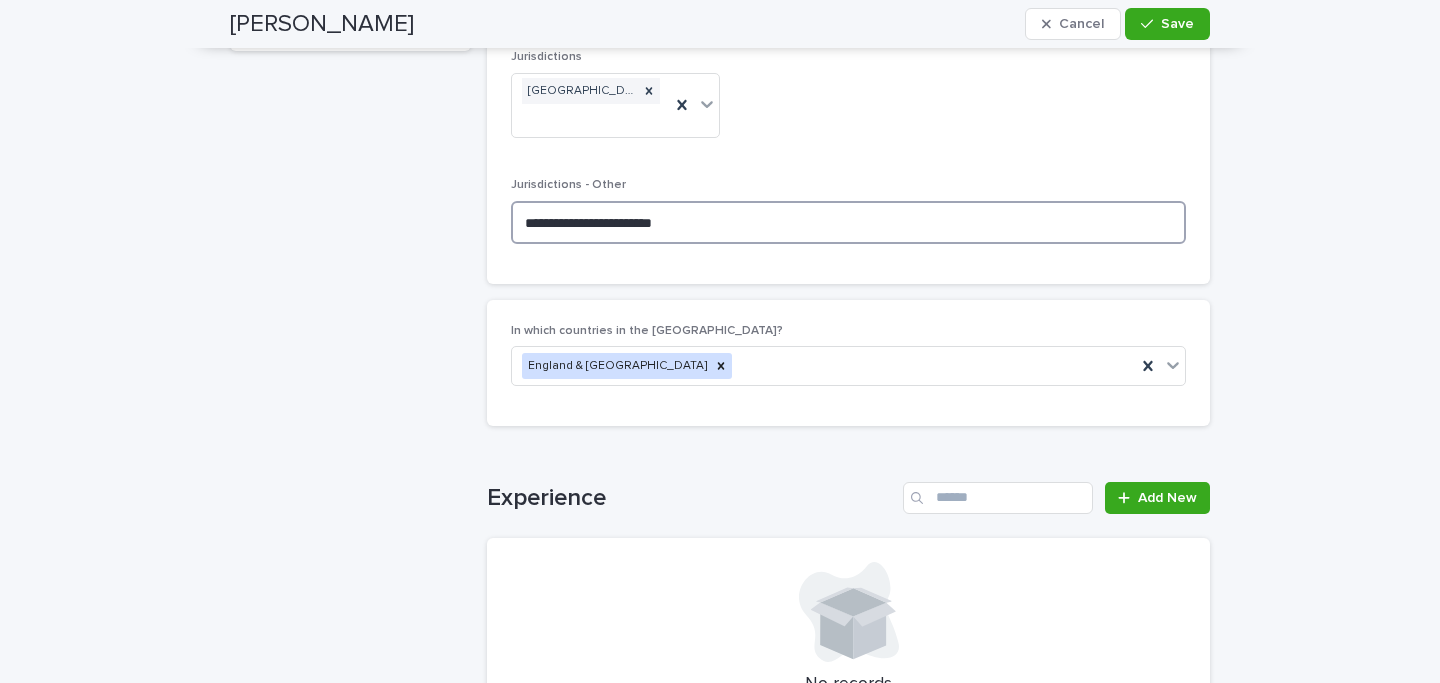 type on "**********" 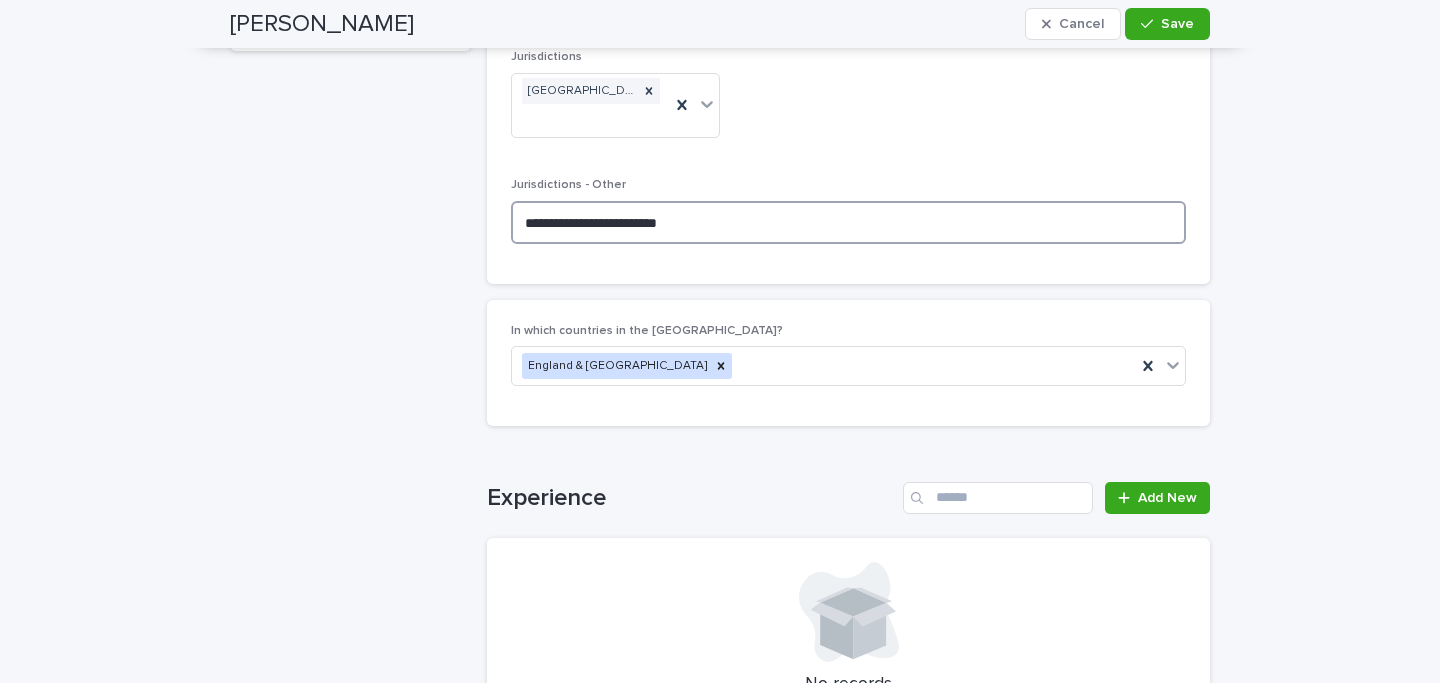type on "**********" 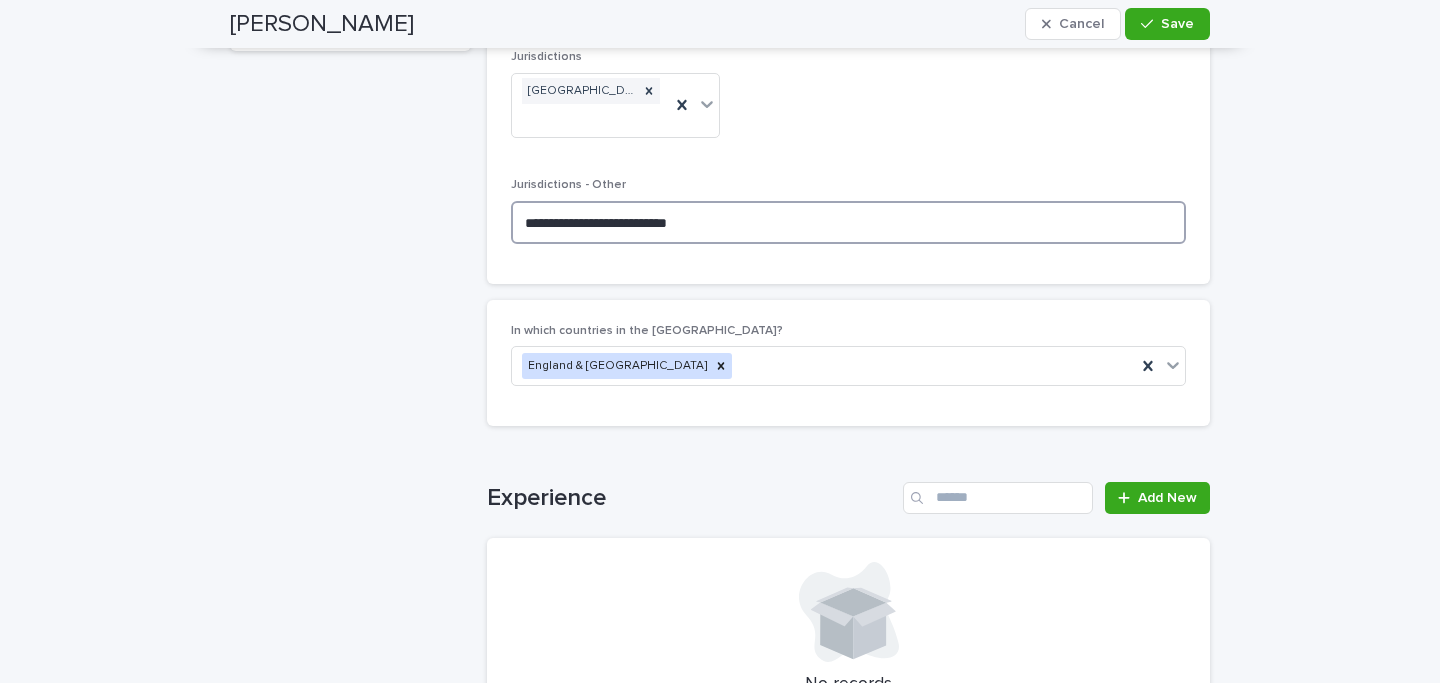type on "**********" 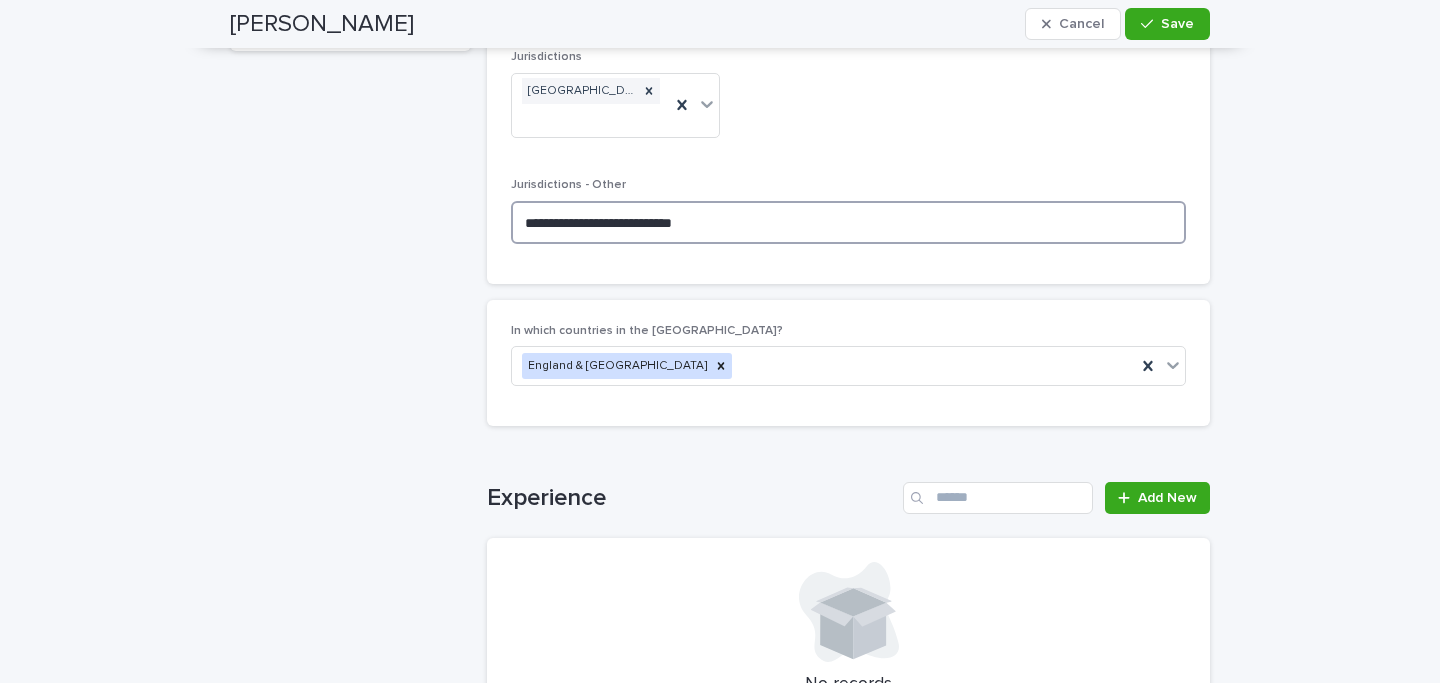 type on "**********" 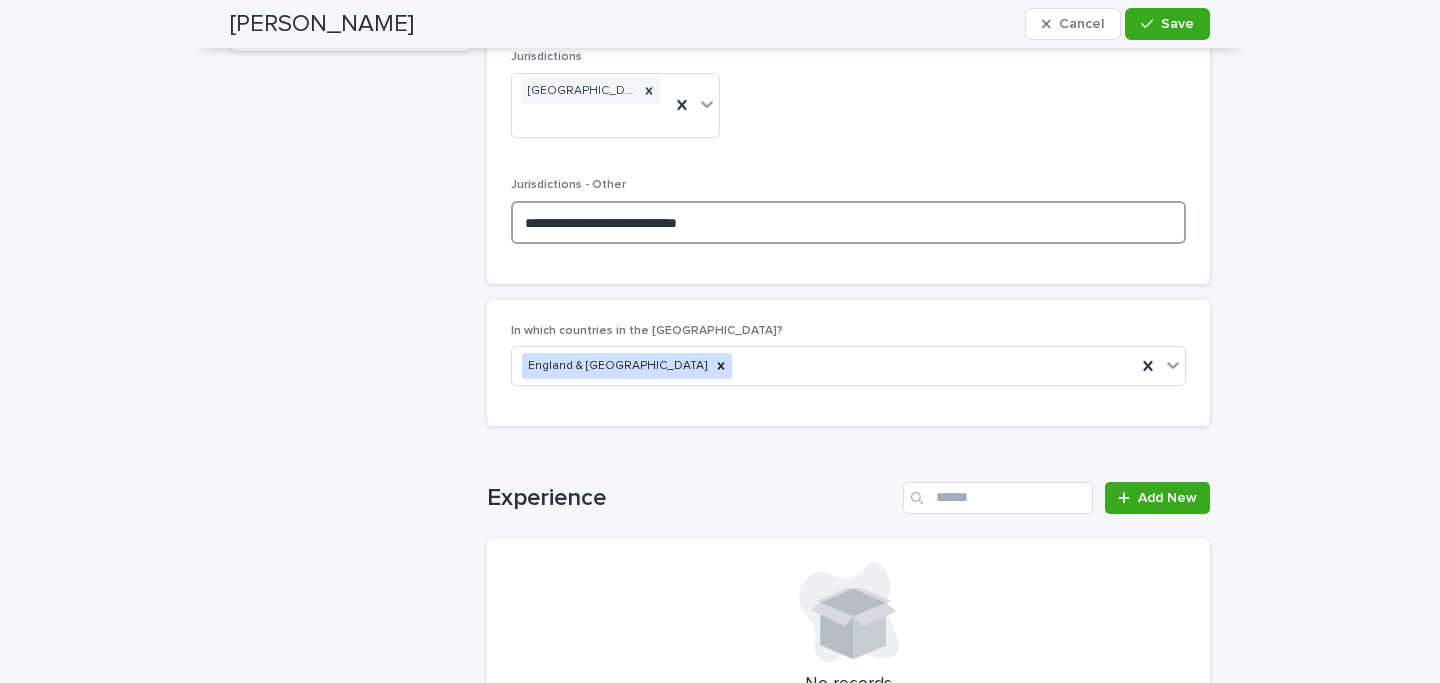 type on "**********" 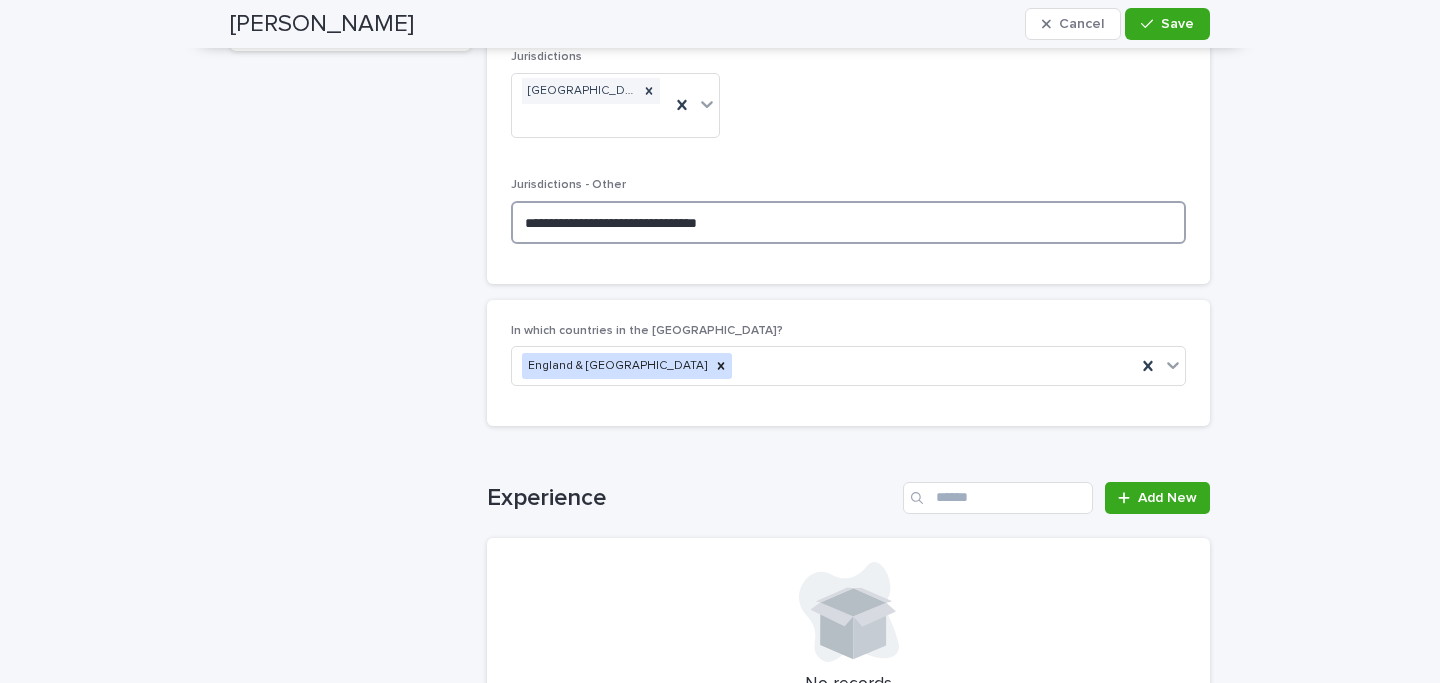 type on "**********" 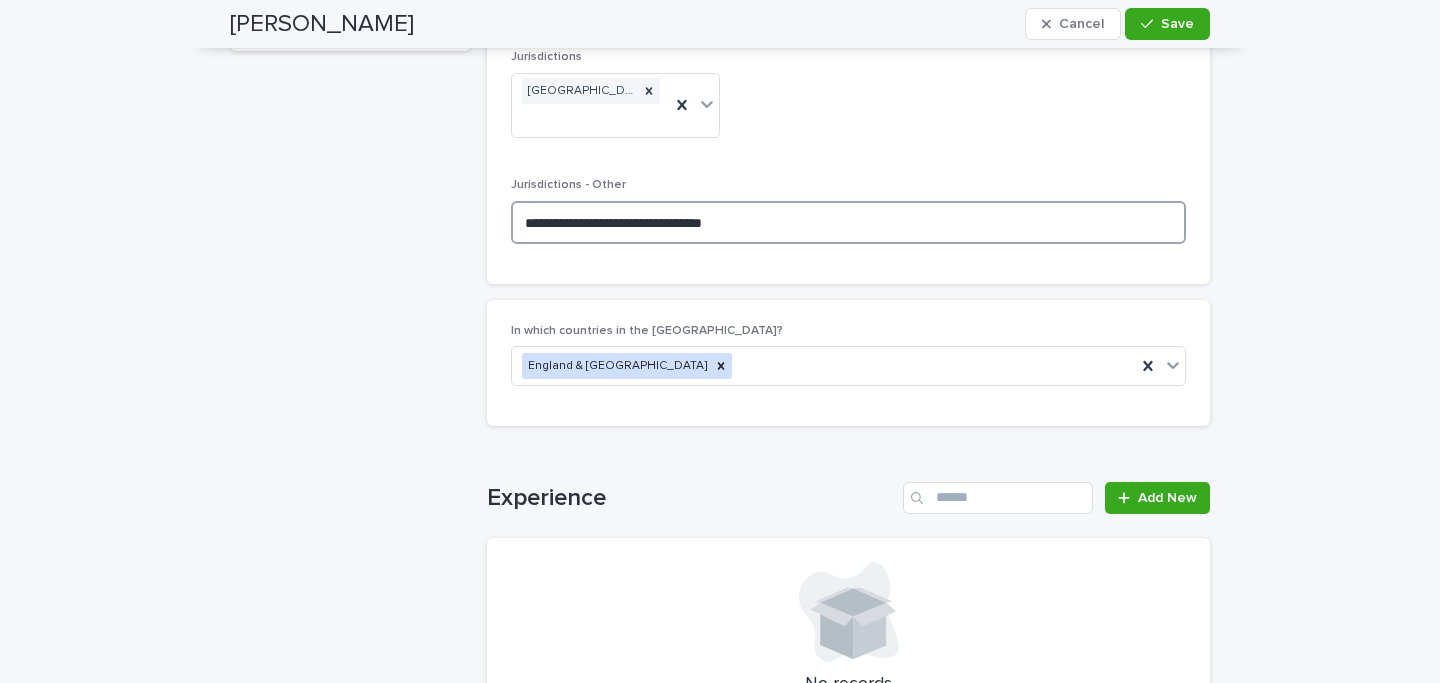 type on "**********" 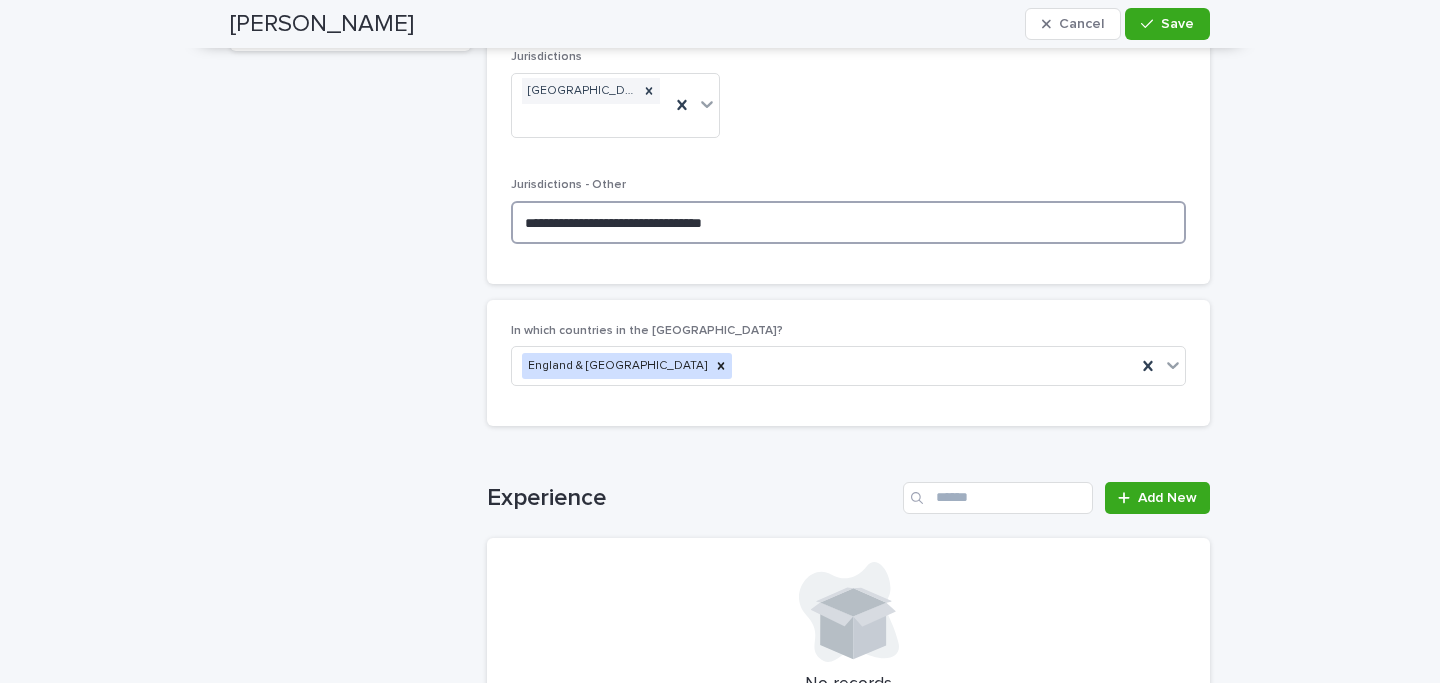 type on "**********" 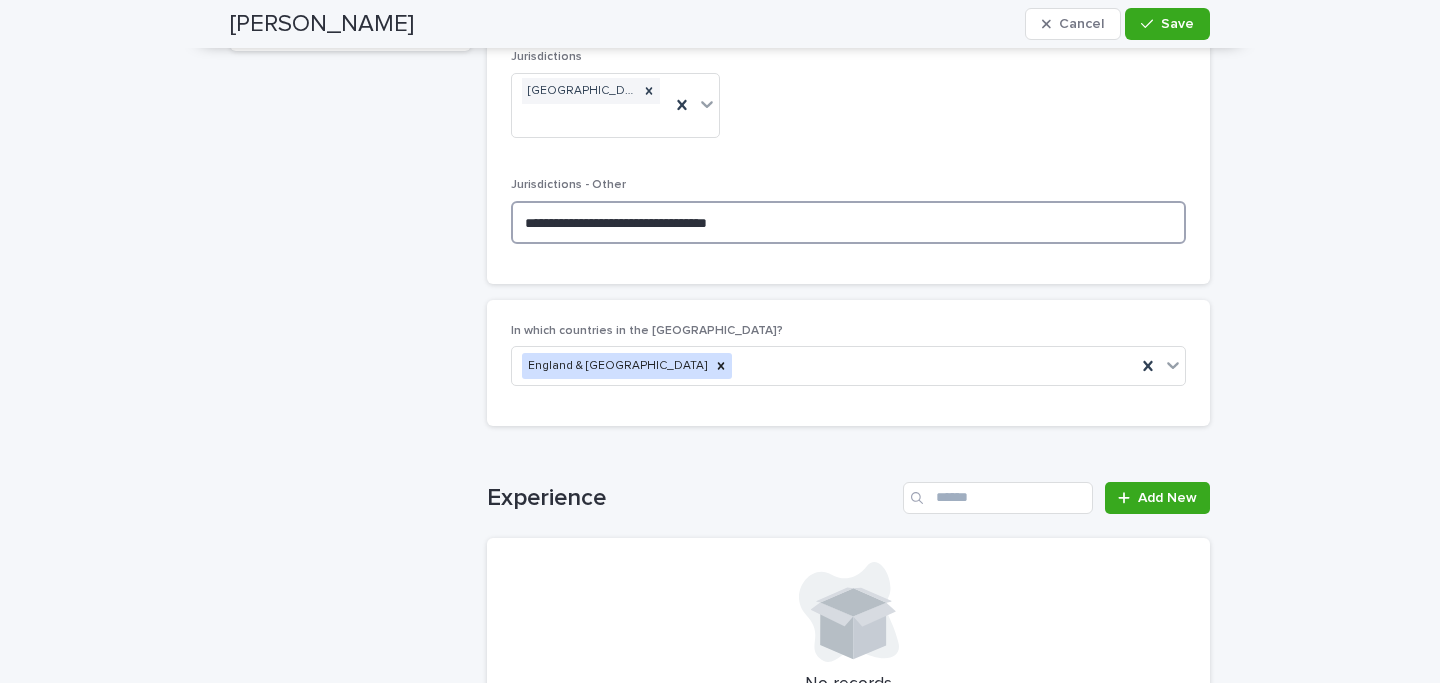 type on "**********" 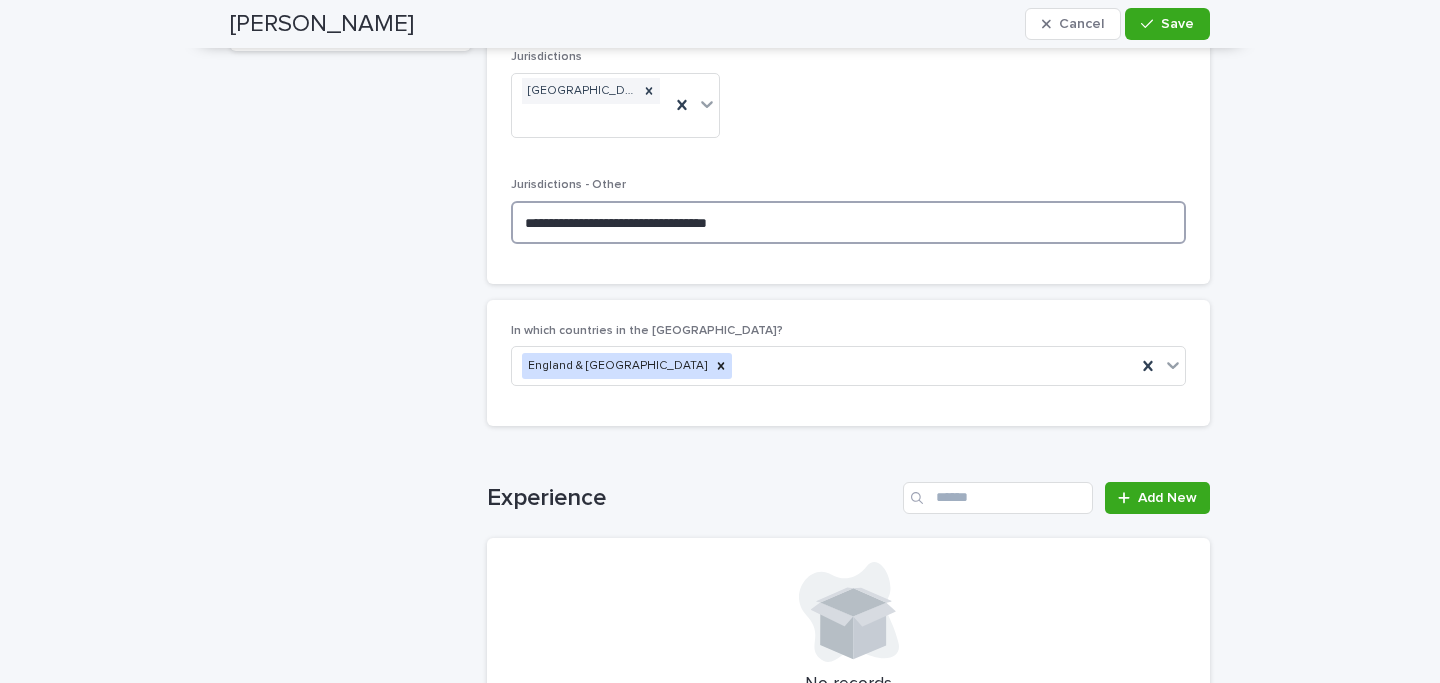 type on "**********" 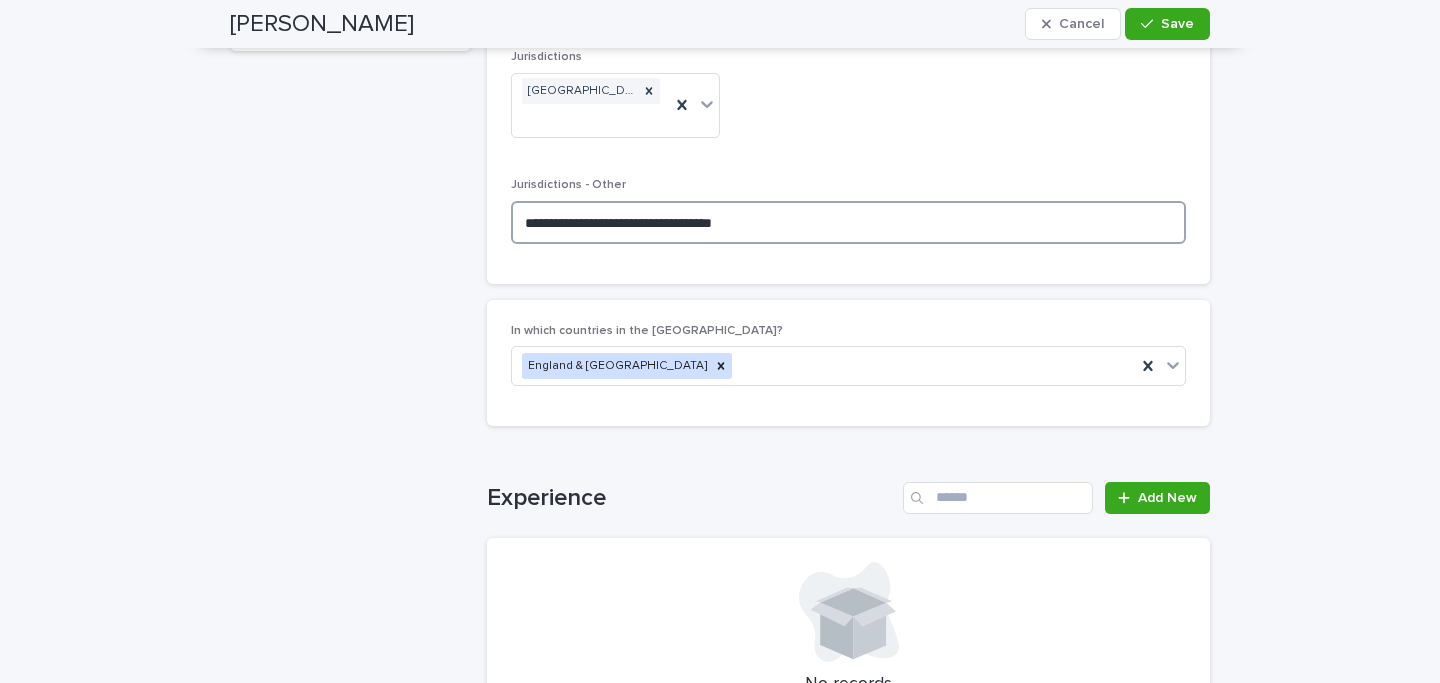 type on "**********" 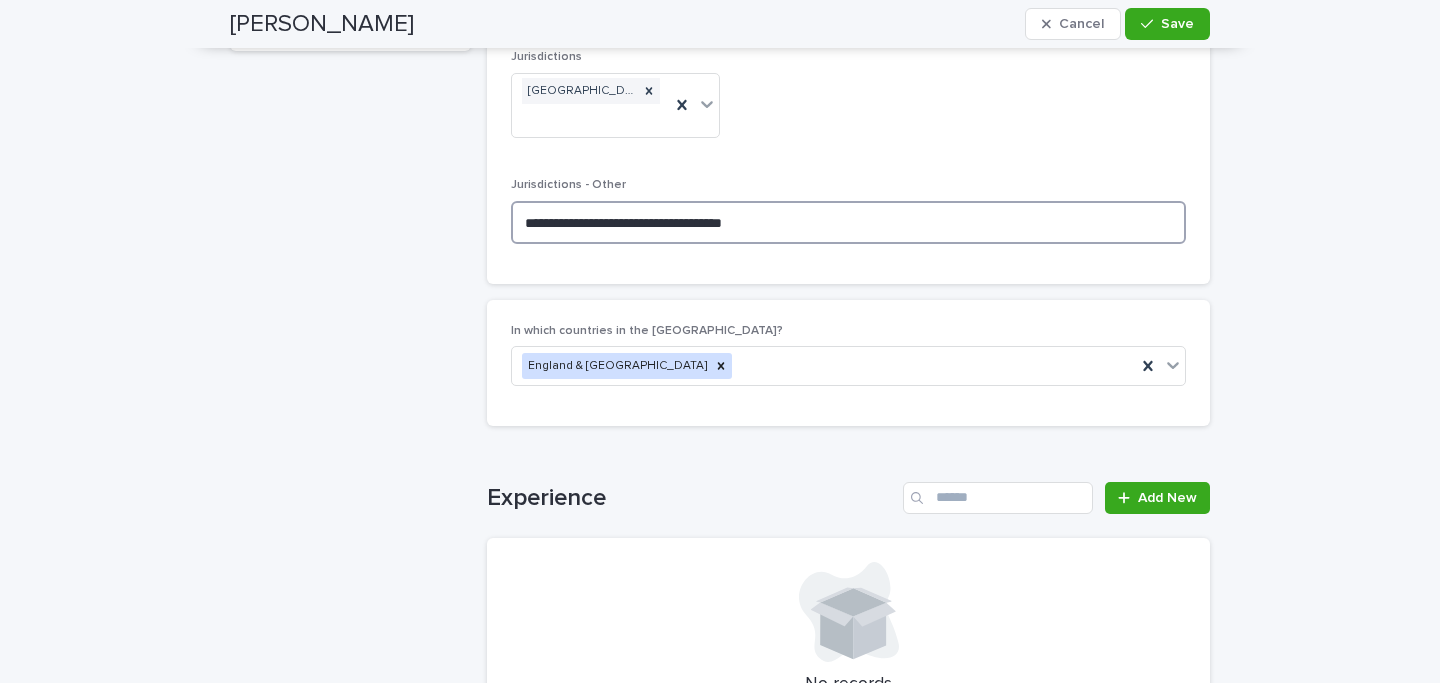 type on "**********" 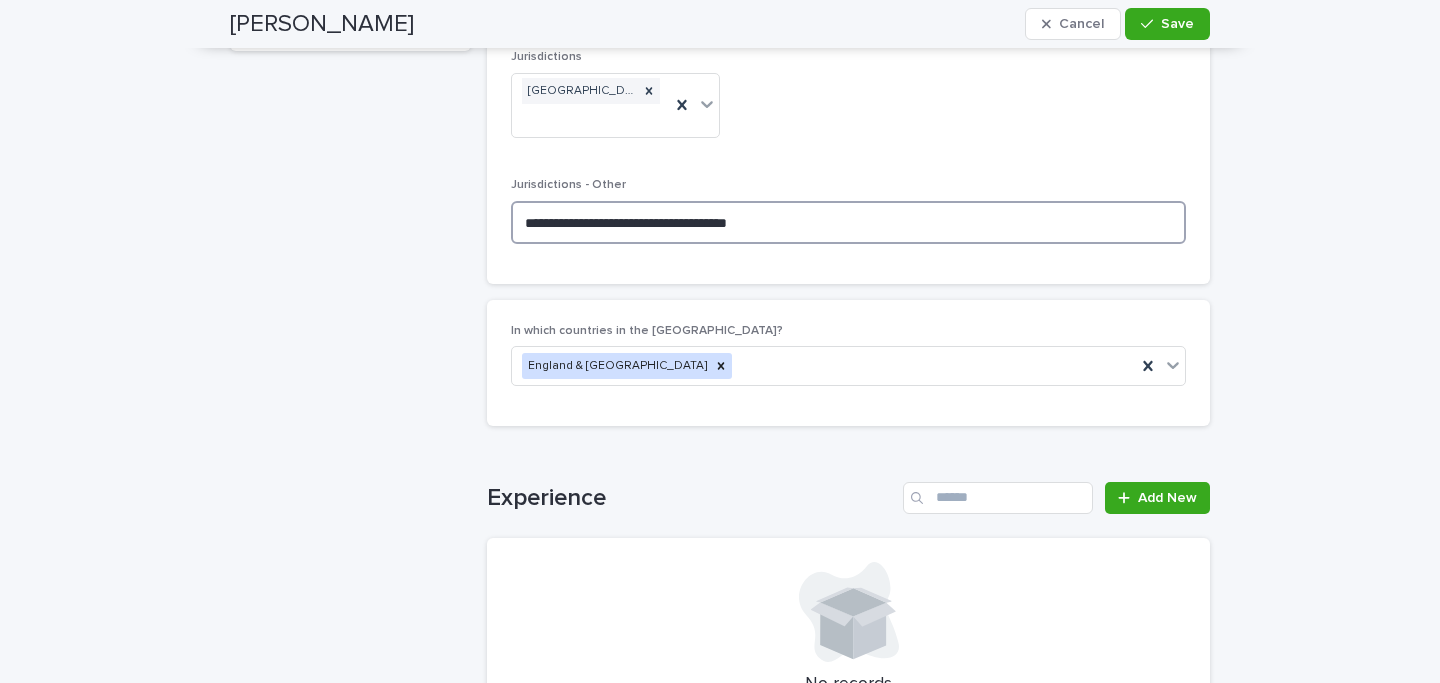type on "**********" 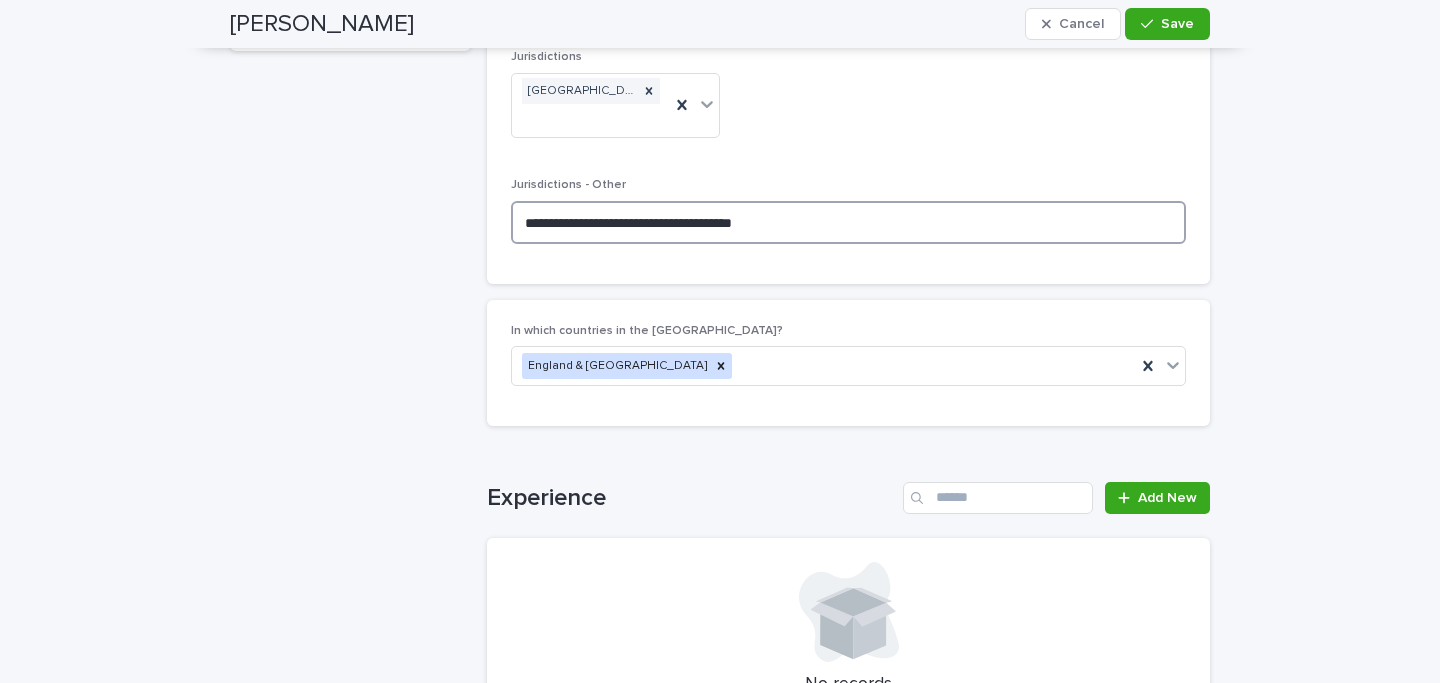 type on "**********" 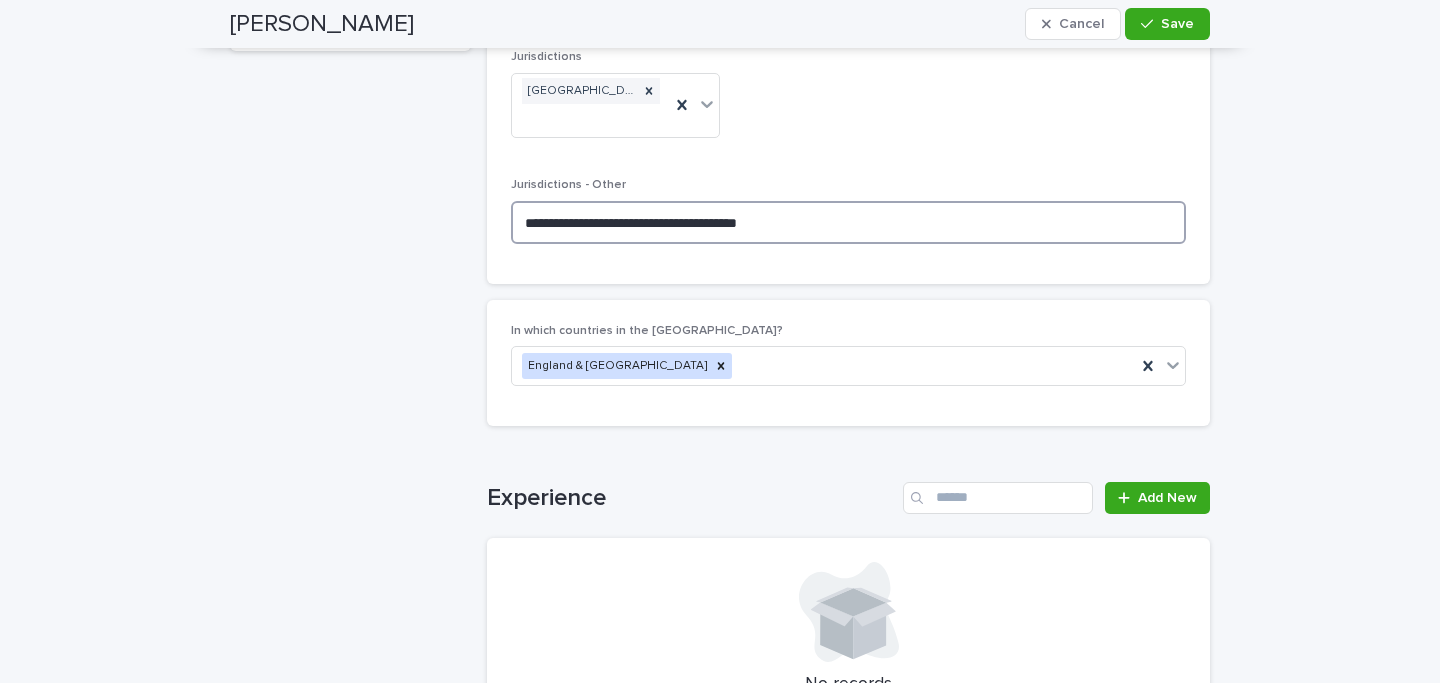 type on "**********" 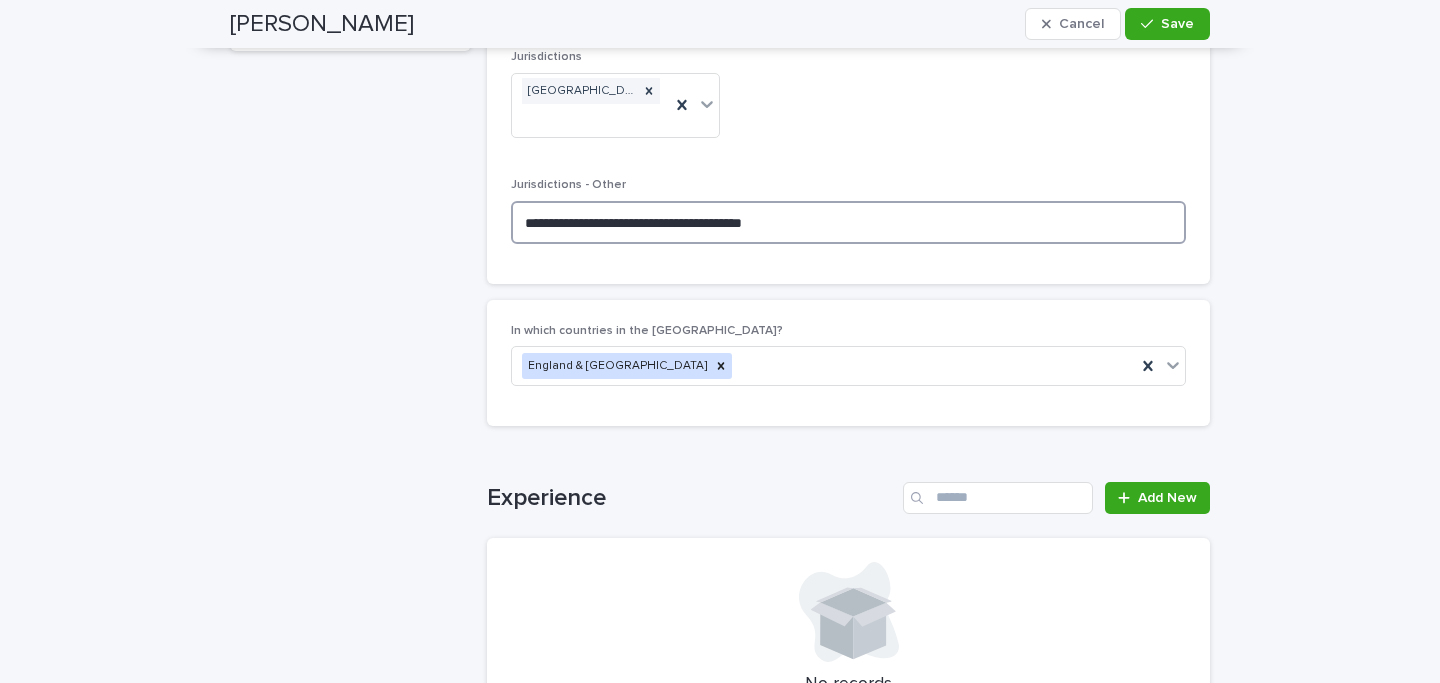 type on "**********" 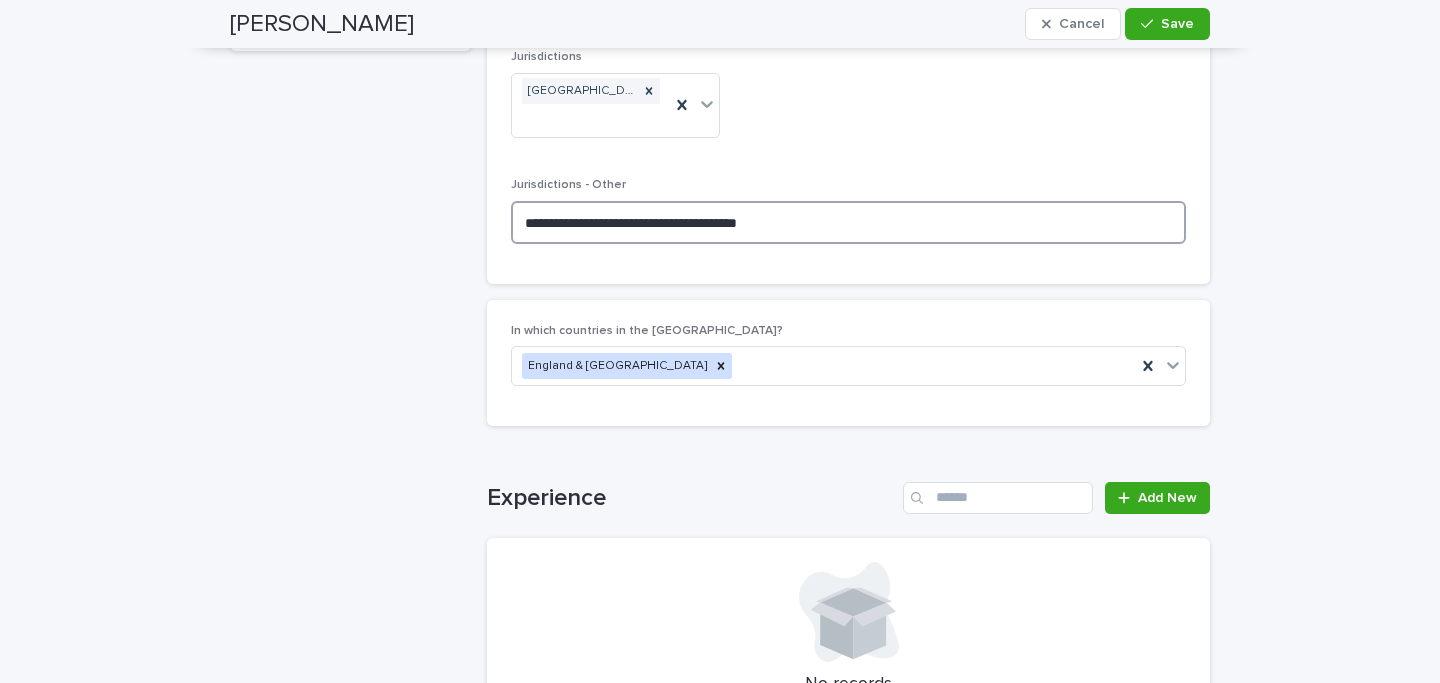 type on "**********" 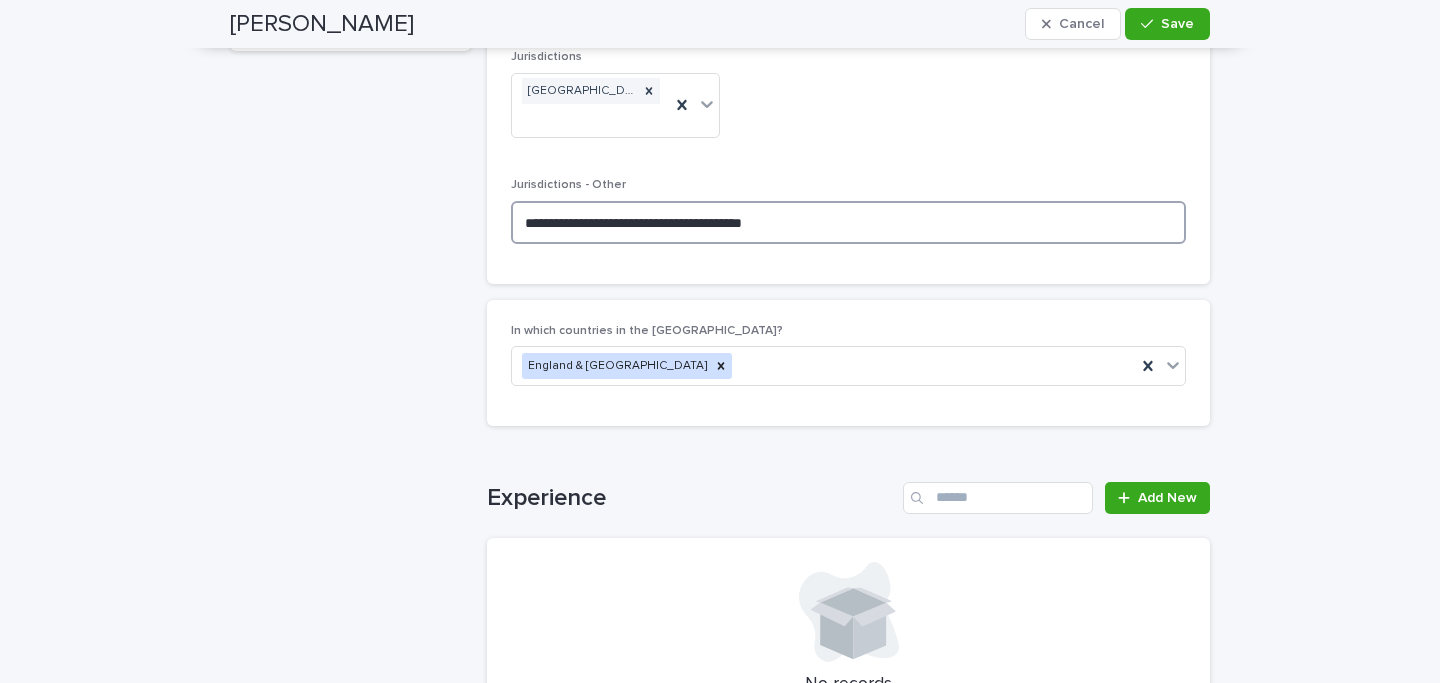 type on "**********" 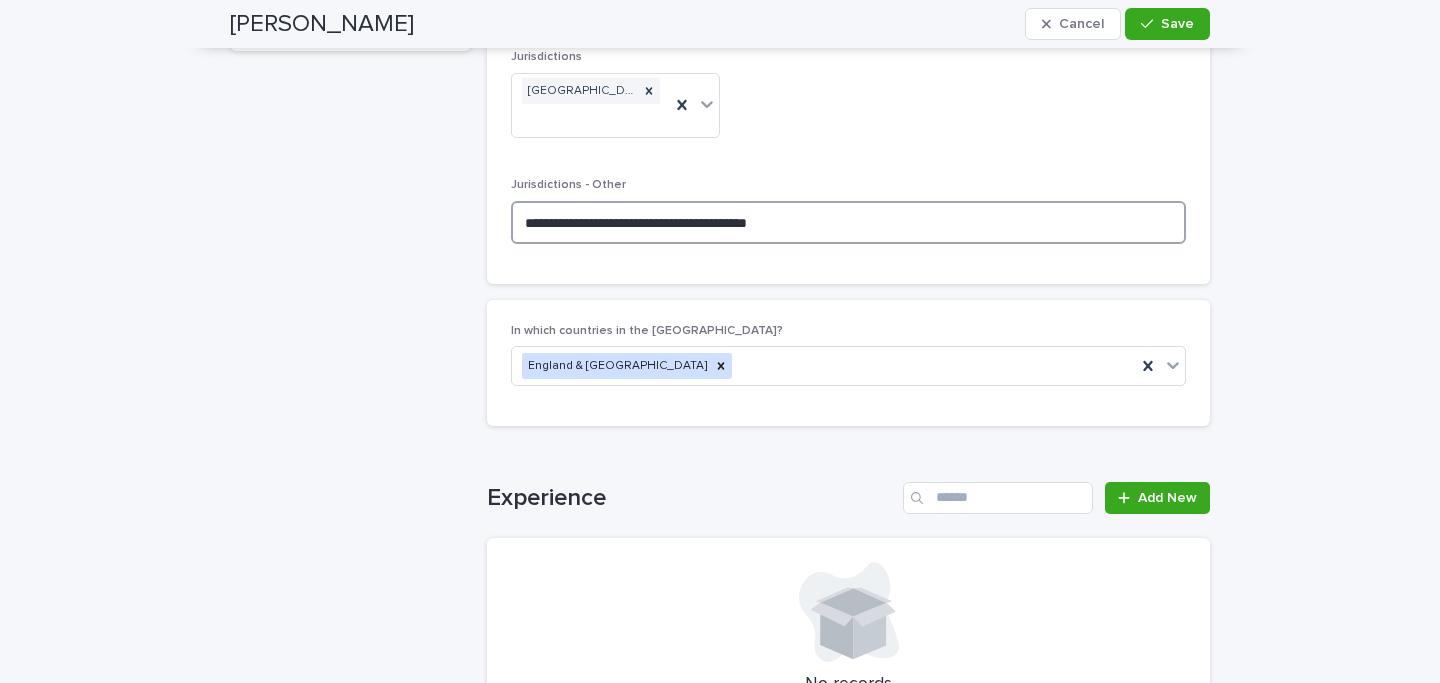 type on "**********" 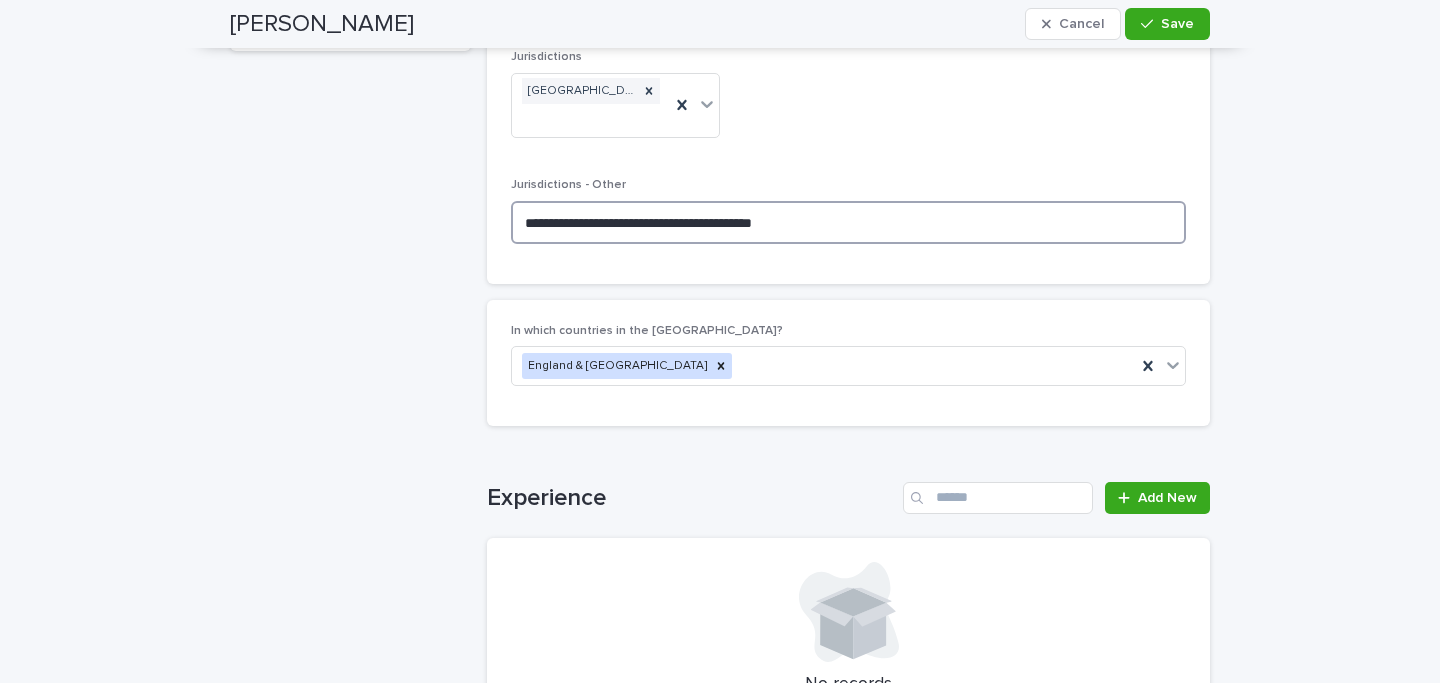 type on "**********" 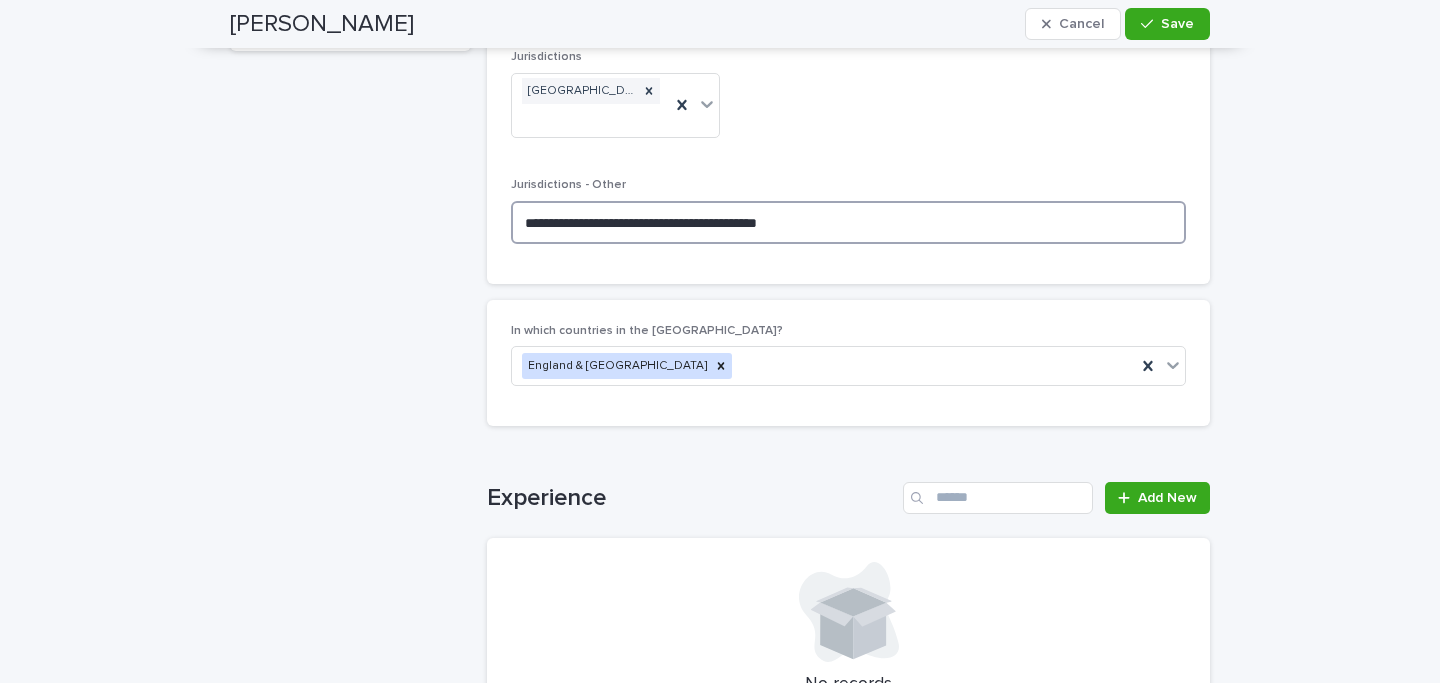 type on "**********" 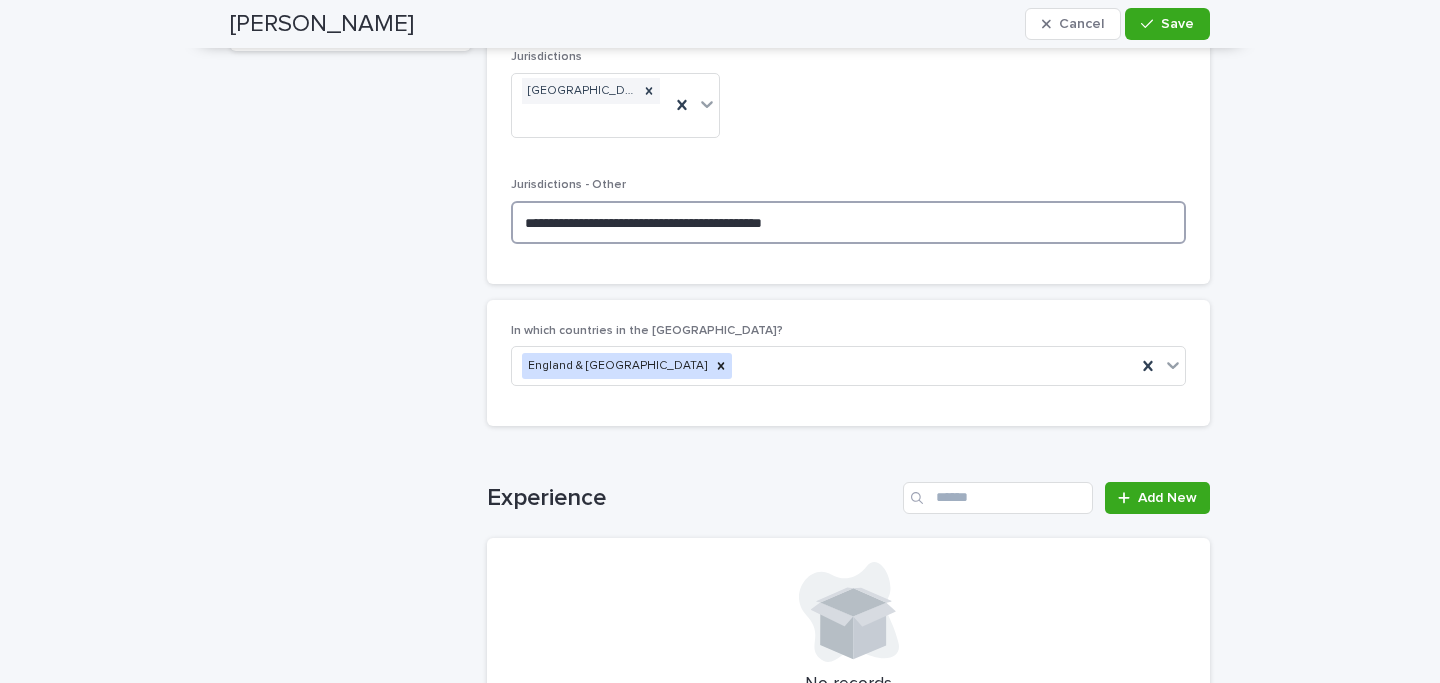 type on "**********" 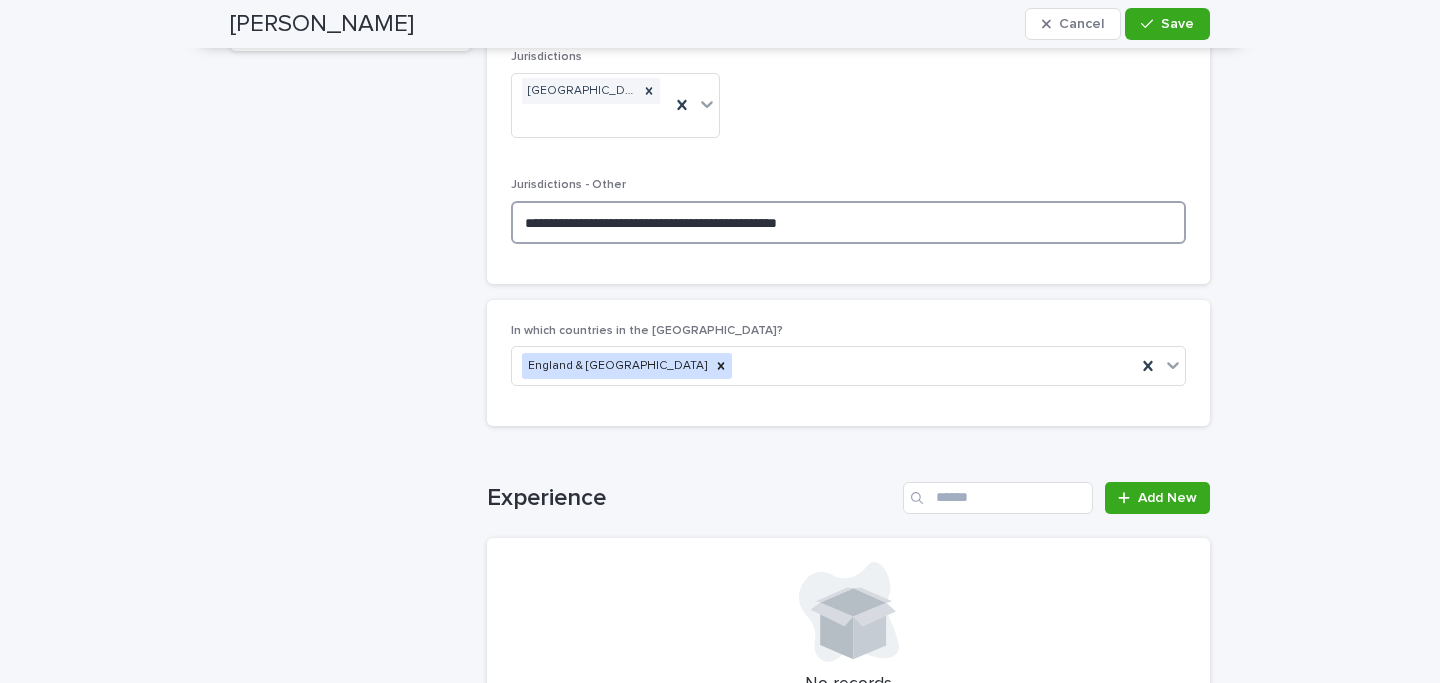 type on "**********" 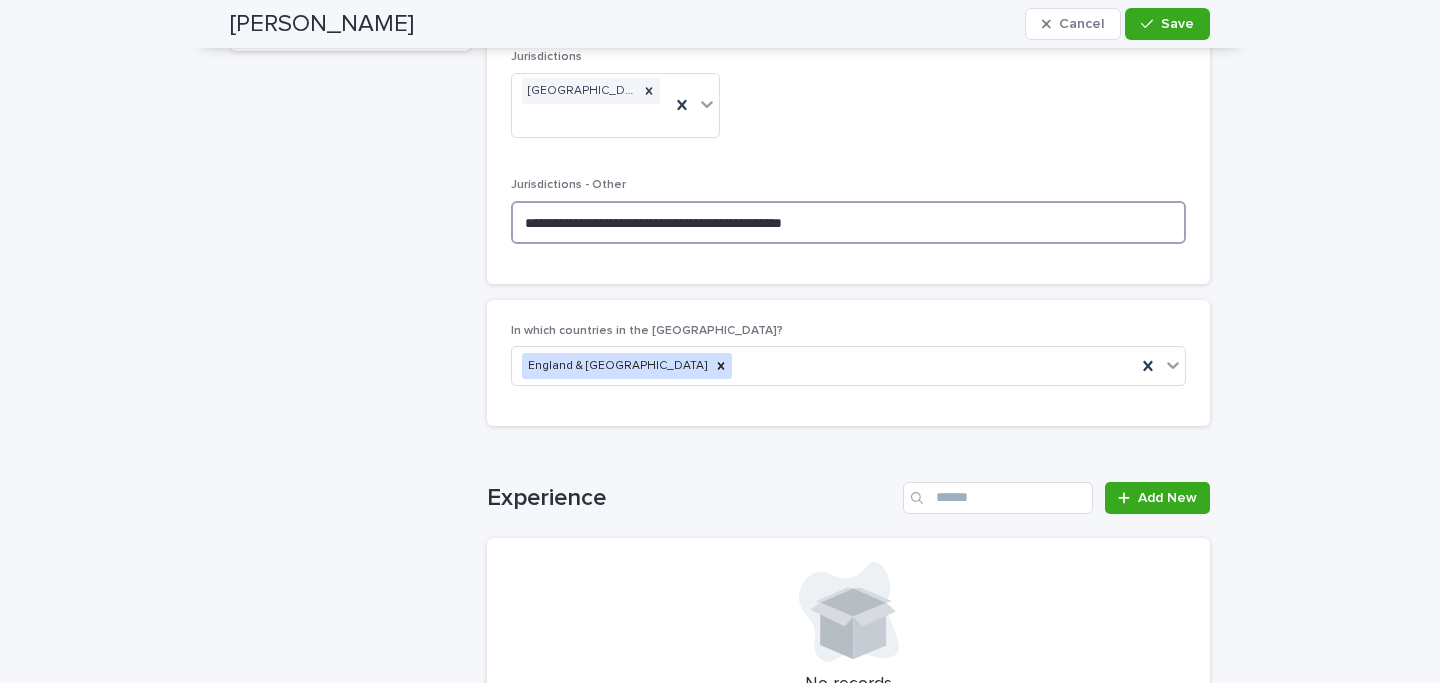 type on "**********" 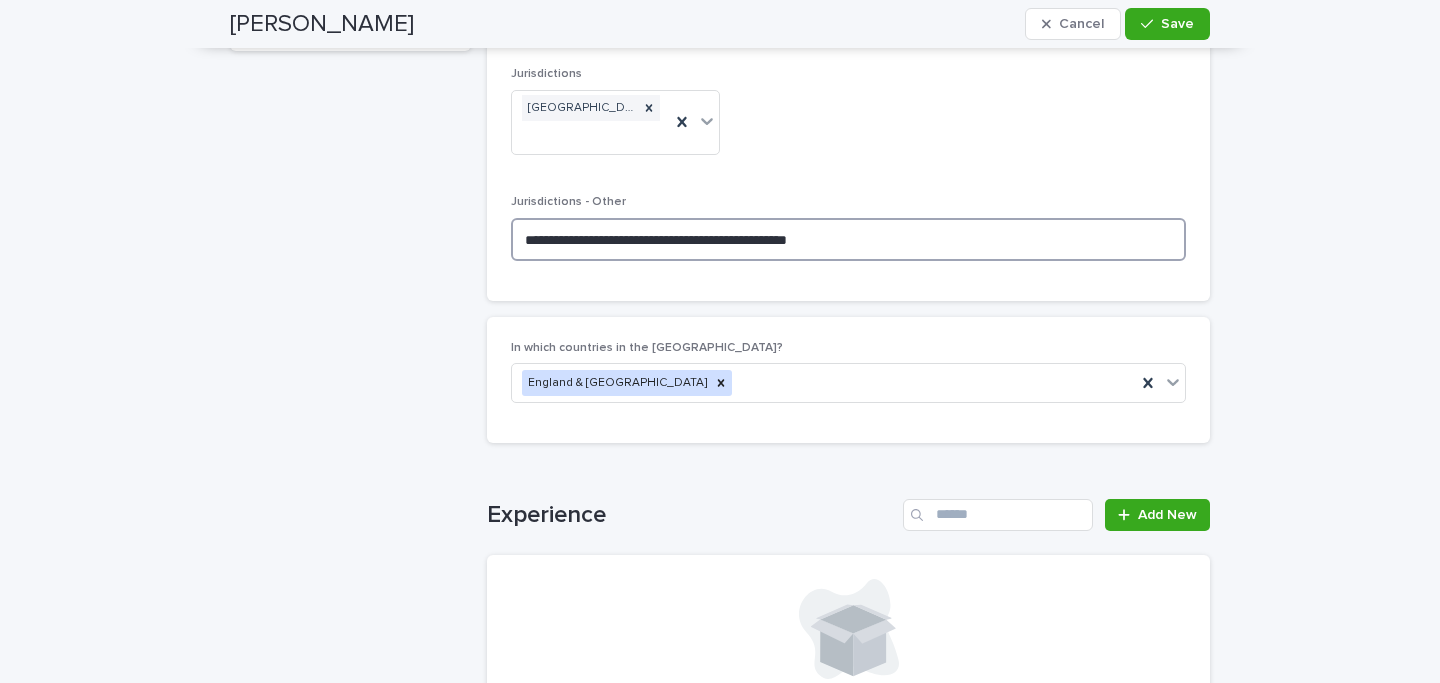 type on "**********" 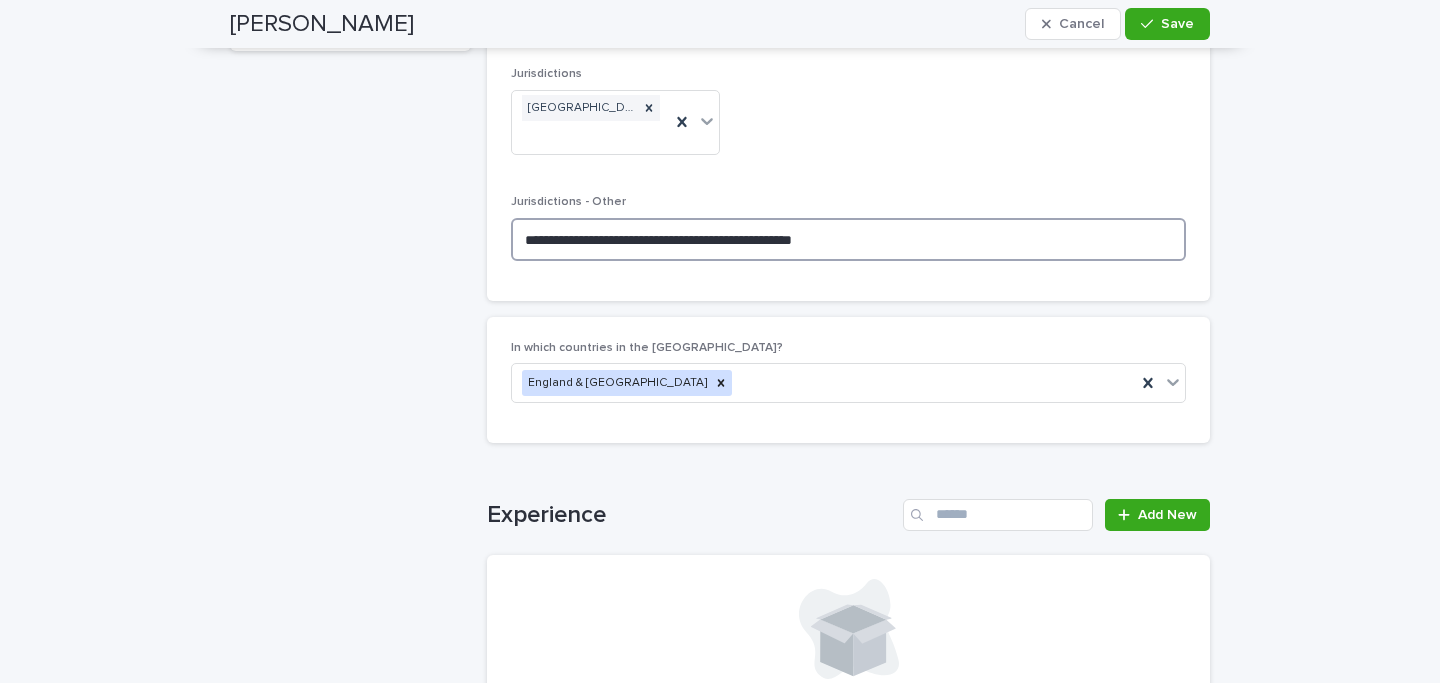 type on "**********" 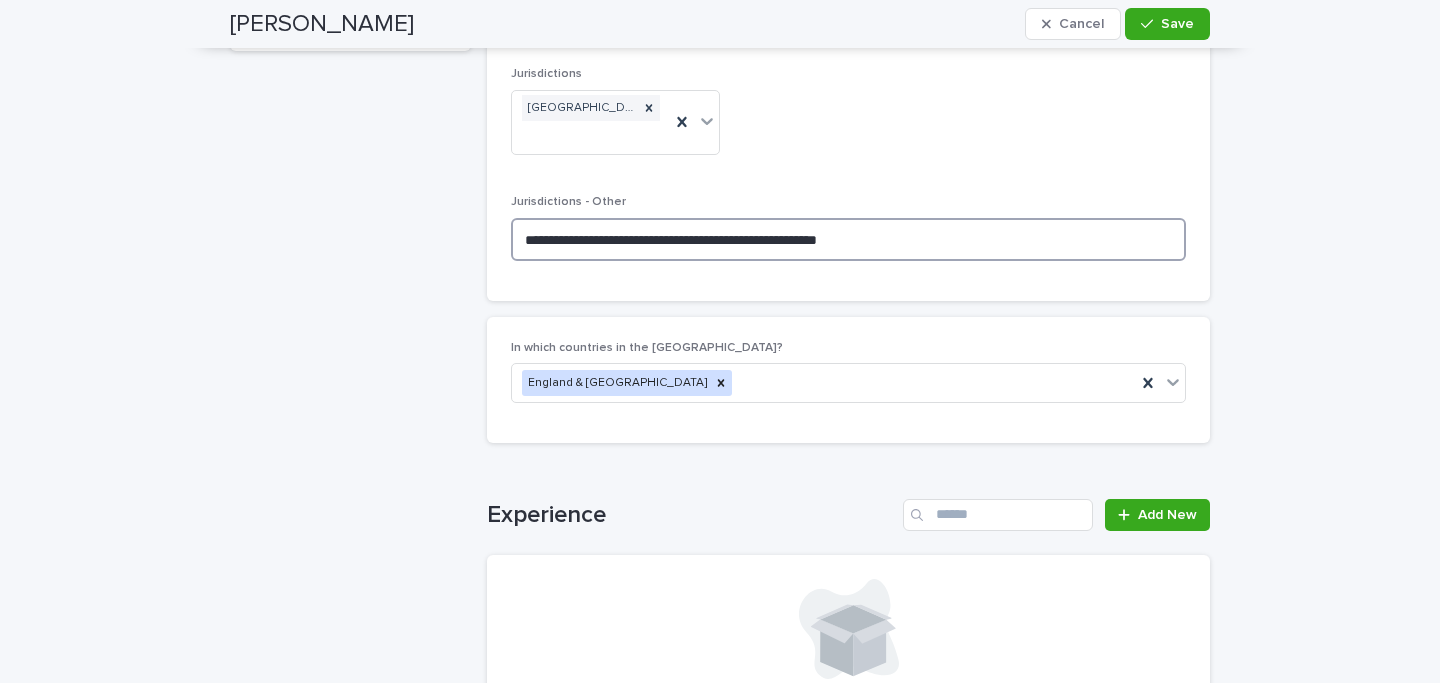 type on "**********" 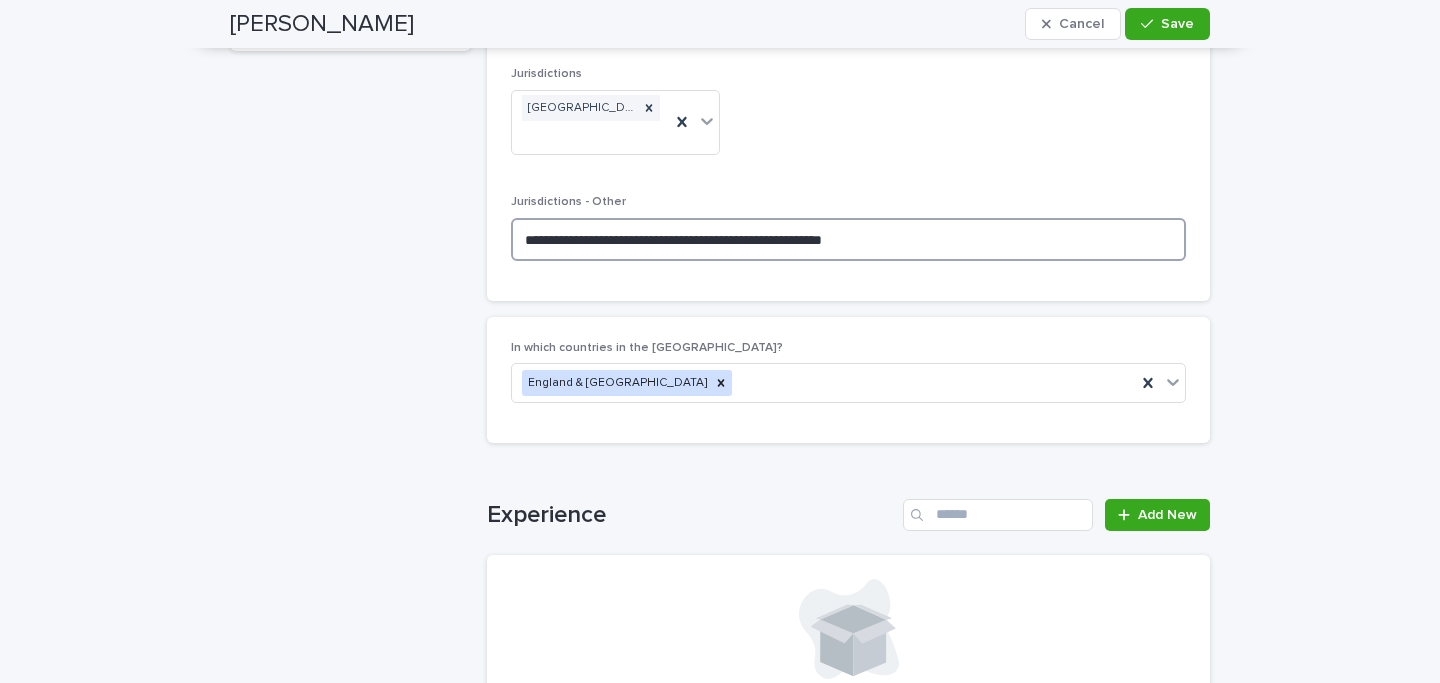 type on "**********" 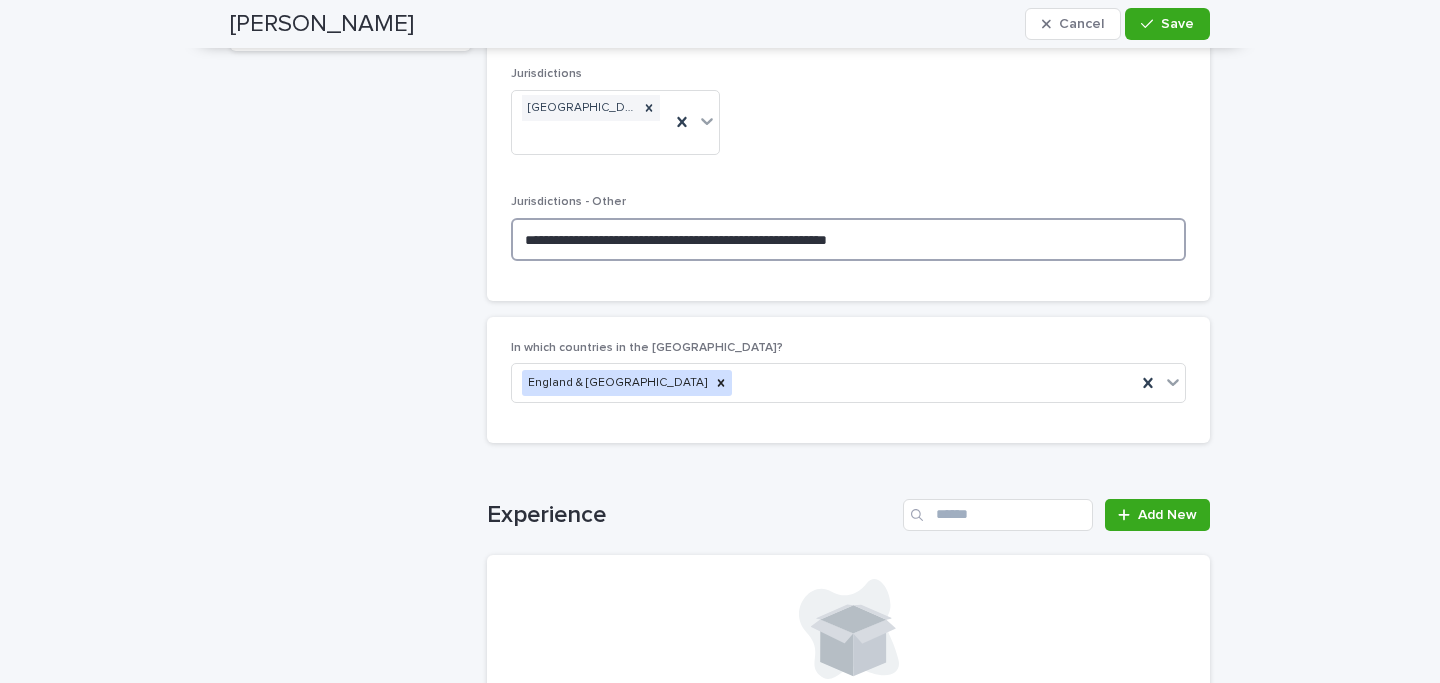 type on "**********" 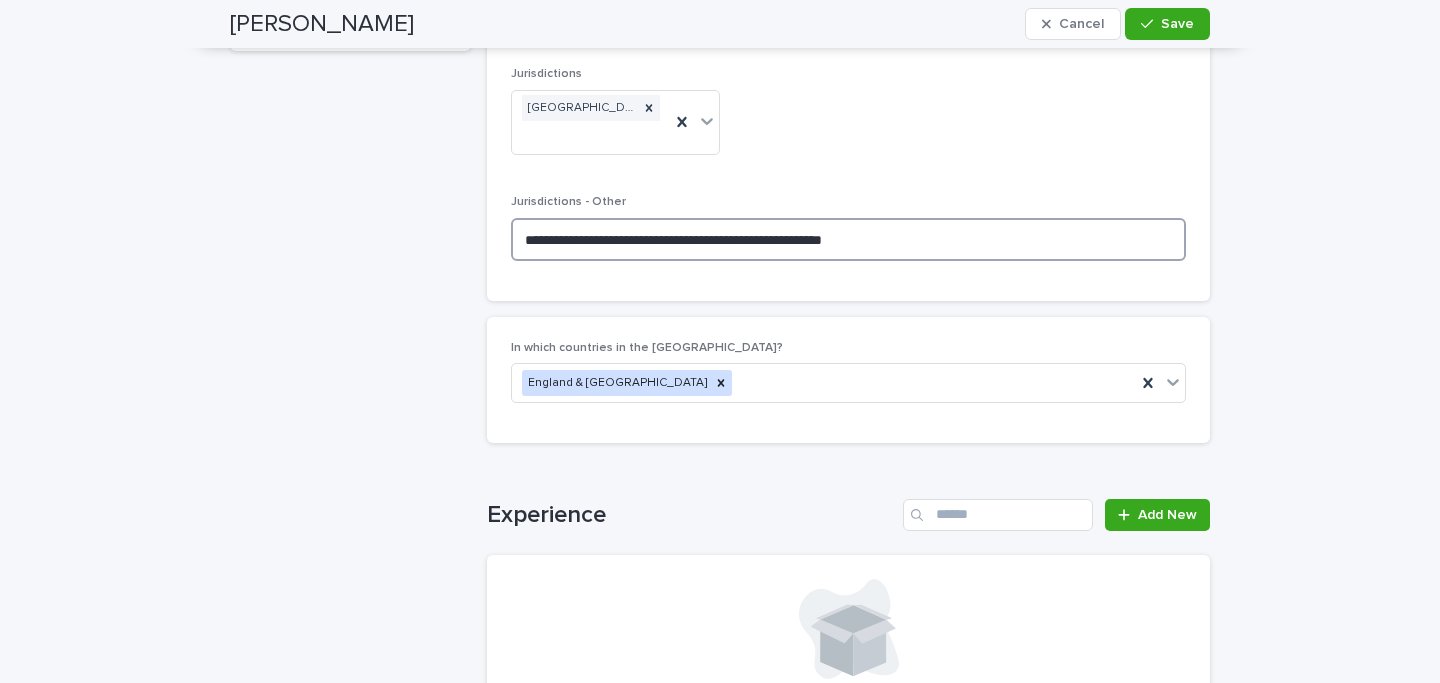 type on "**********" 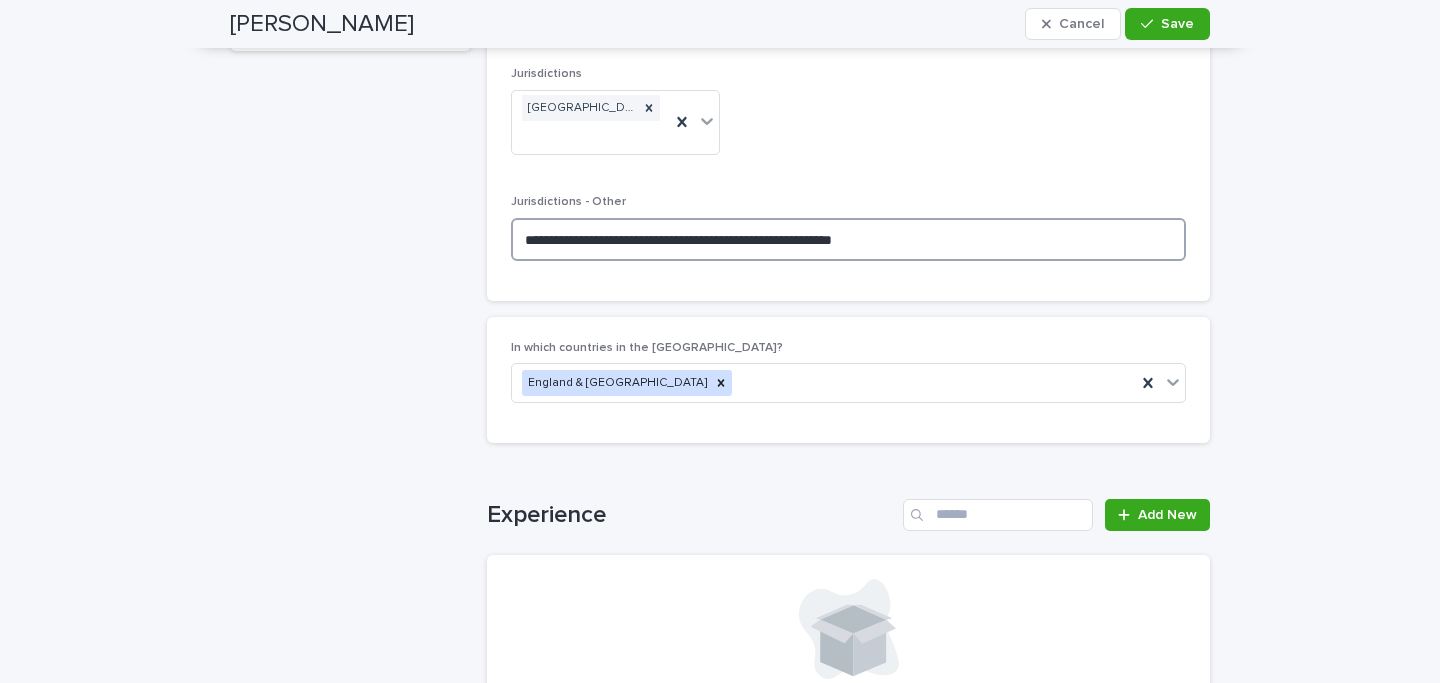 type on "**********" 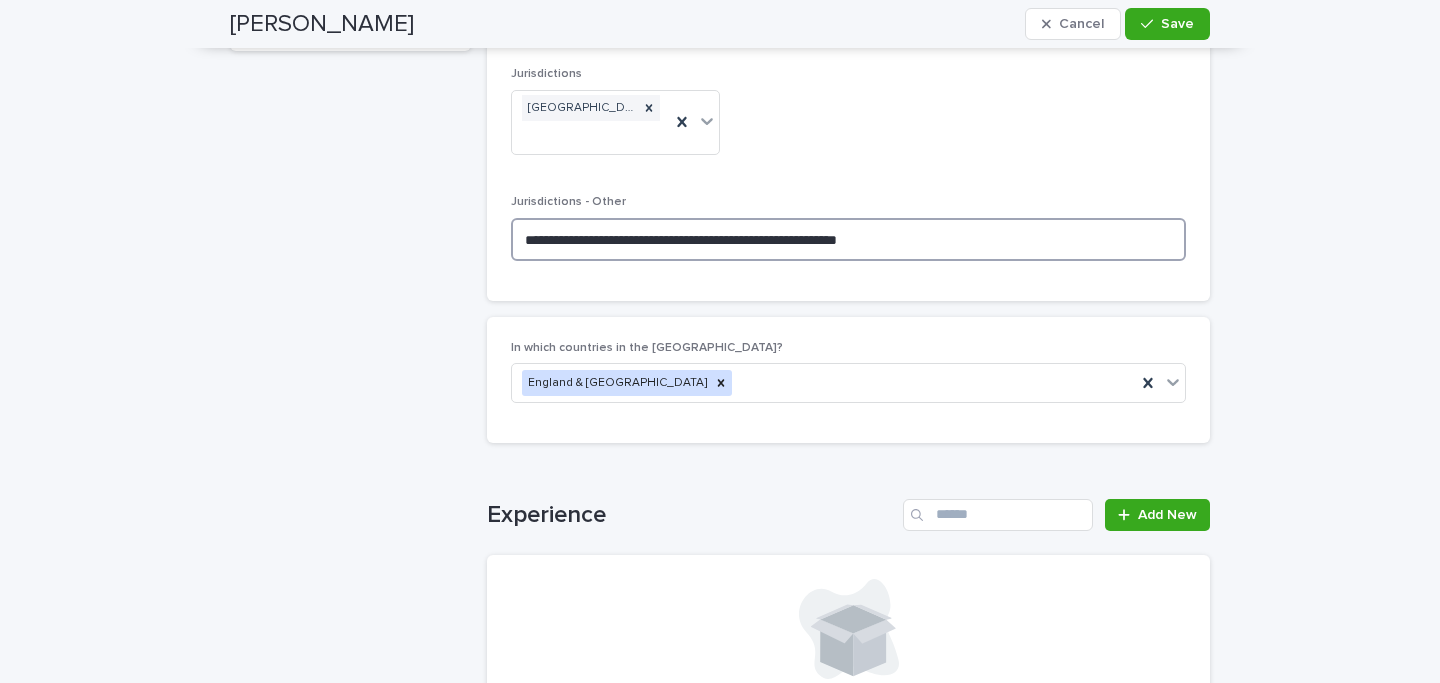 type on "**********" 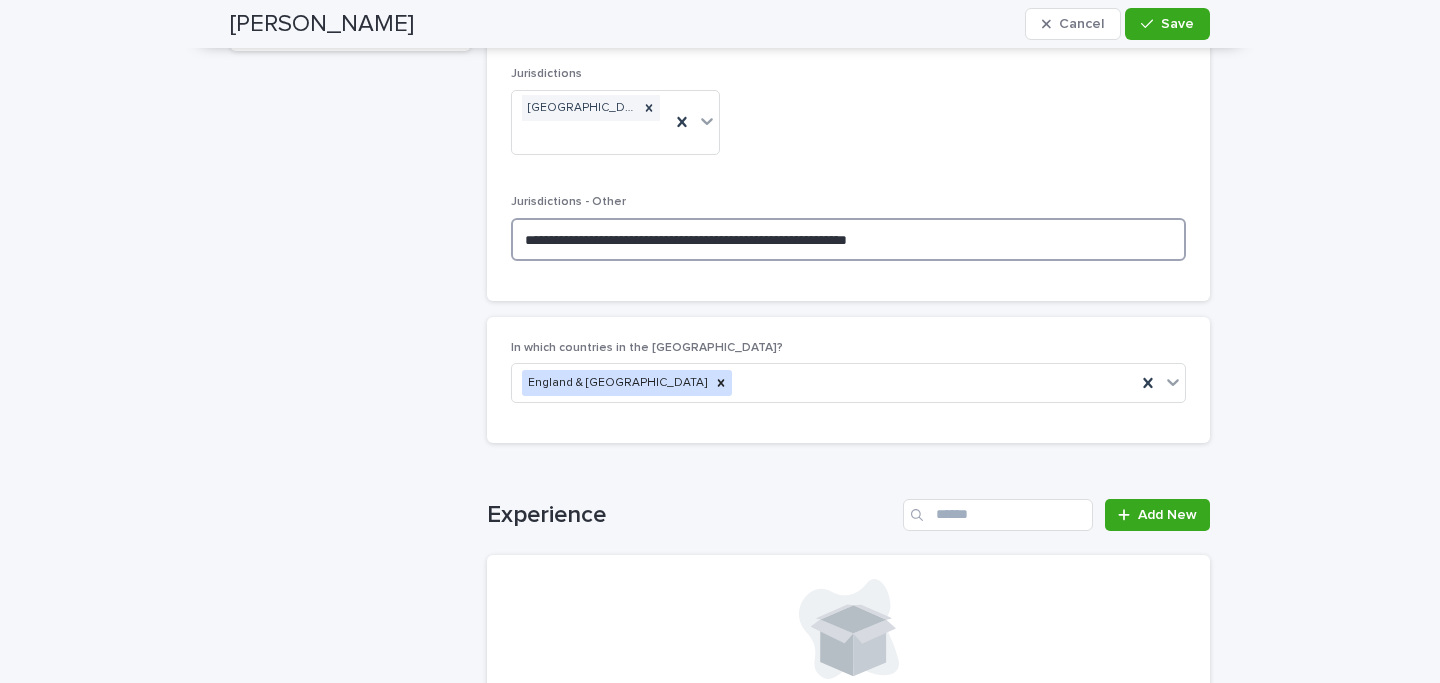 type on "**********" 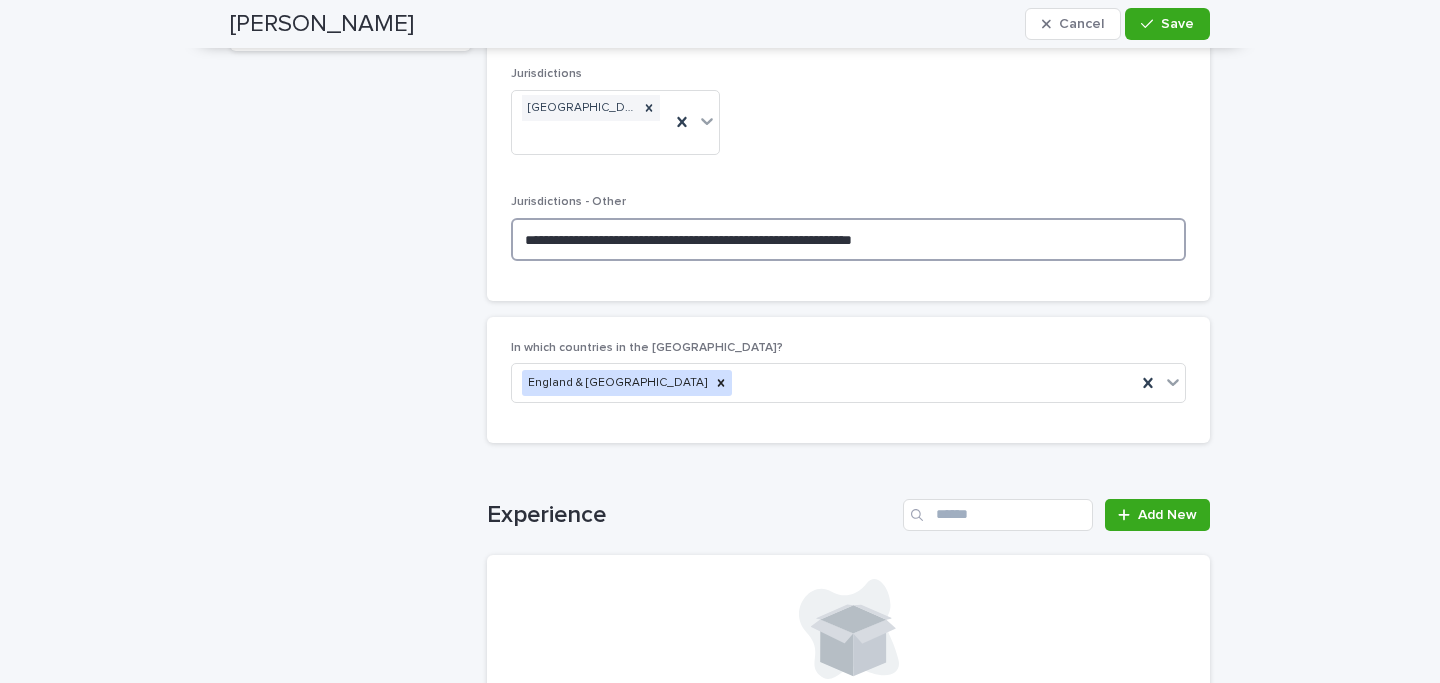 type on "**********" 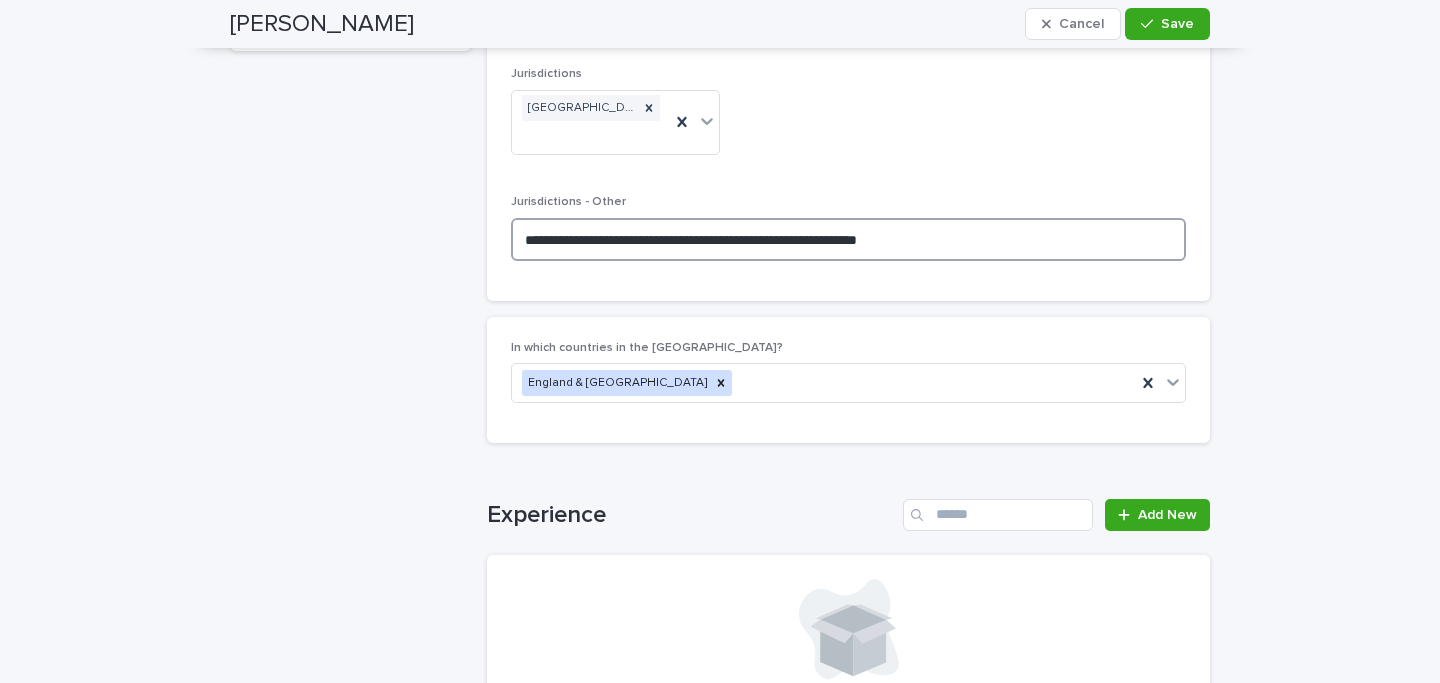 type on "**********" 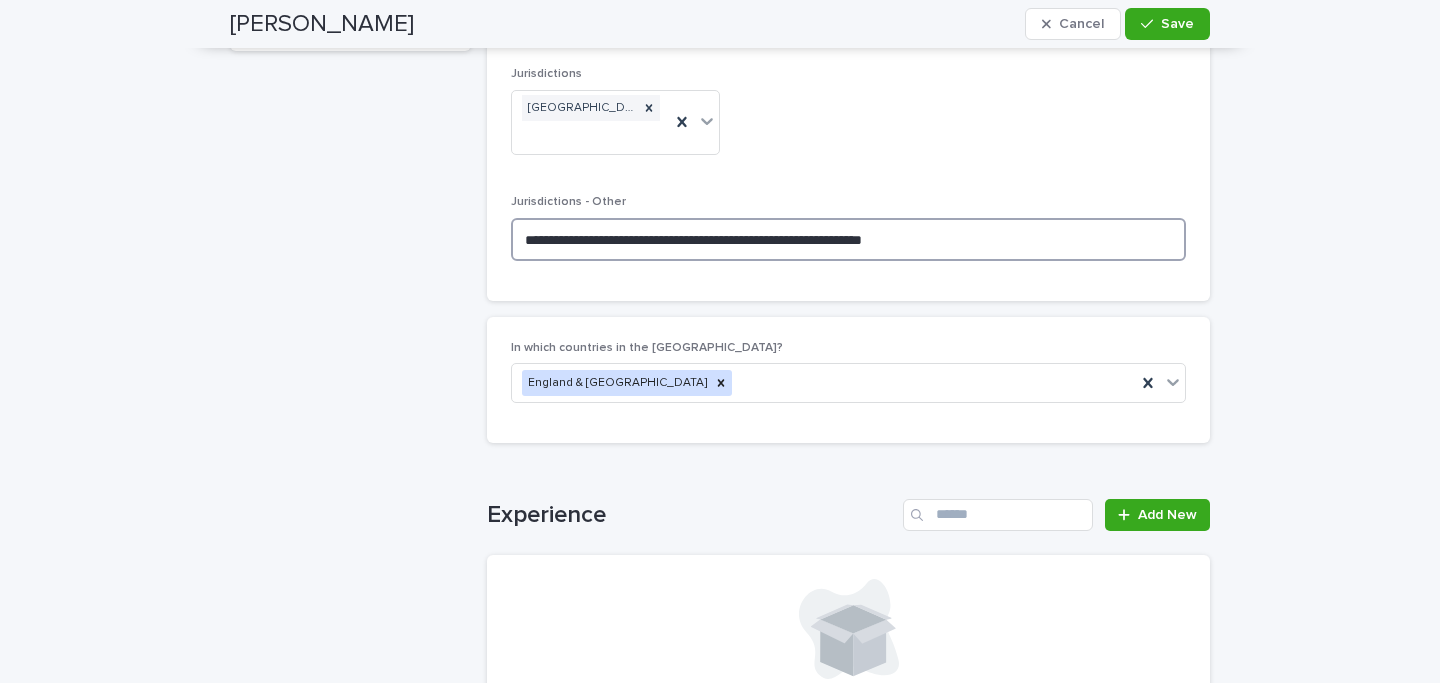 type on "**********" 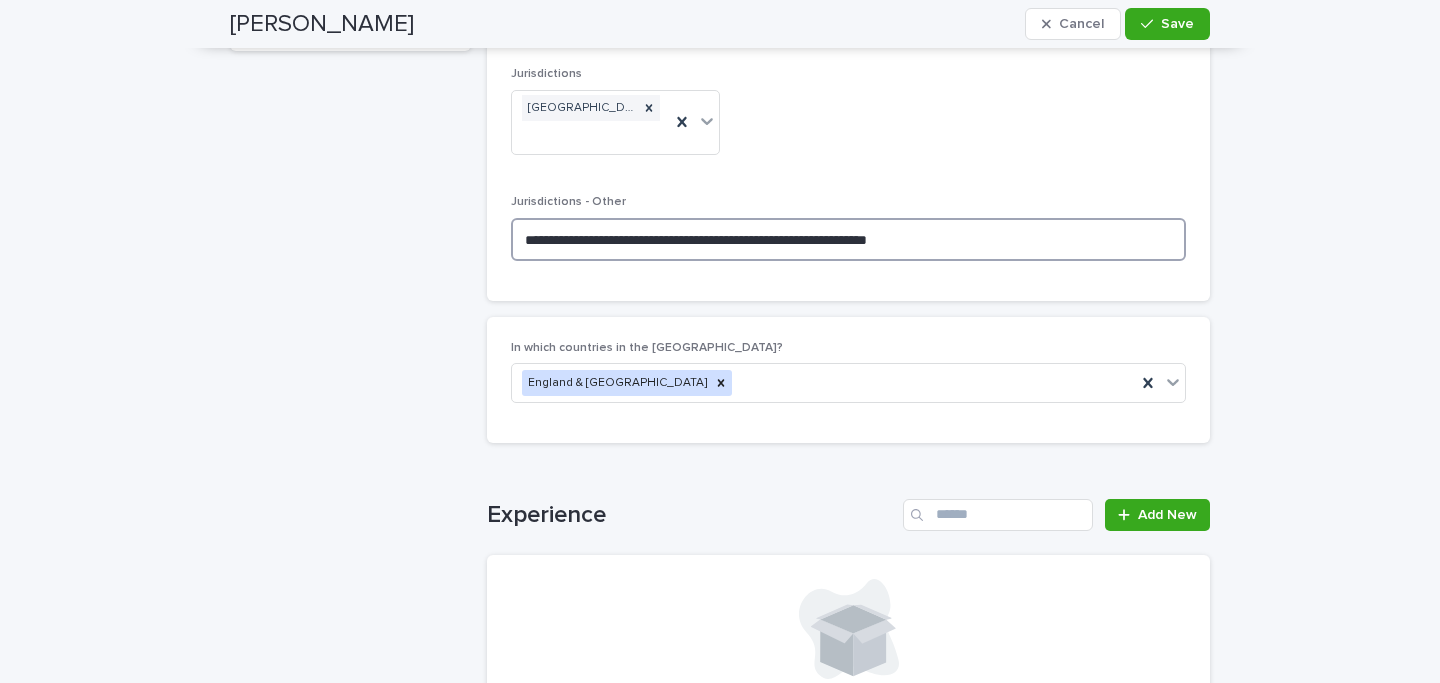type on "**********" 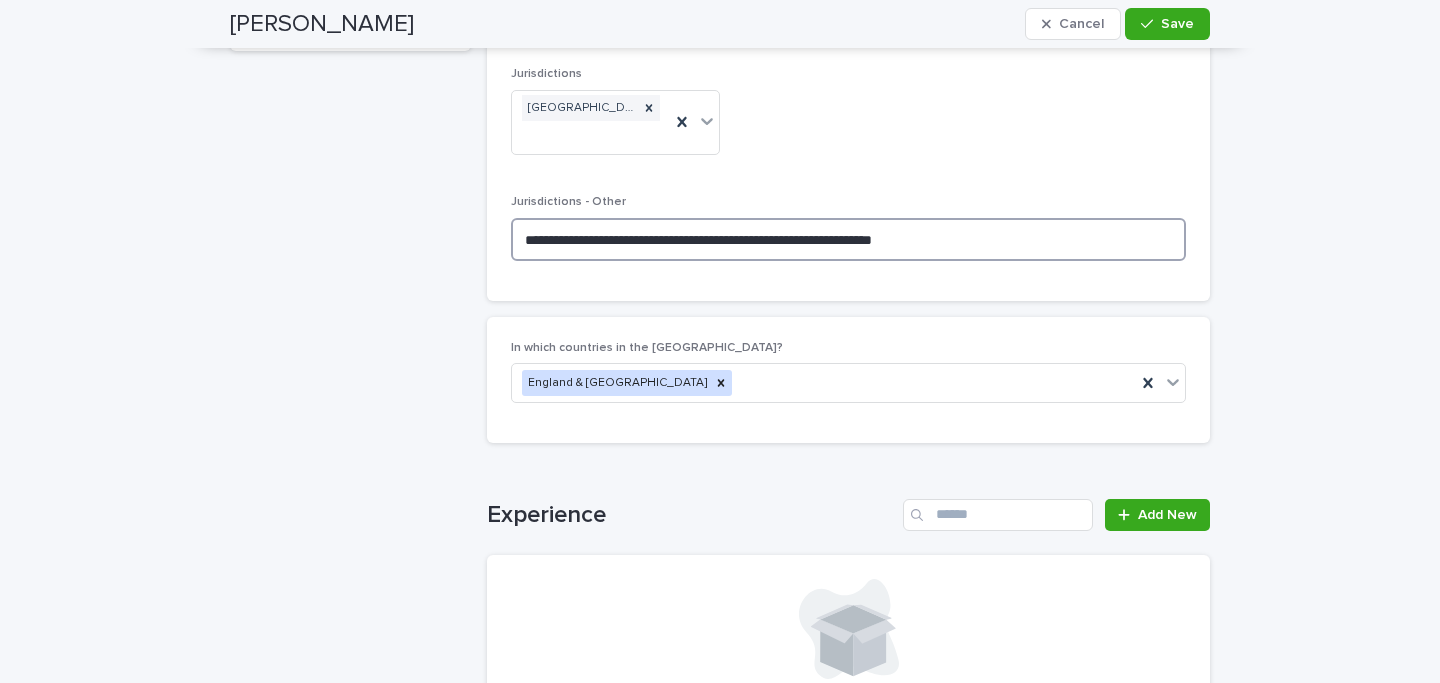 type on "**********" 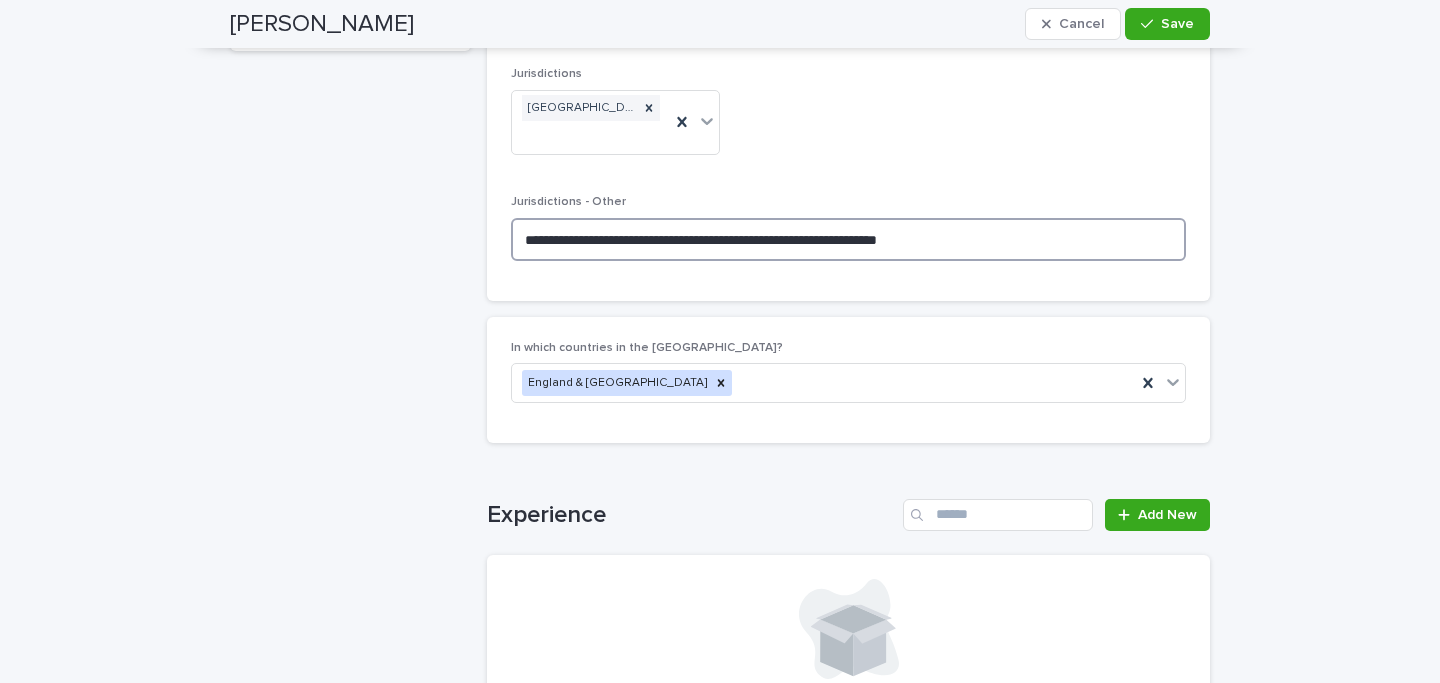 type on "**********" 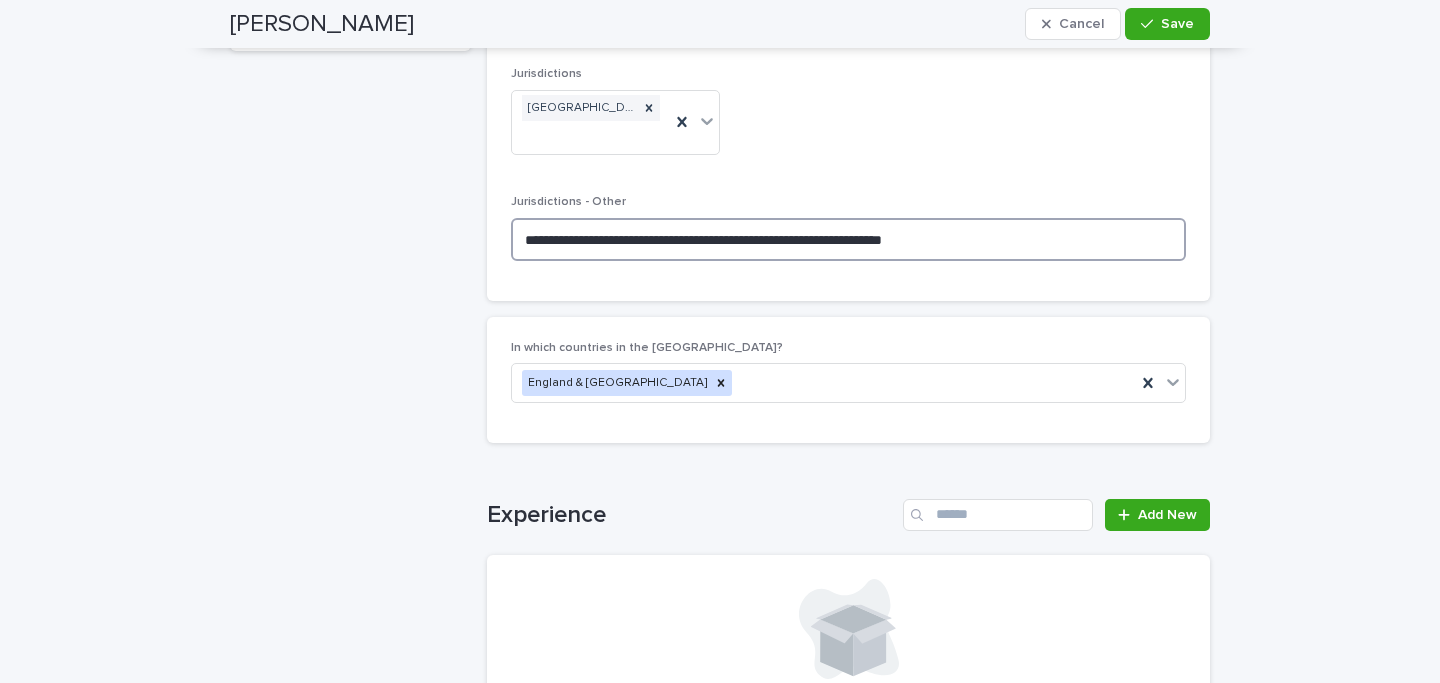 type on "**********" 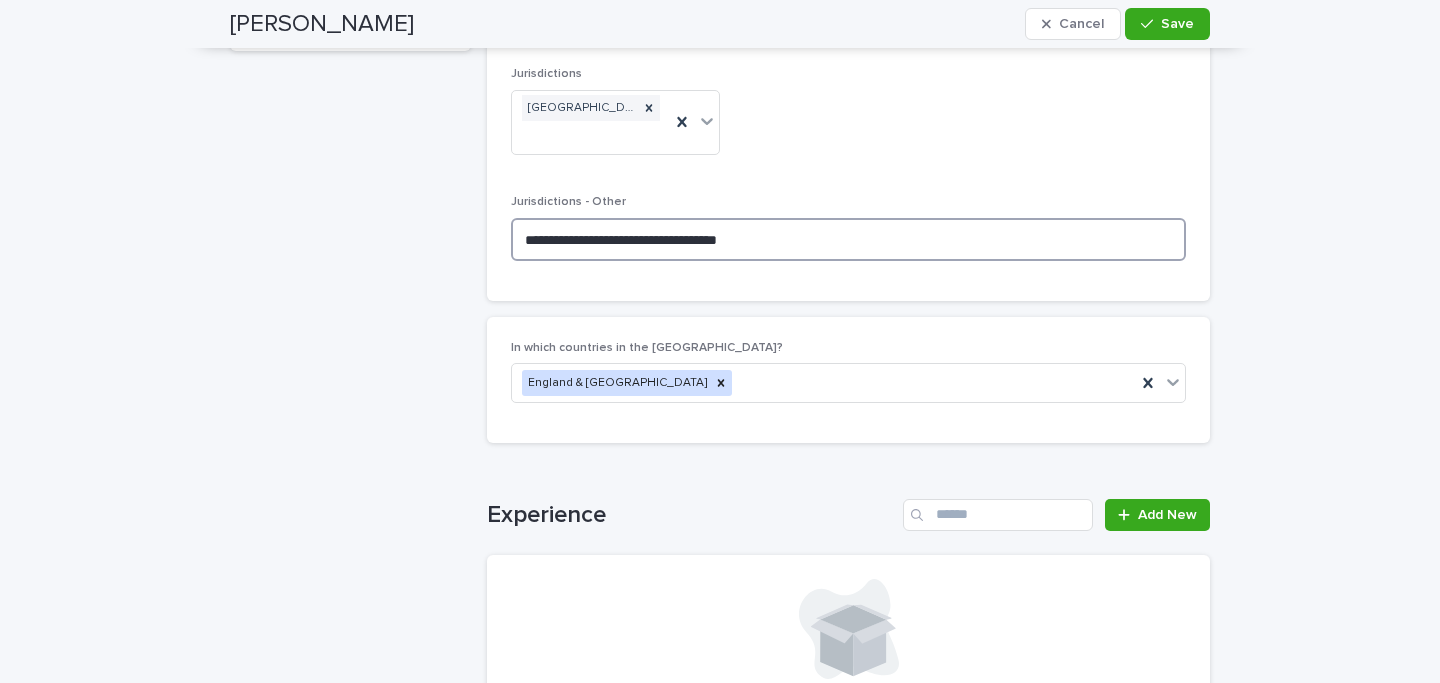 type on "**********" 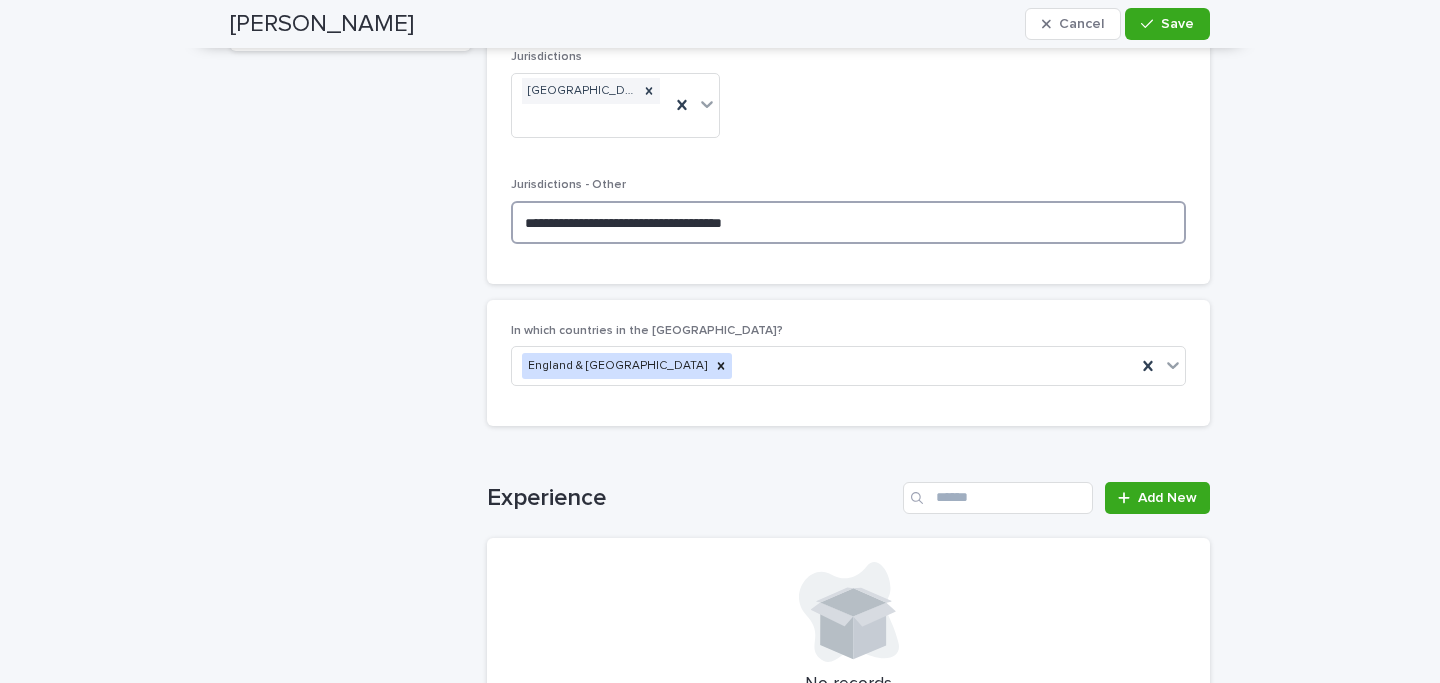 type on "**********" 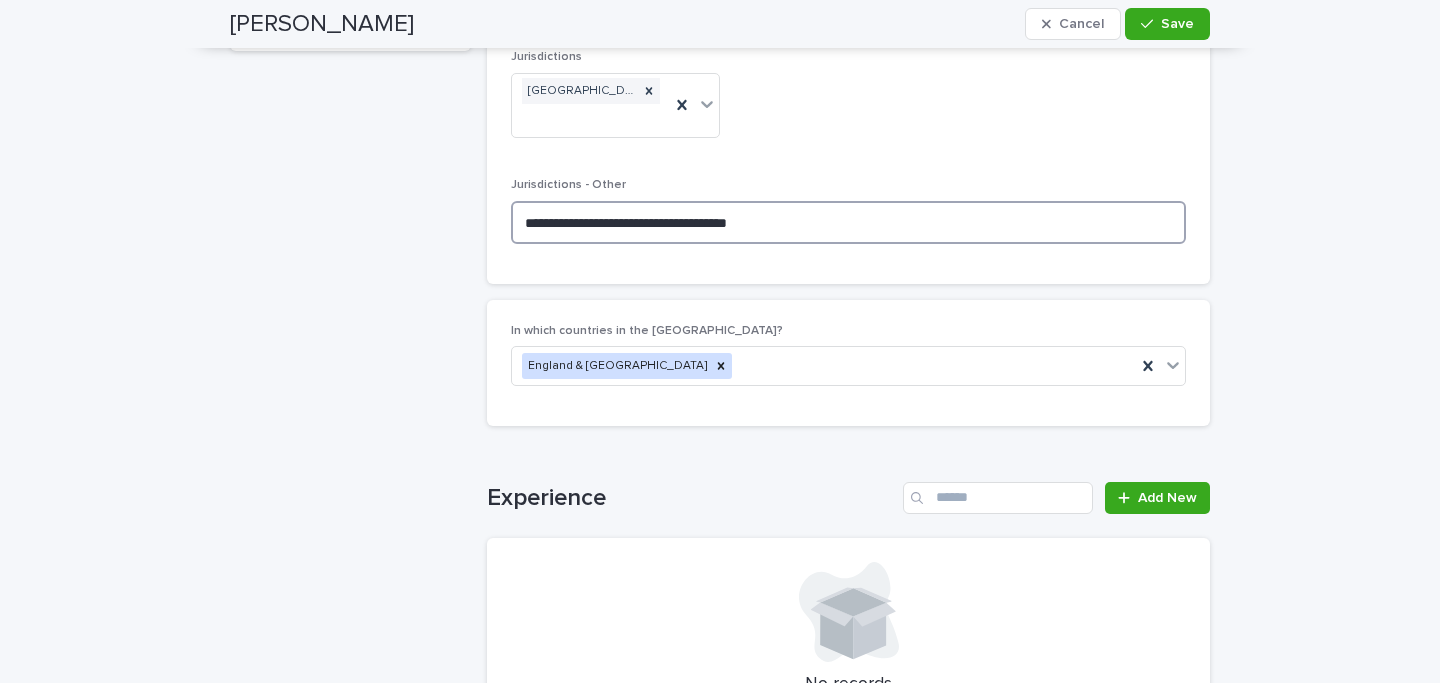 type on "**********" 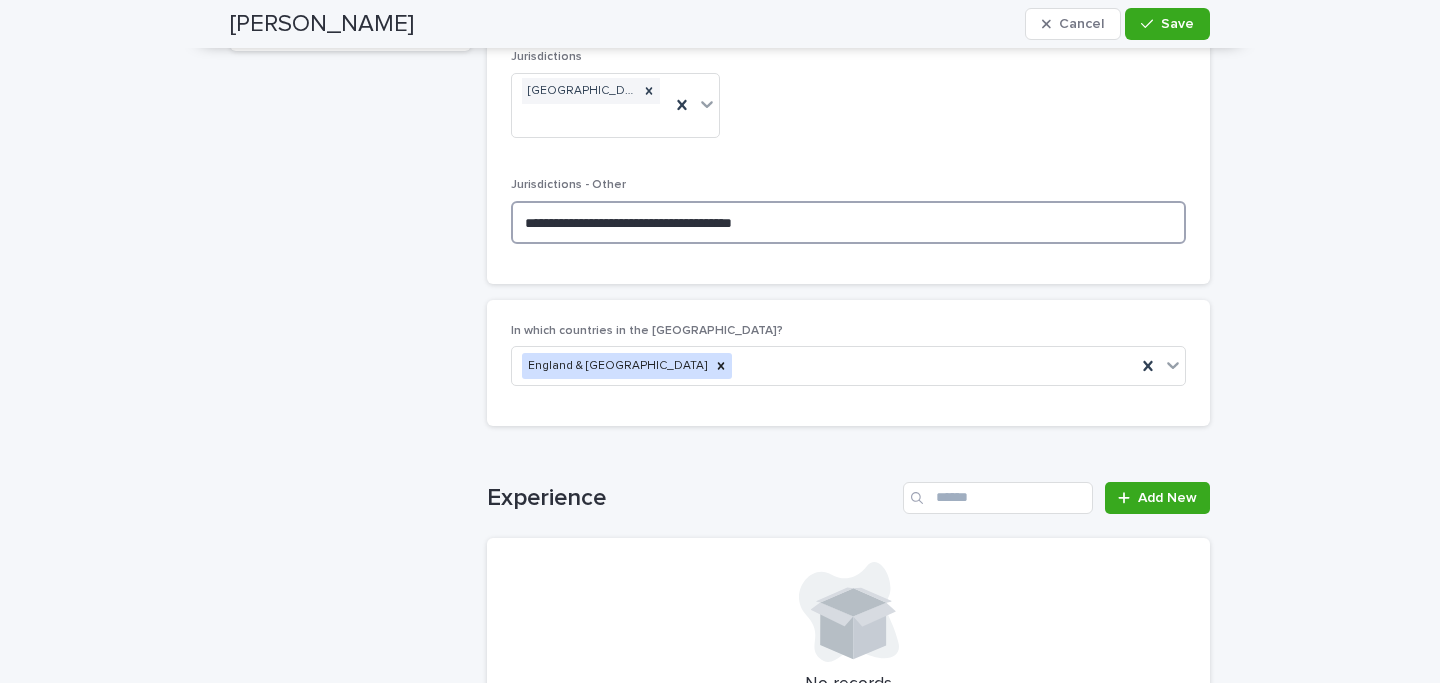 type on "**********" 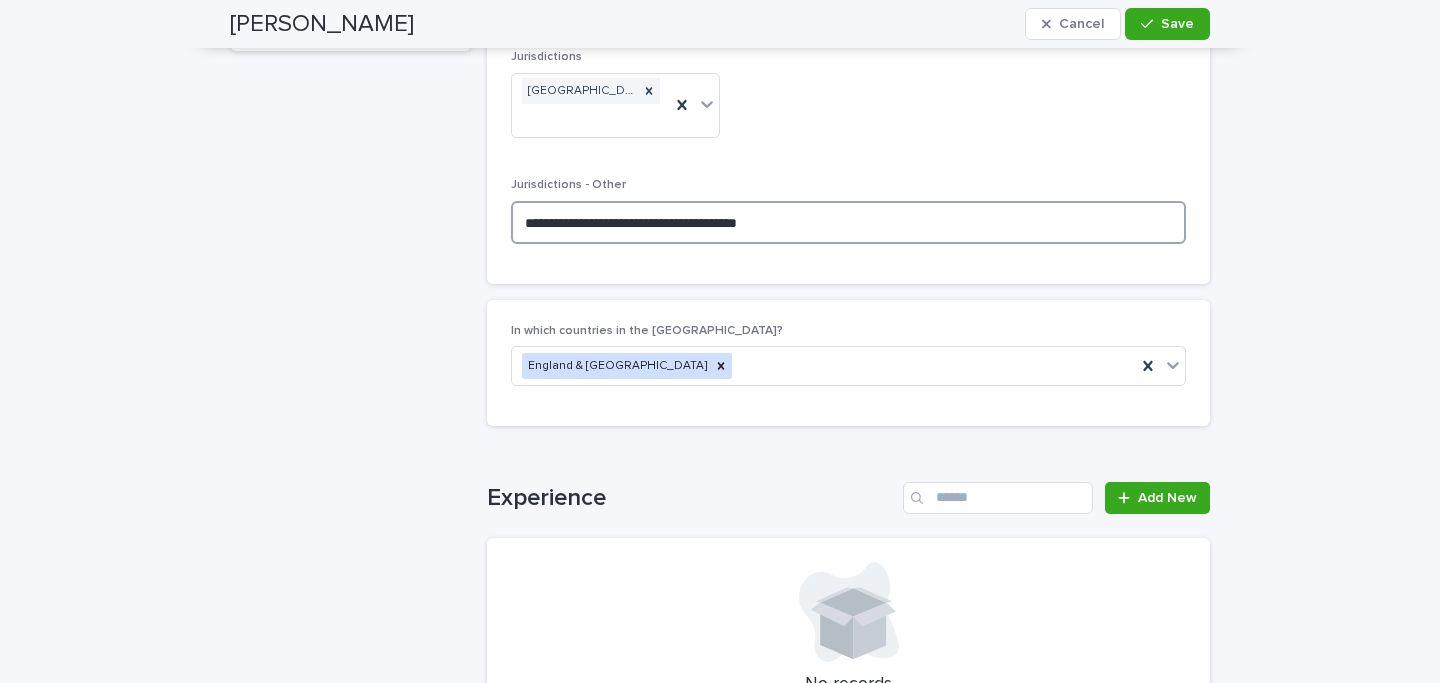 type on "**********" 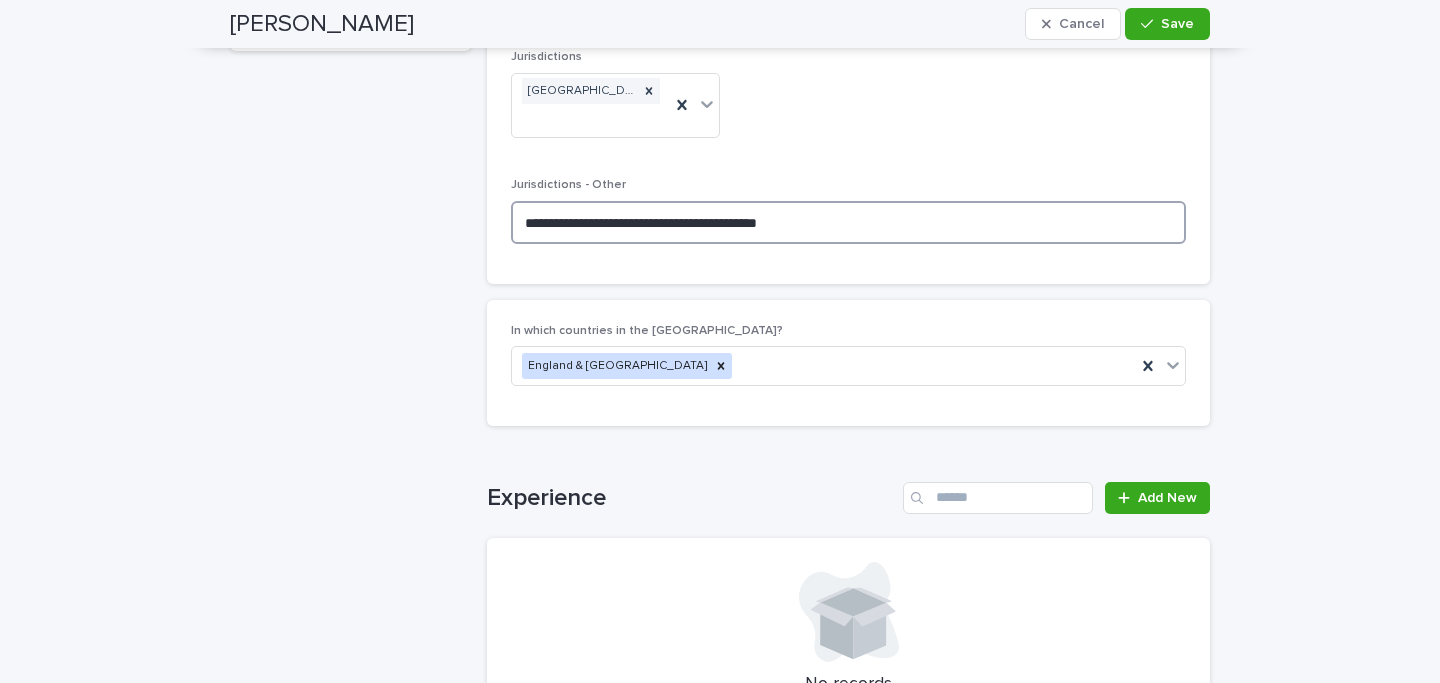type on "**********" 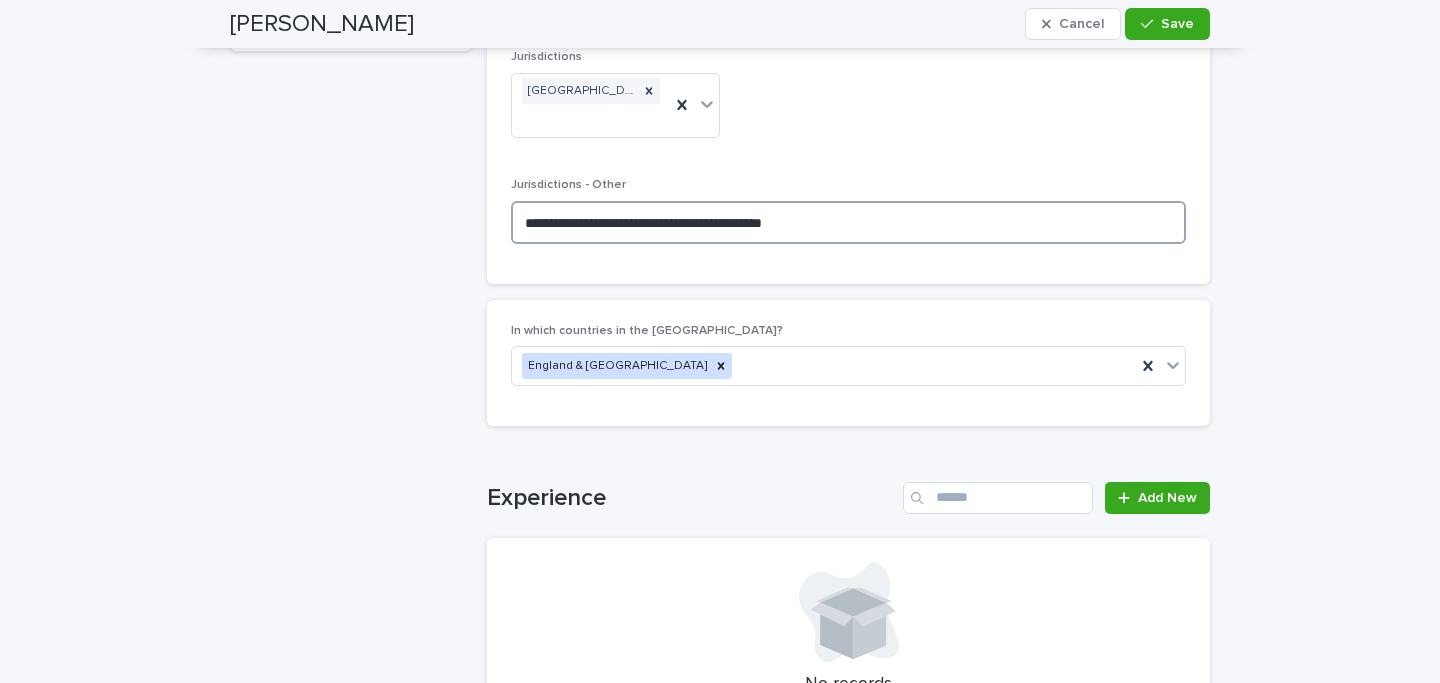 type on "**********" 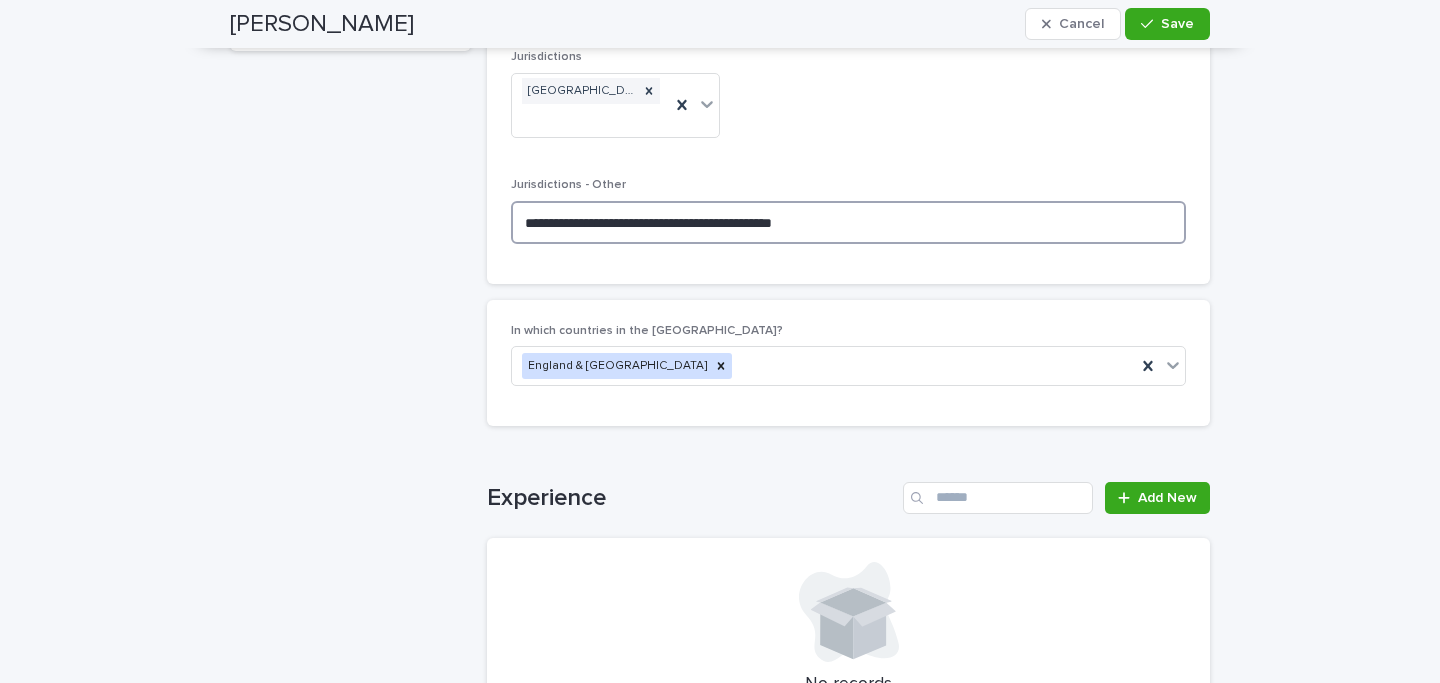 type on "**********" 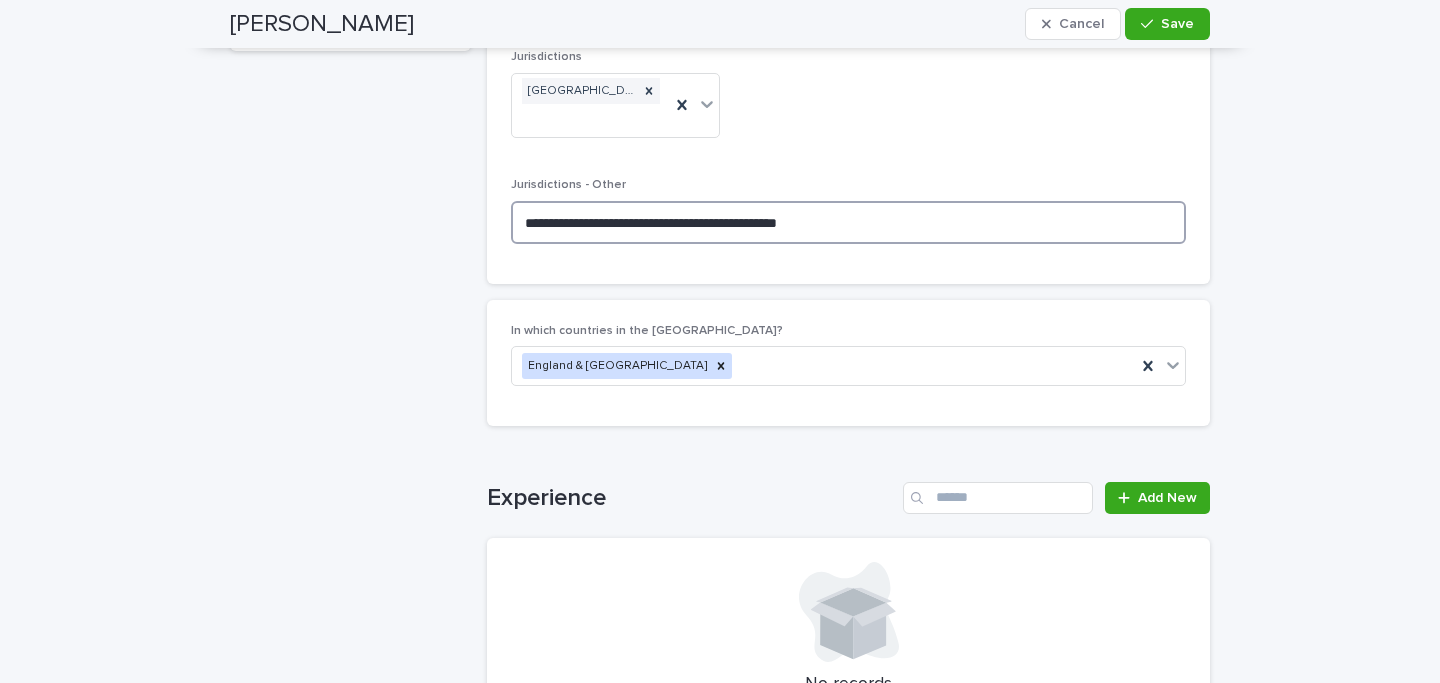 type on "**********" 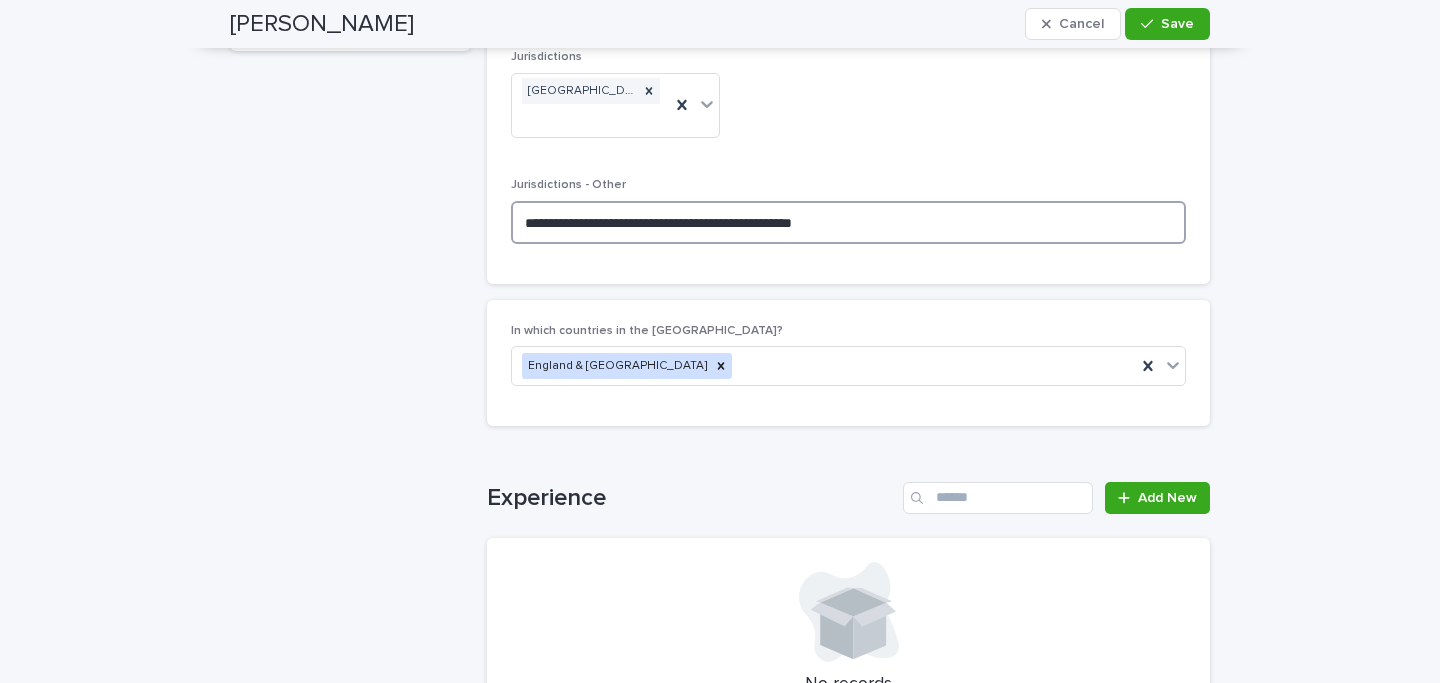 type on "**********" 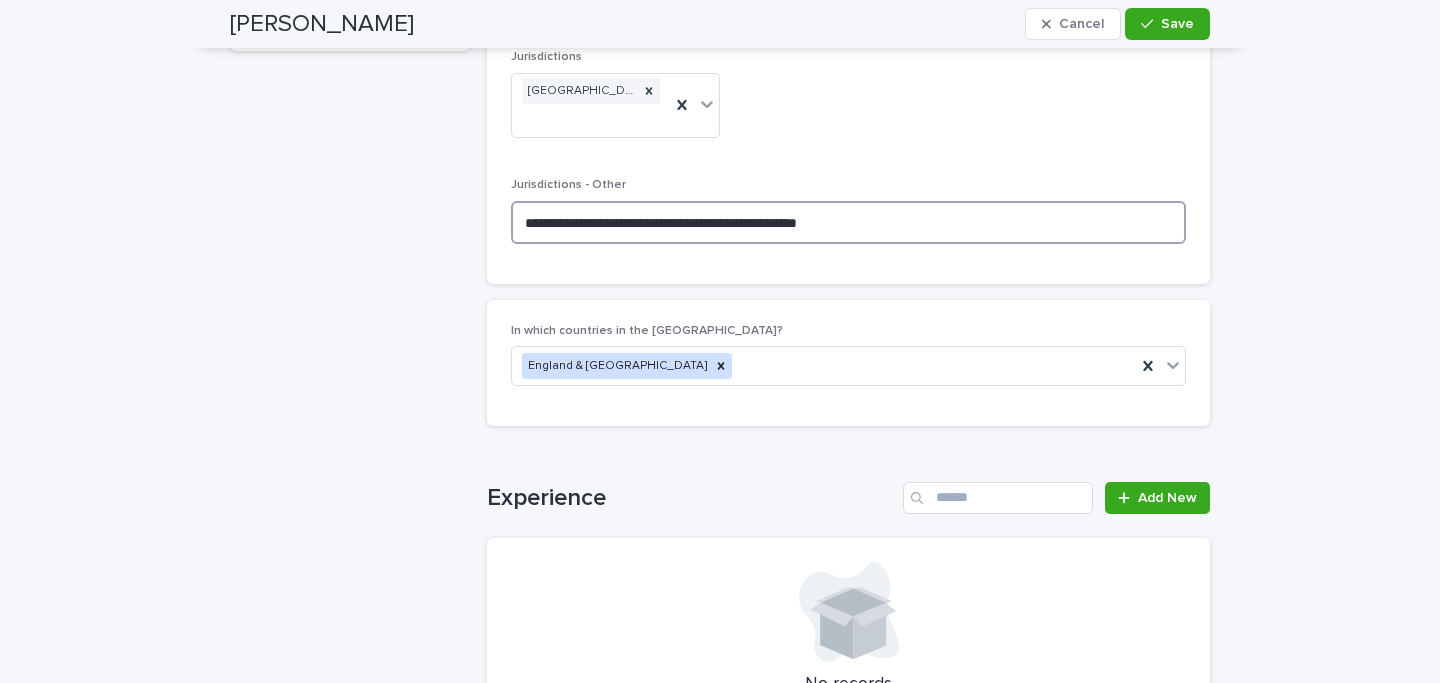 type on "**********" 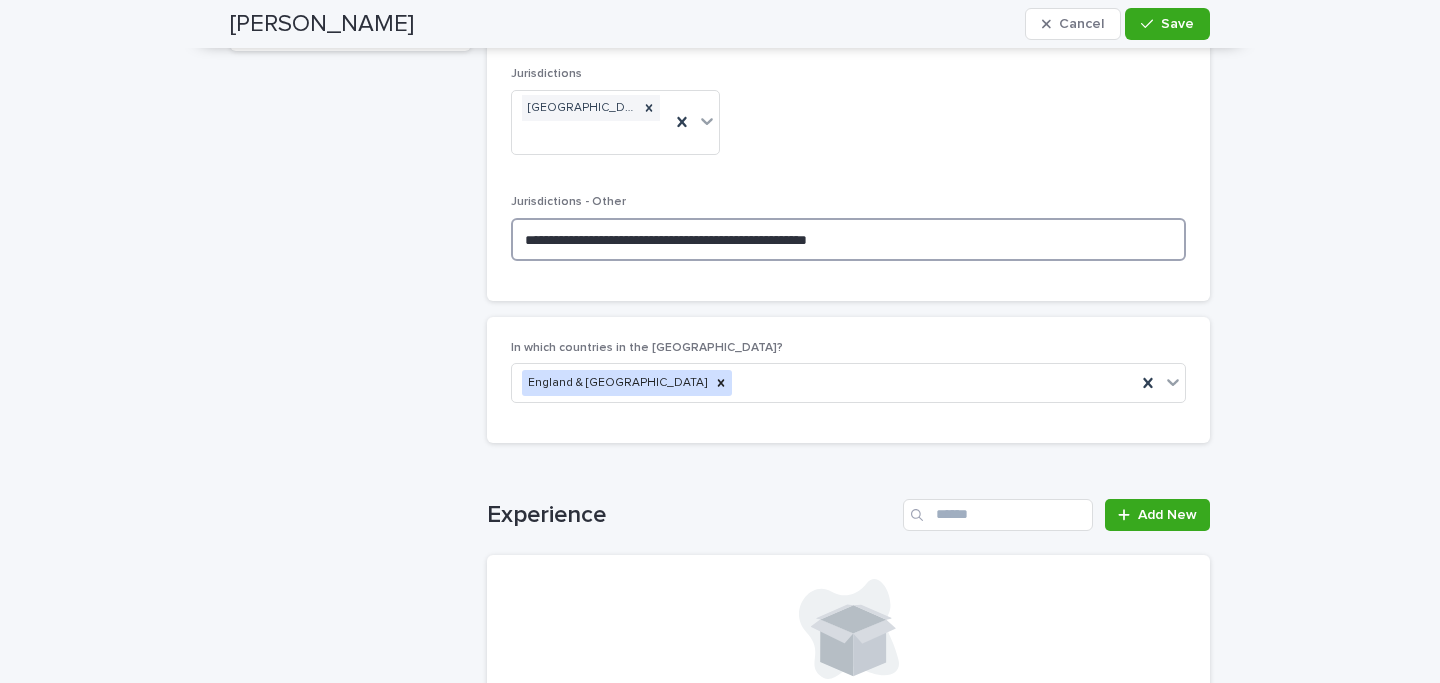 type on "**********" 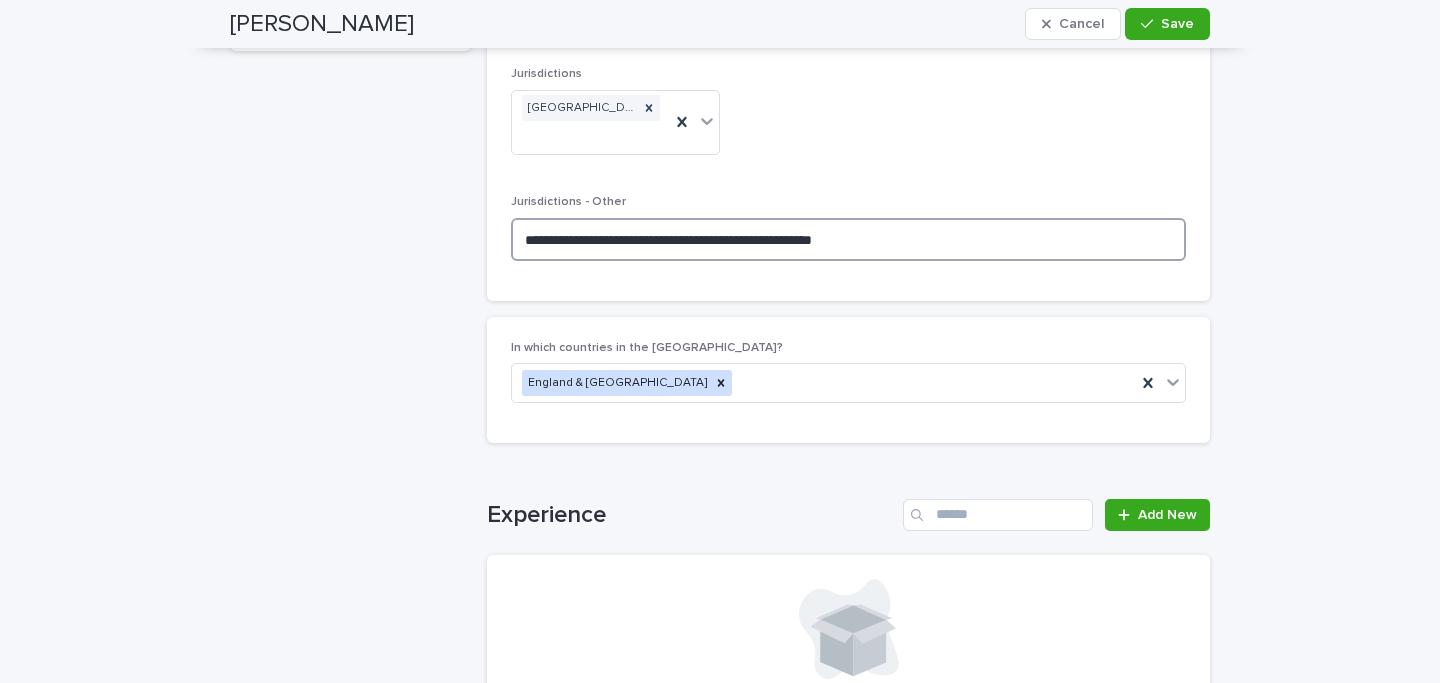 type on "**********" 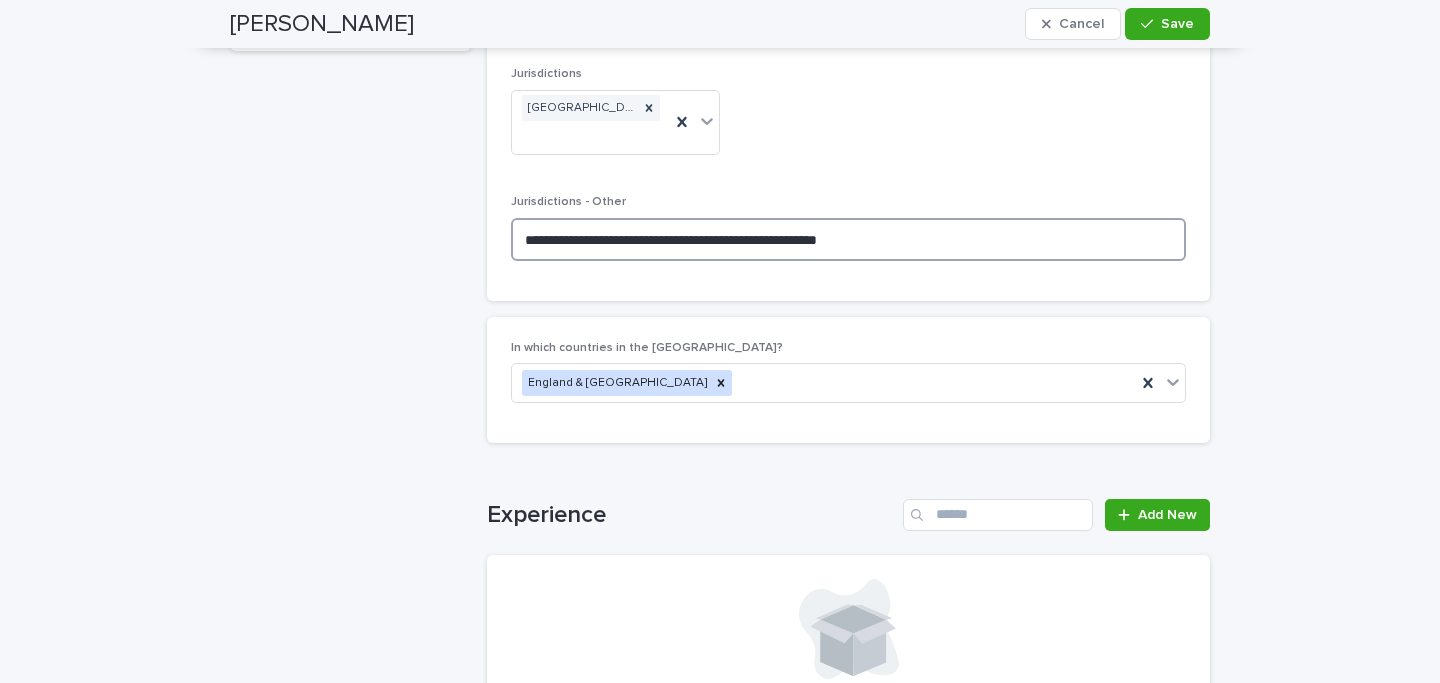 type on "**********" 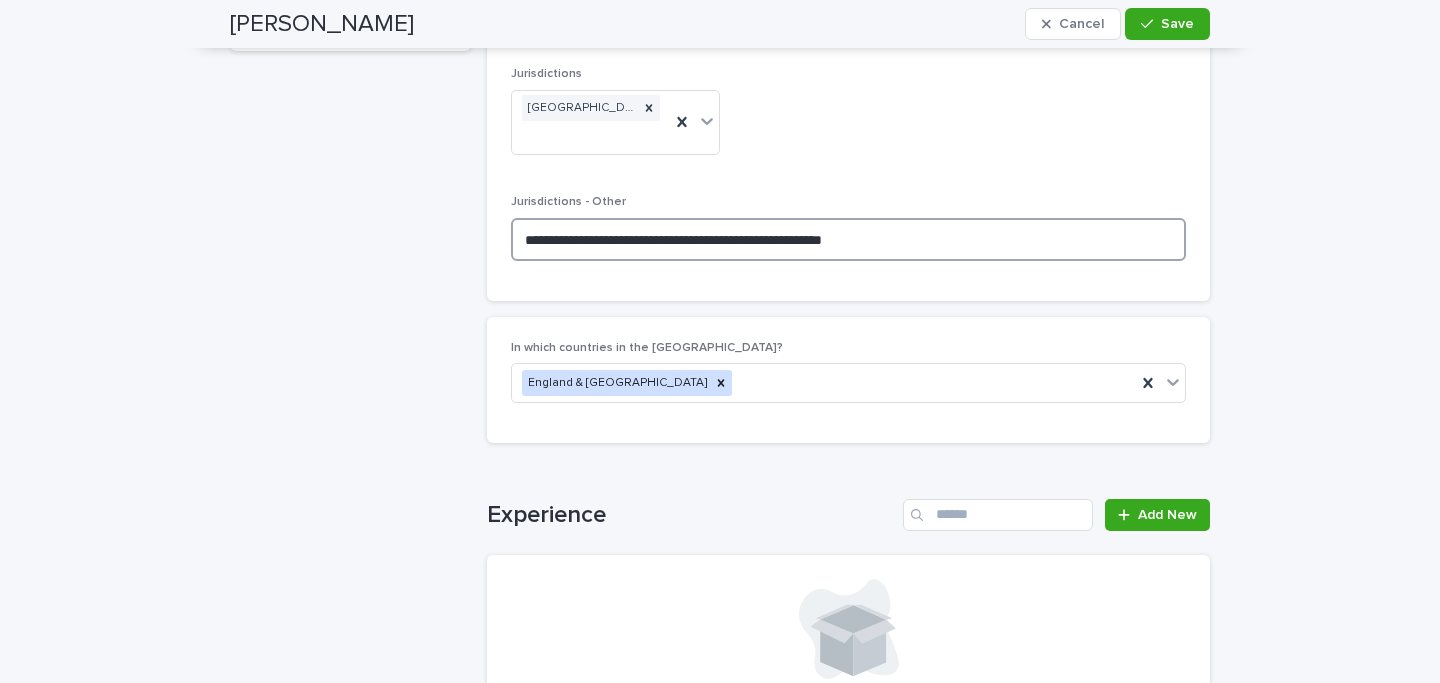 type on "**********" 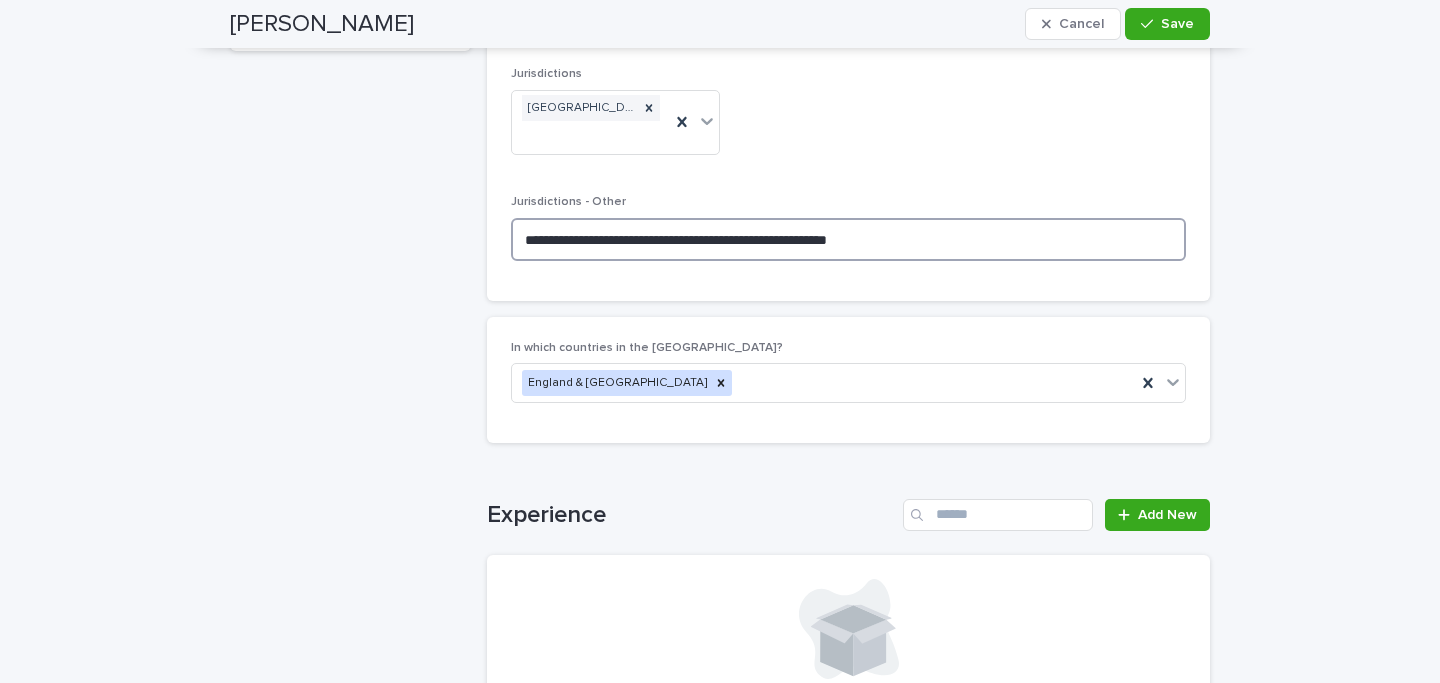 type on "**********" 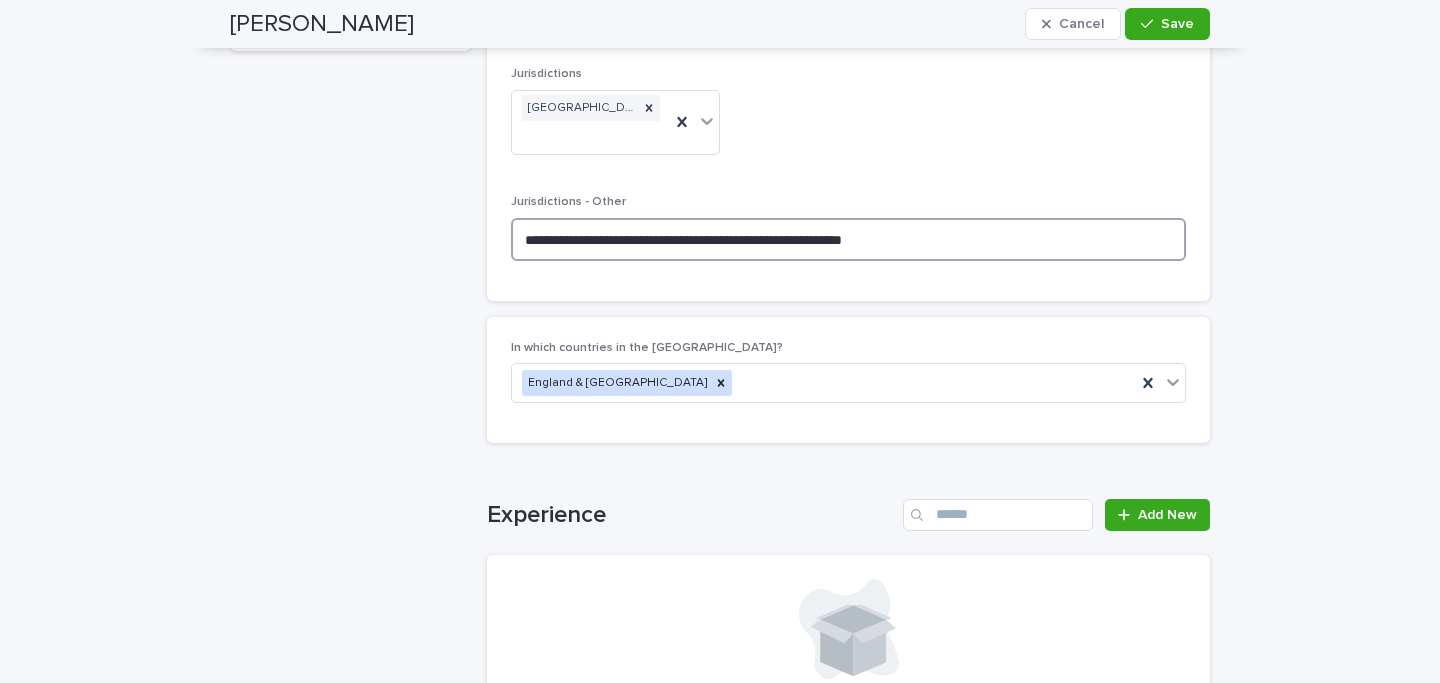 type on "**********" 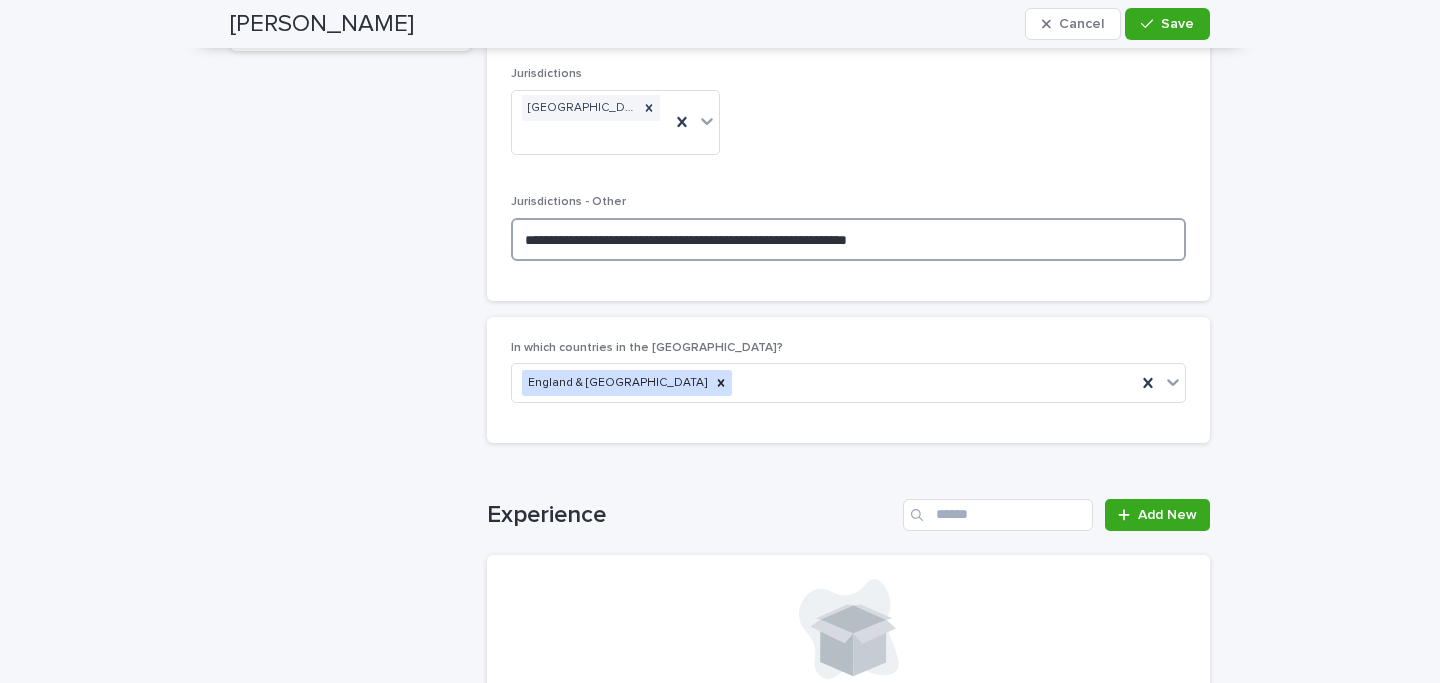 type on "**********" 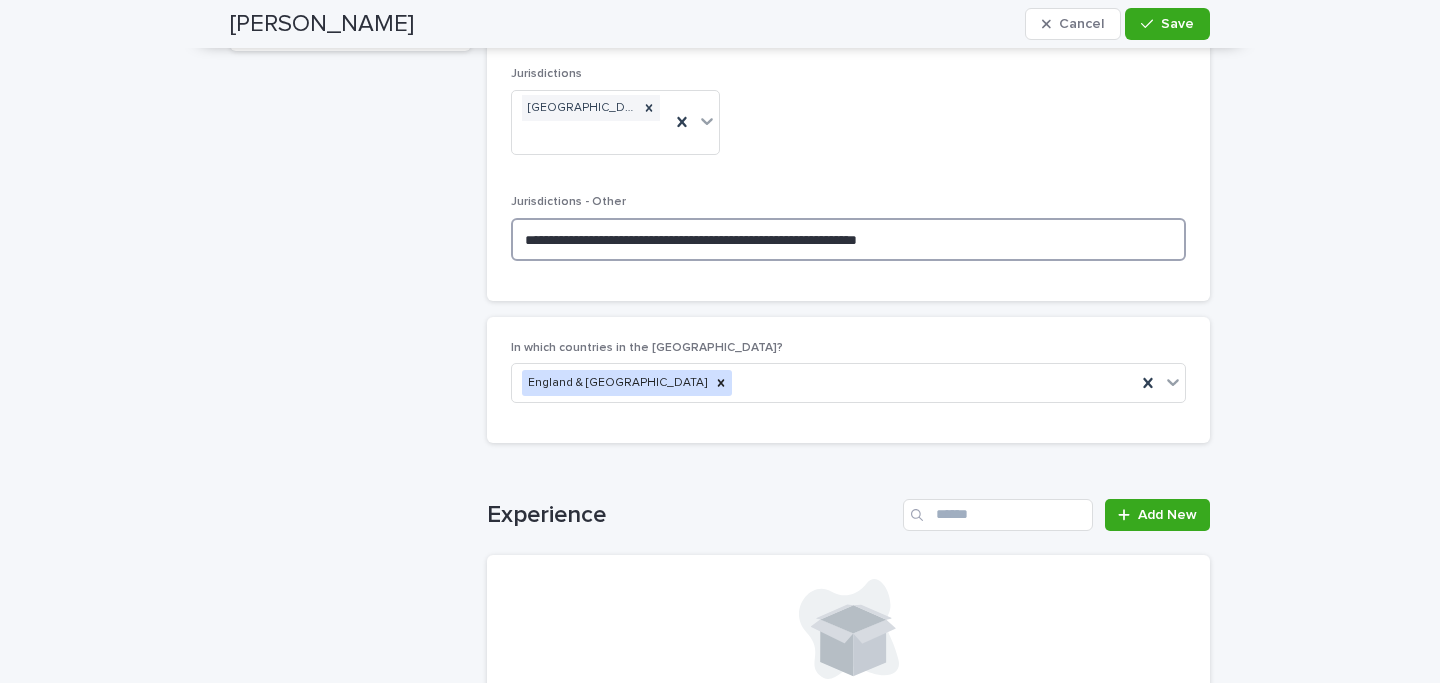 type on "**********" 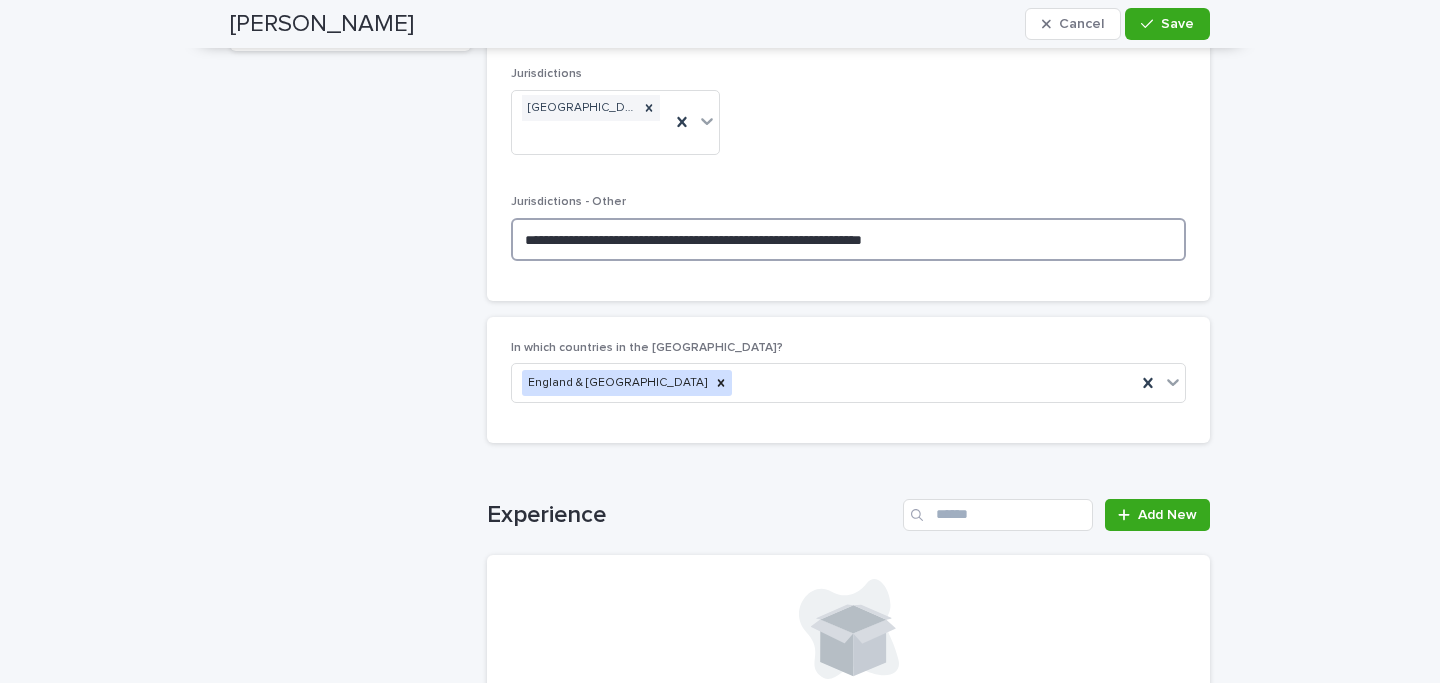 type on "**********" 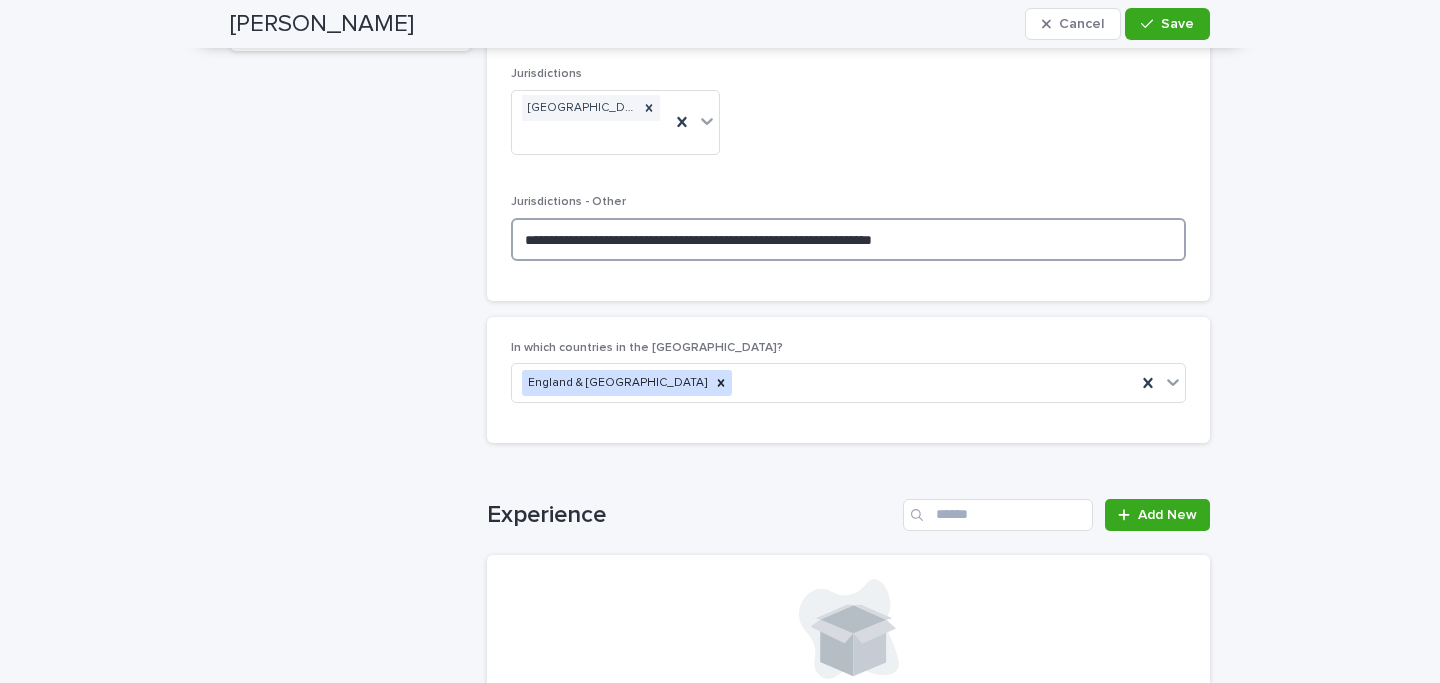 type on "**********" 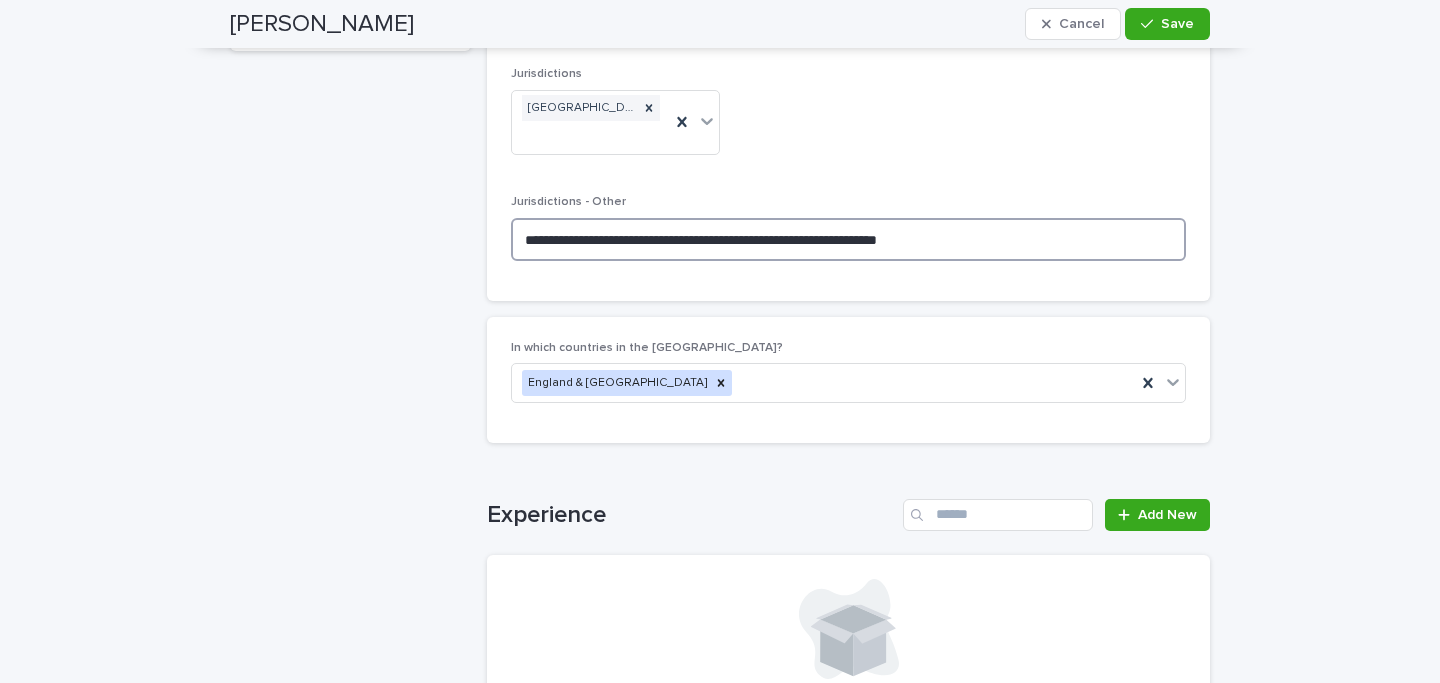 type on "**********" 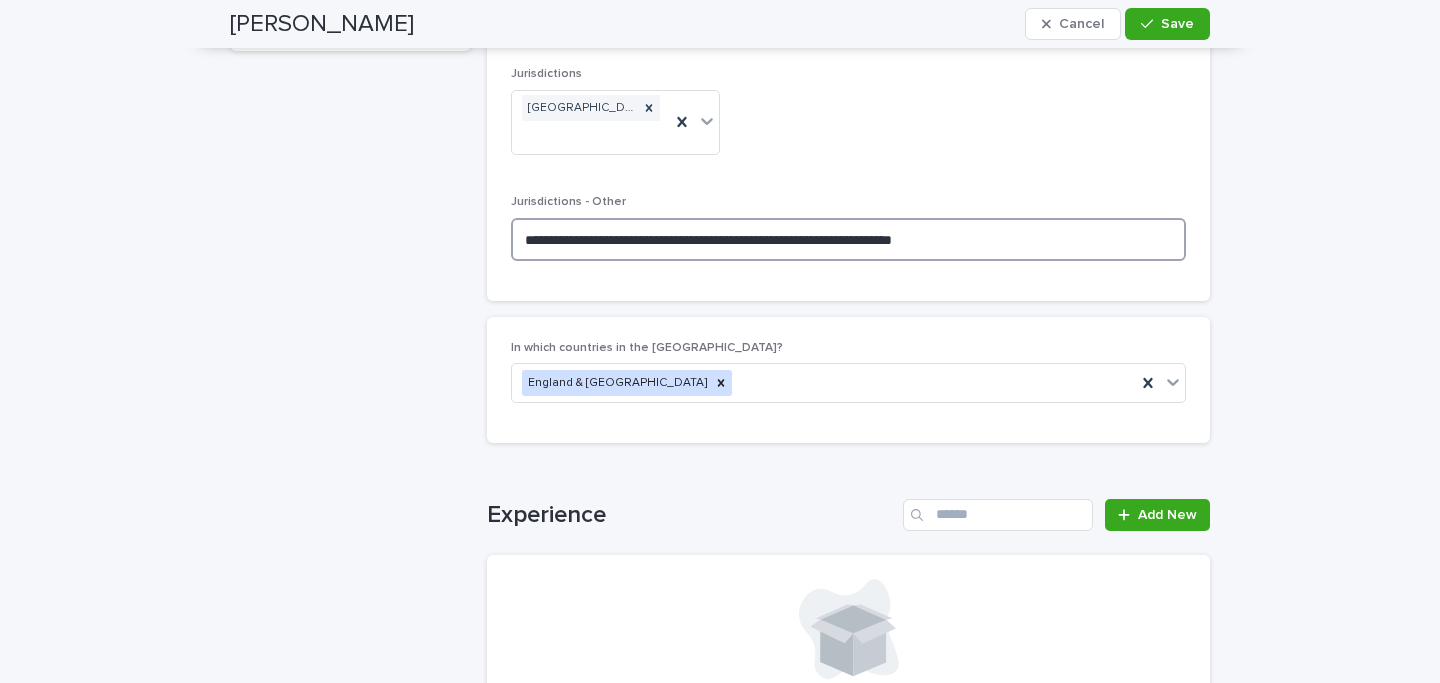 type on "**********" 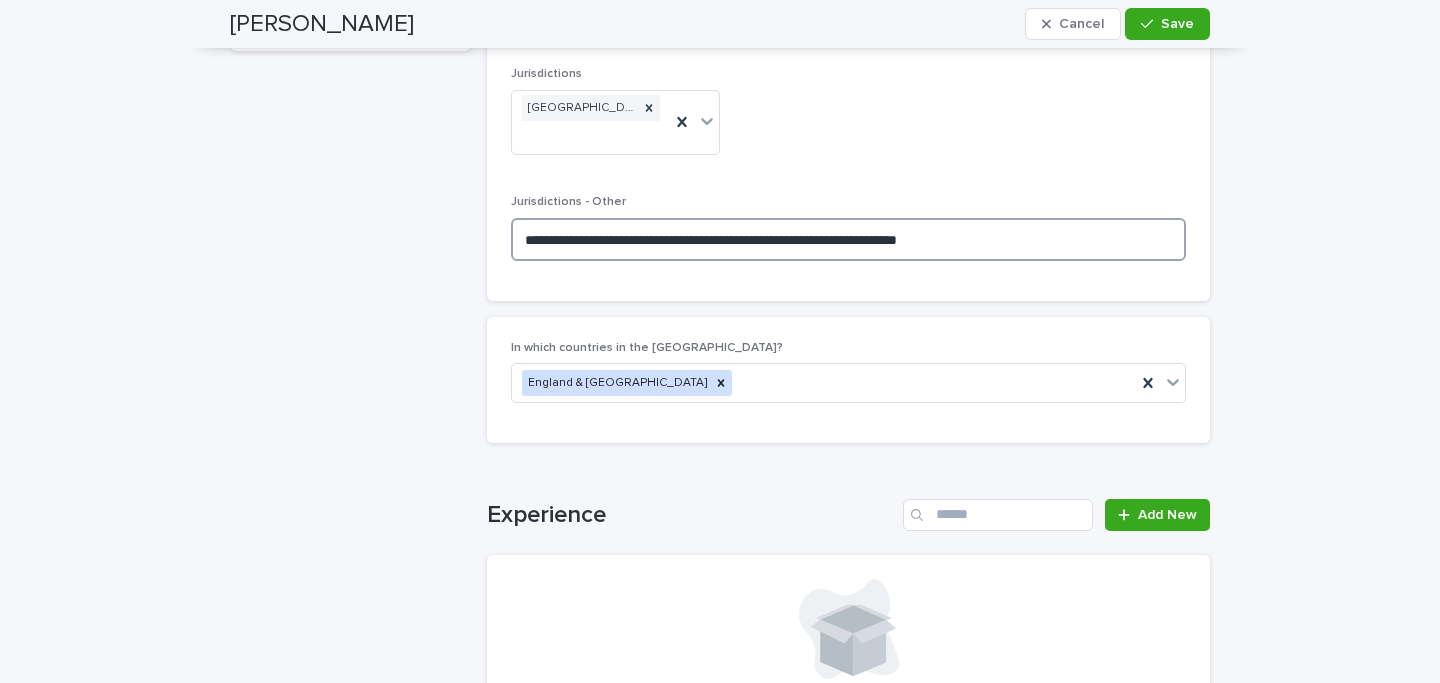 type on "**********" 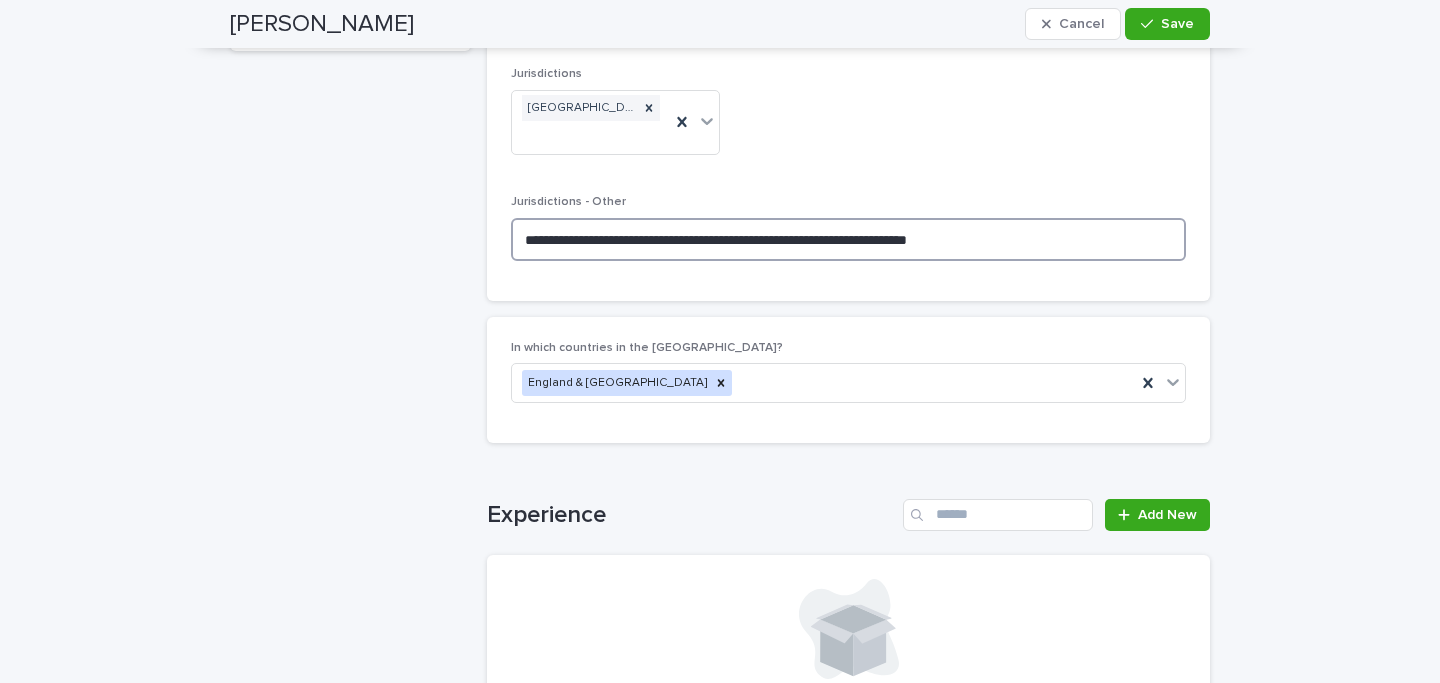 type on "**********" 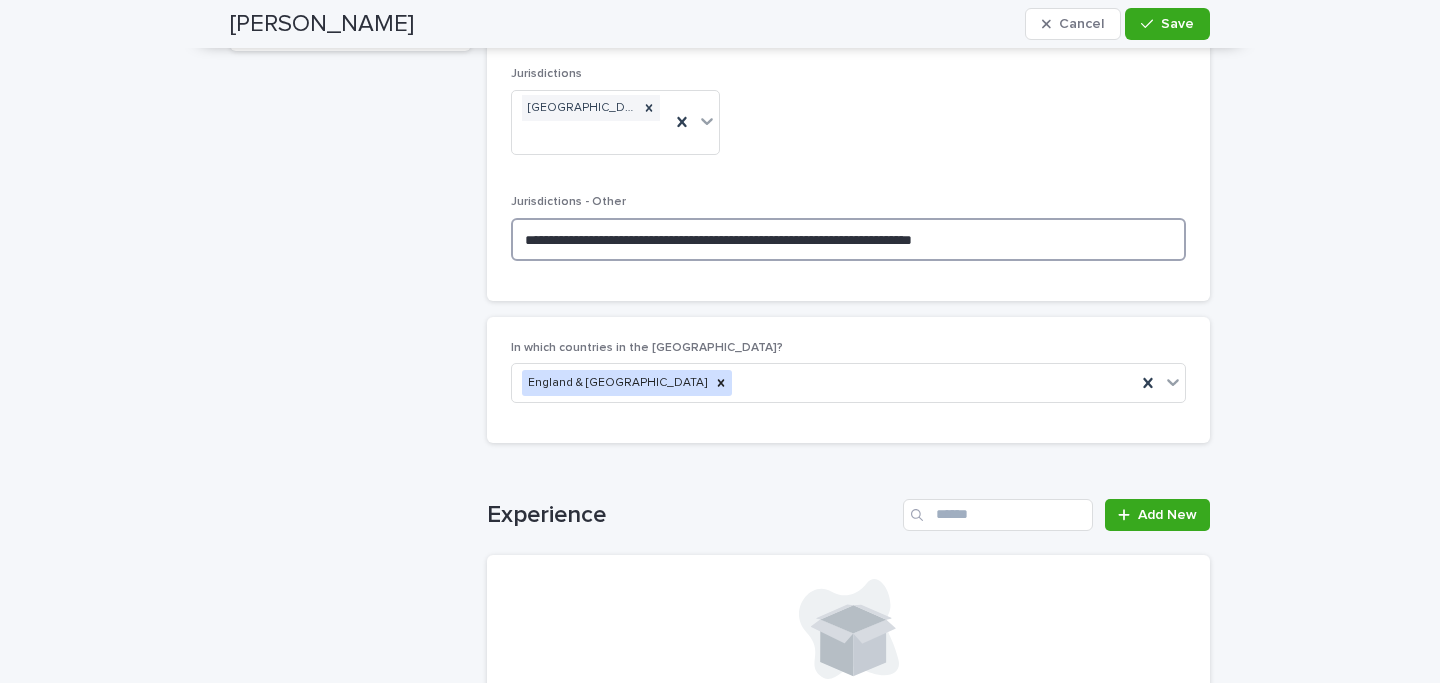 type on "**********" 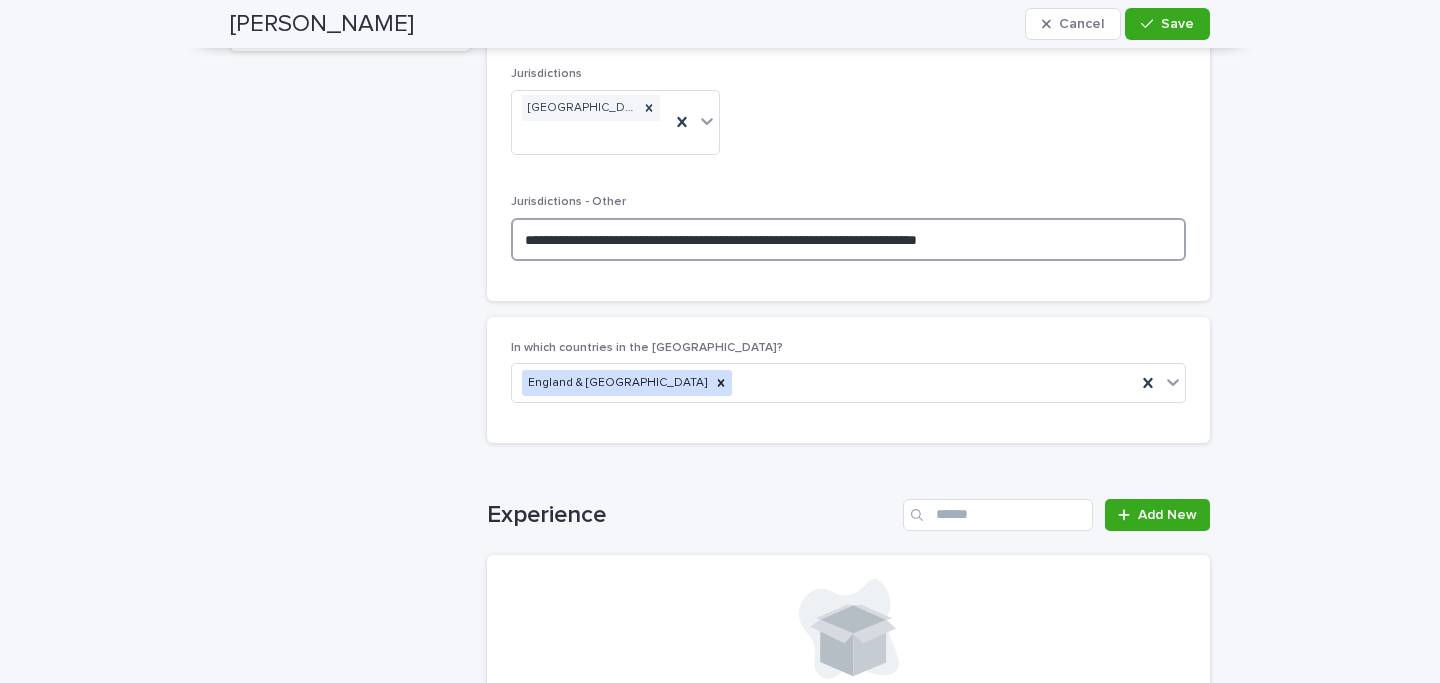 type on "**********" 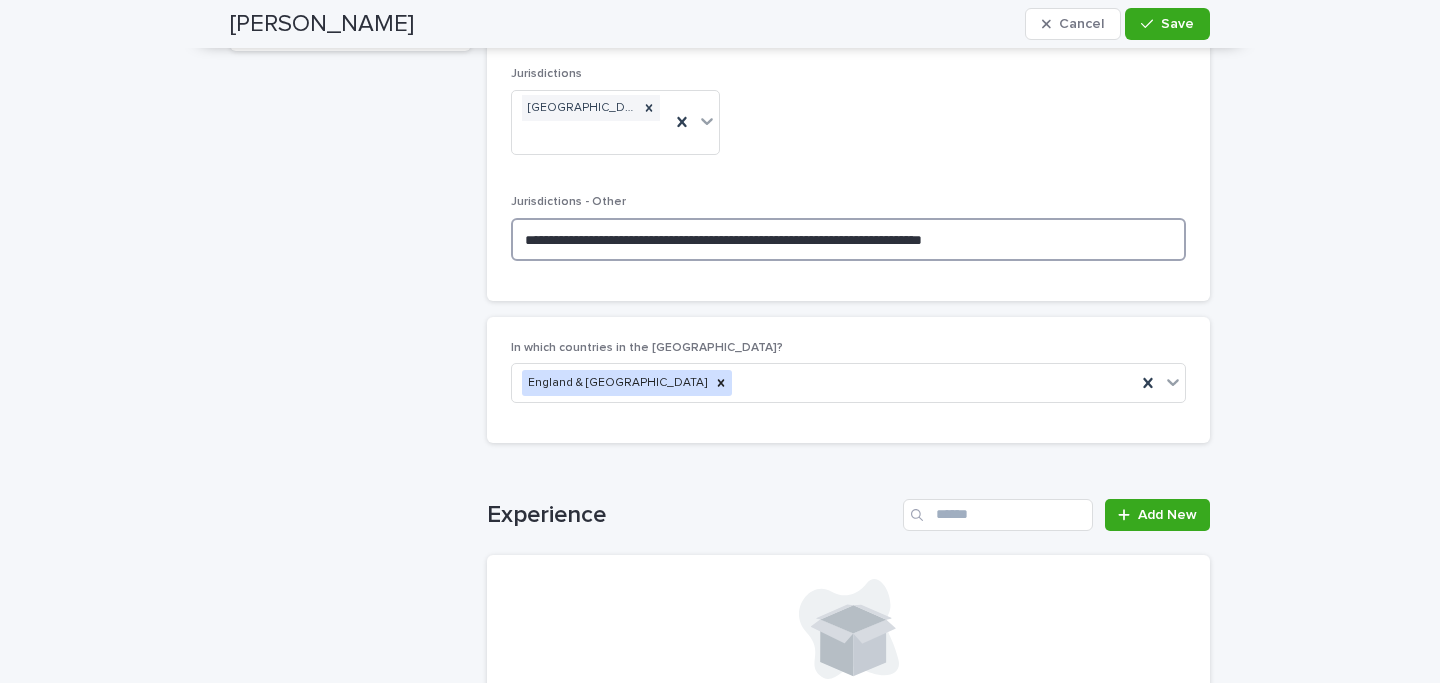 type on "**********" 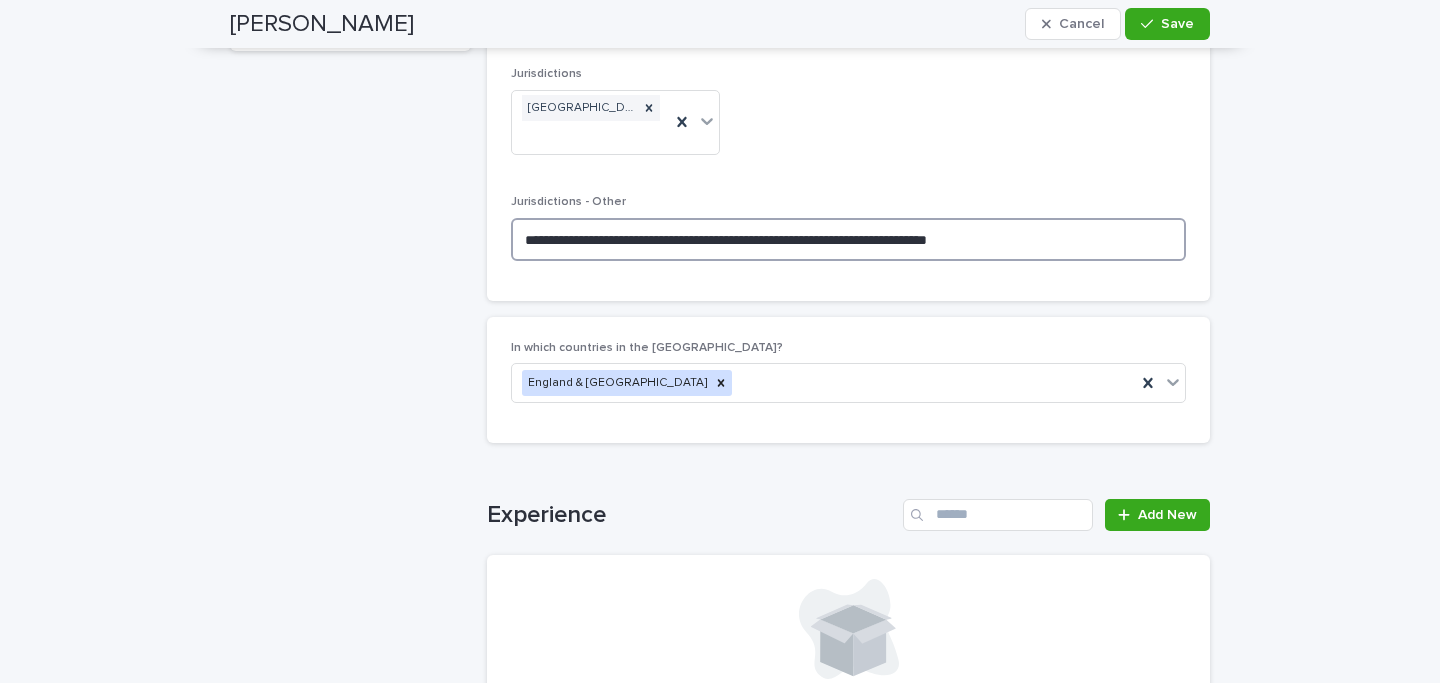 type on "**********" 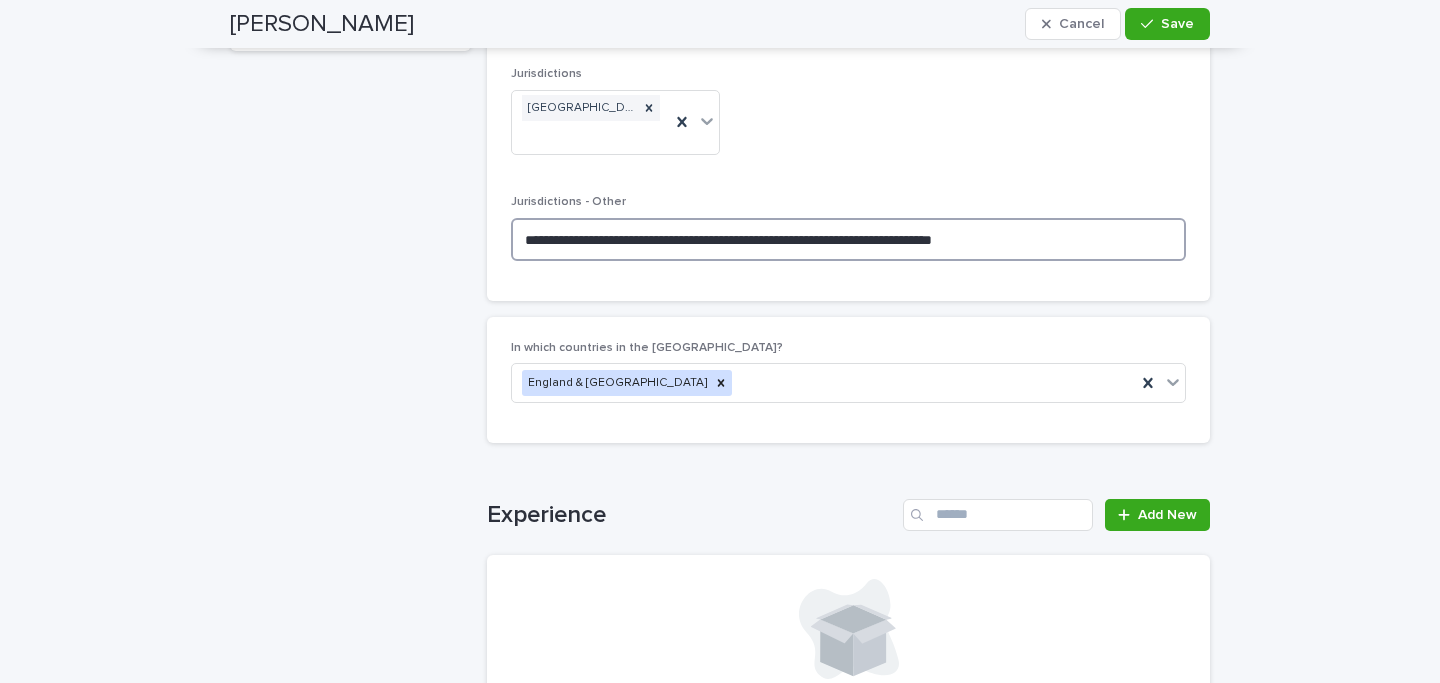 type on "**********" 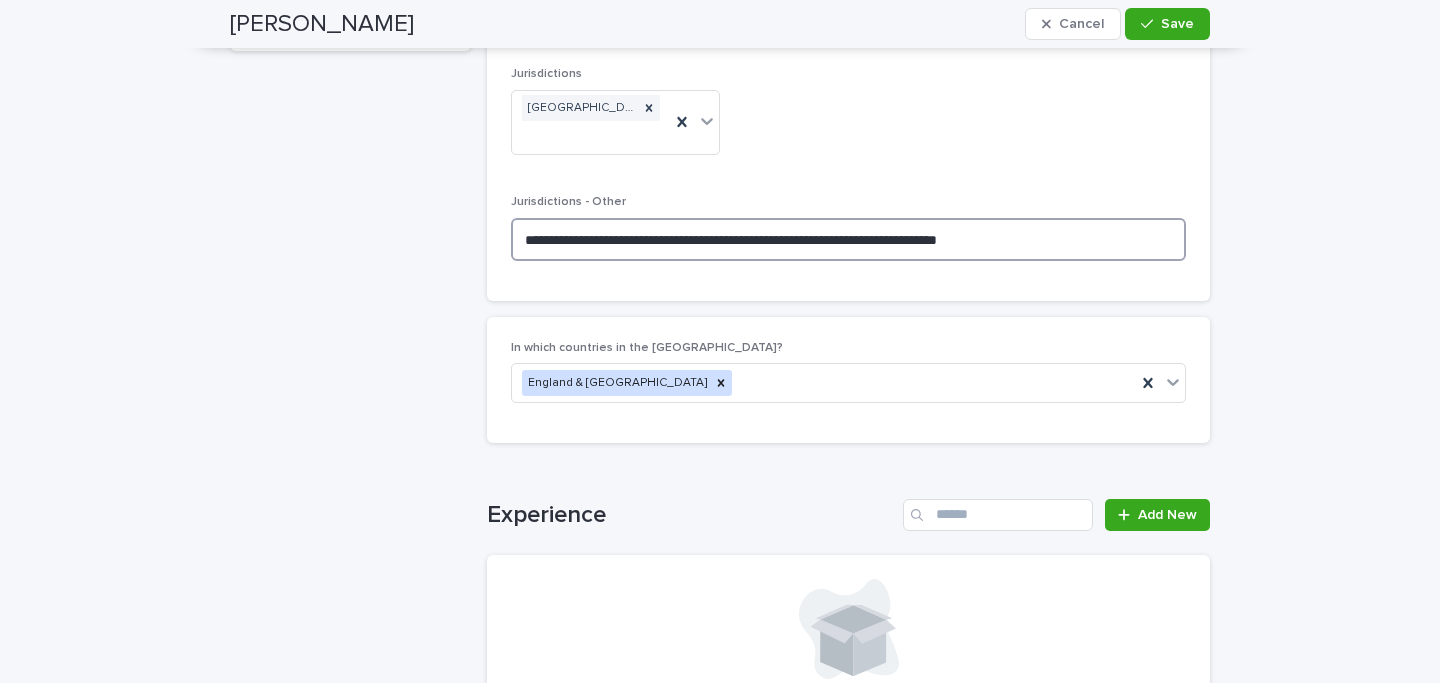 type on "**********" 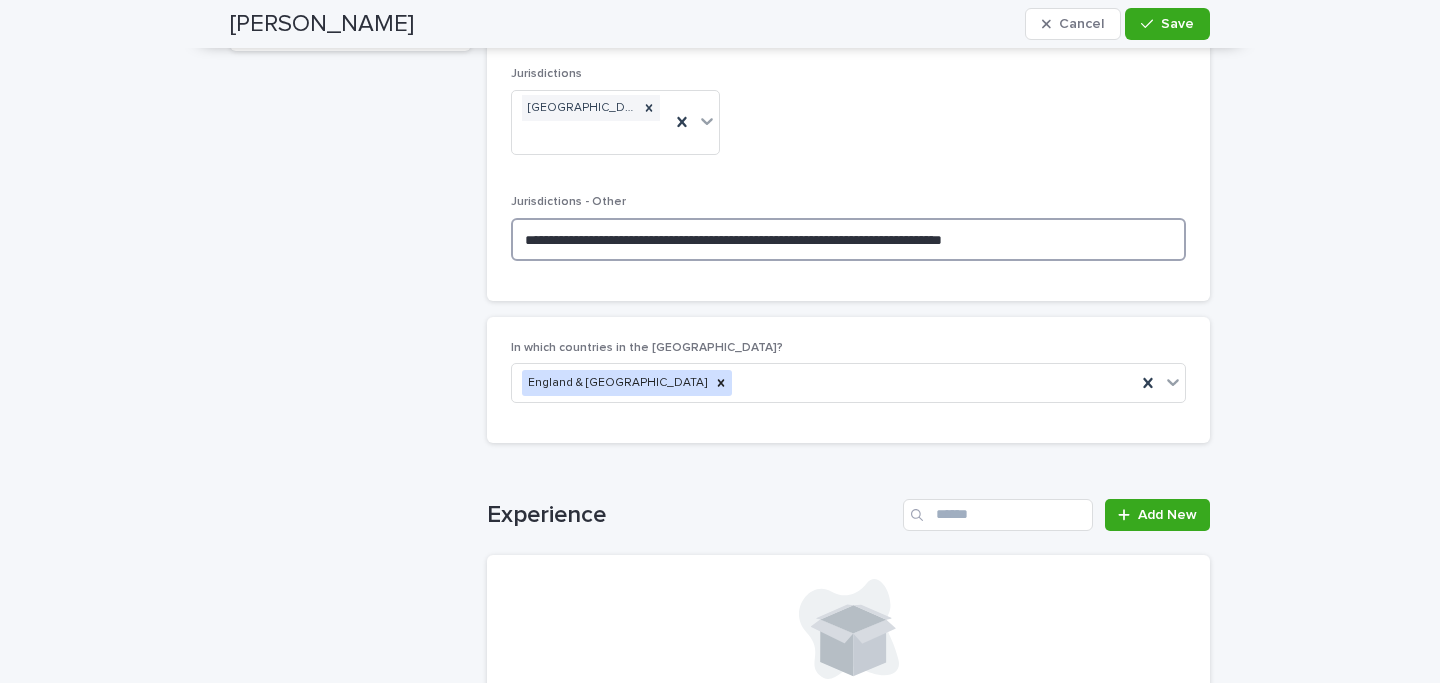 type on "**********" 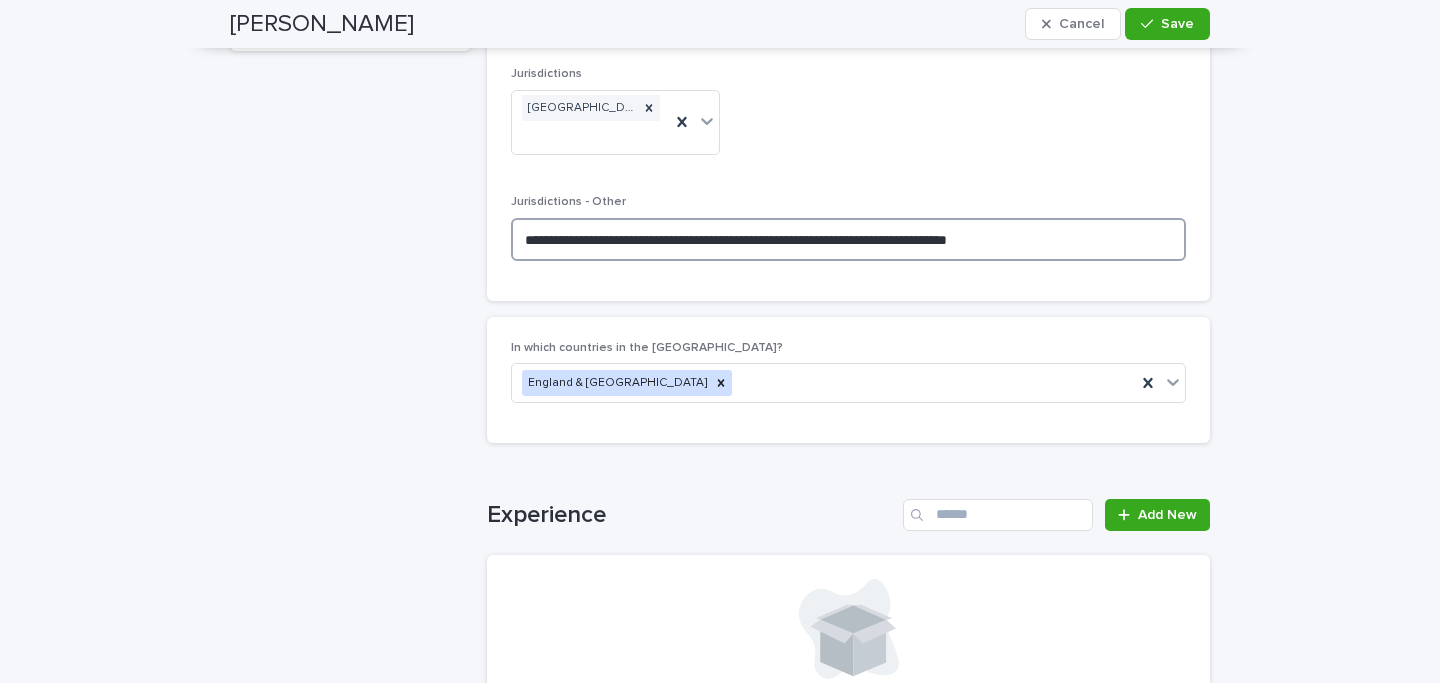 type on "**********" 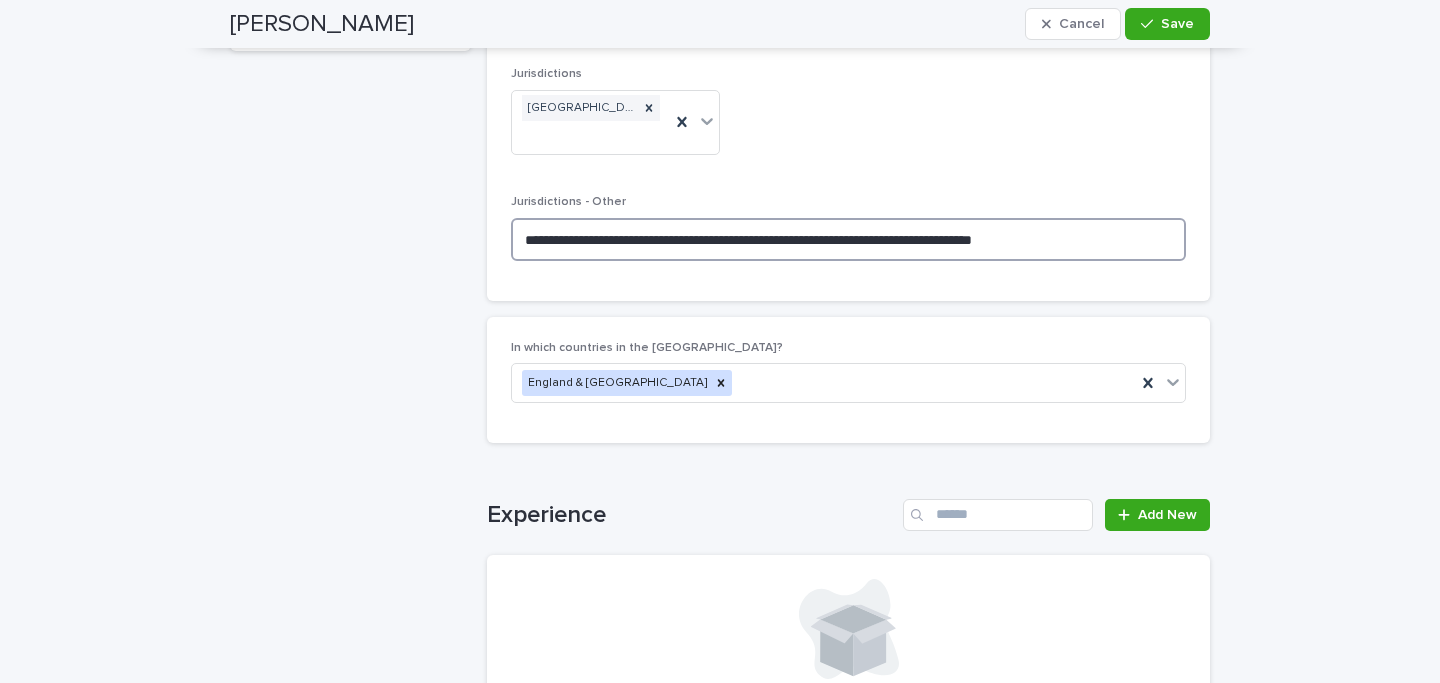 type on "**********" 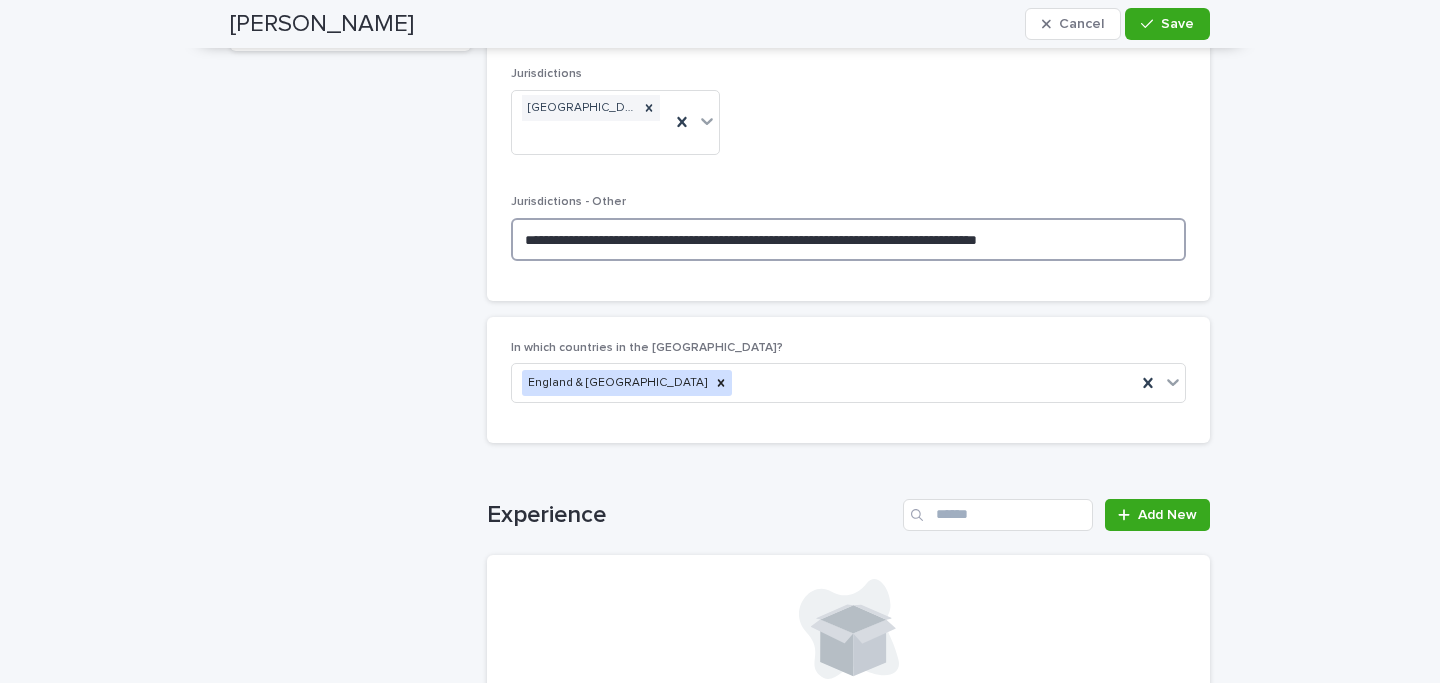 type on "**********" 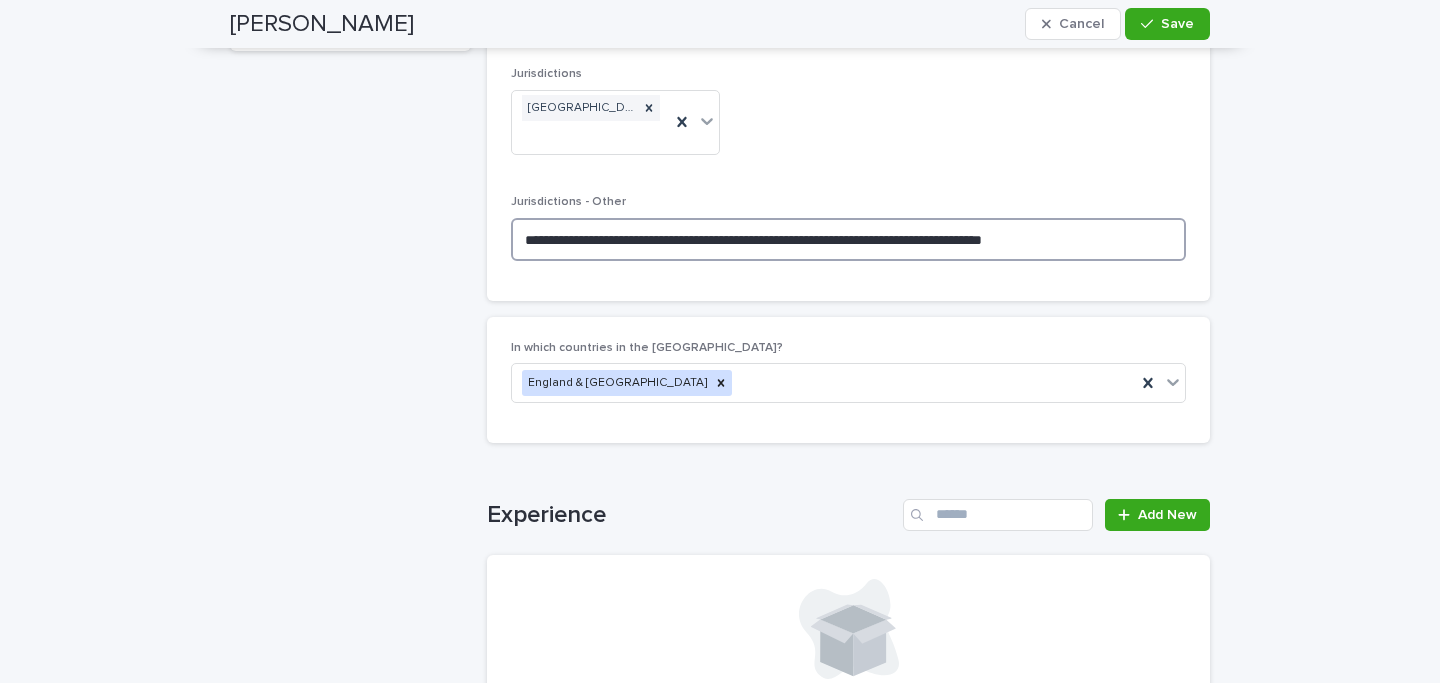 type on "**********" 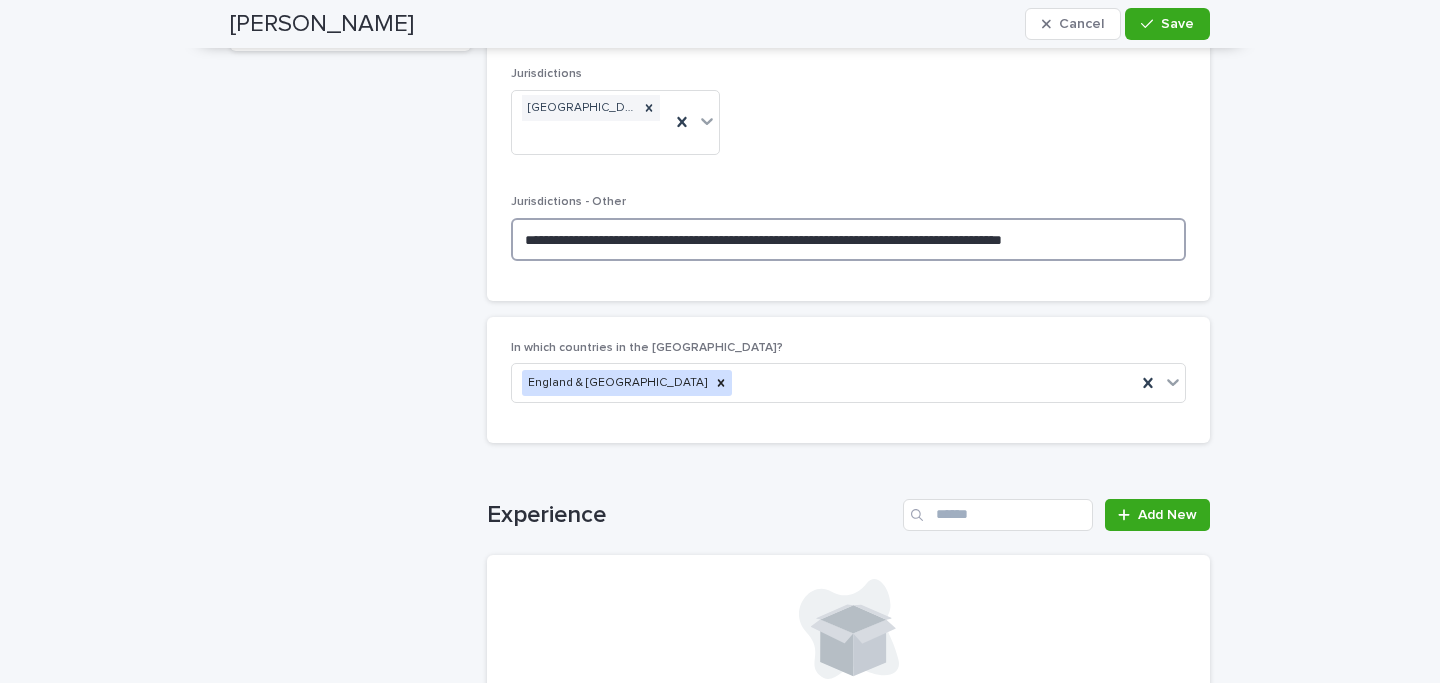 type on "**********" 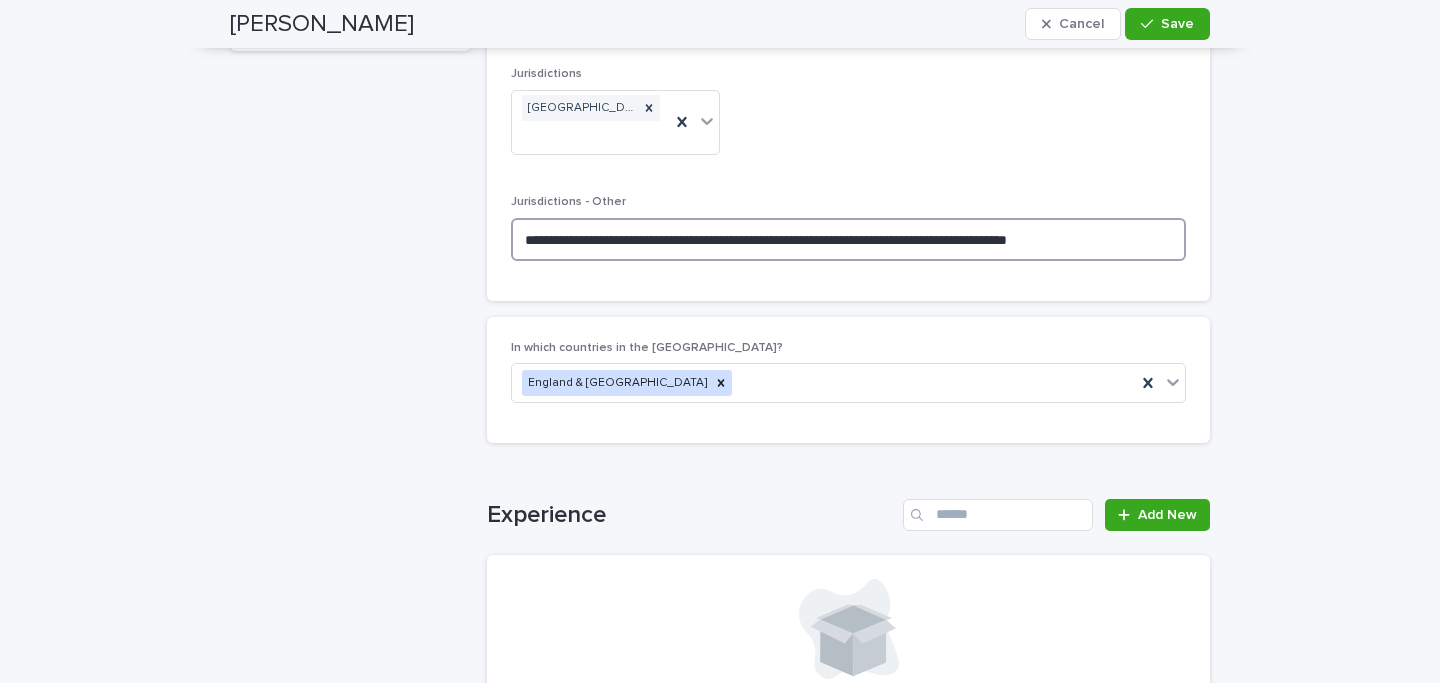 type on "**********" 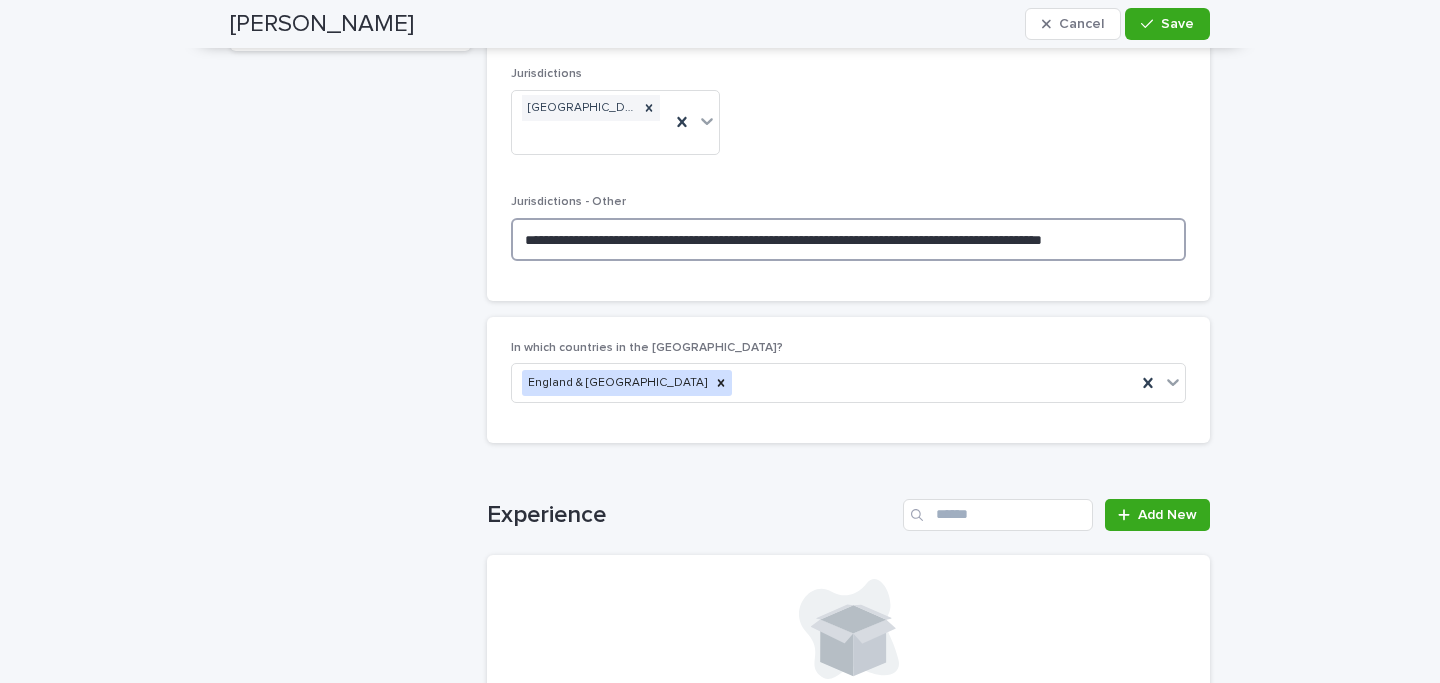 type on "**********" 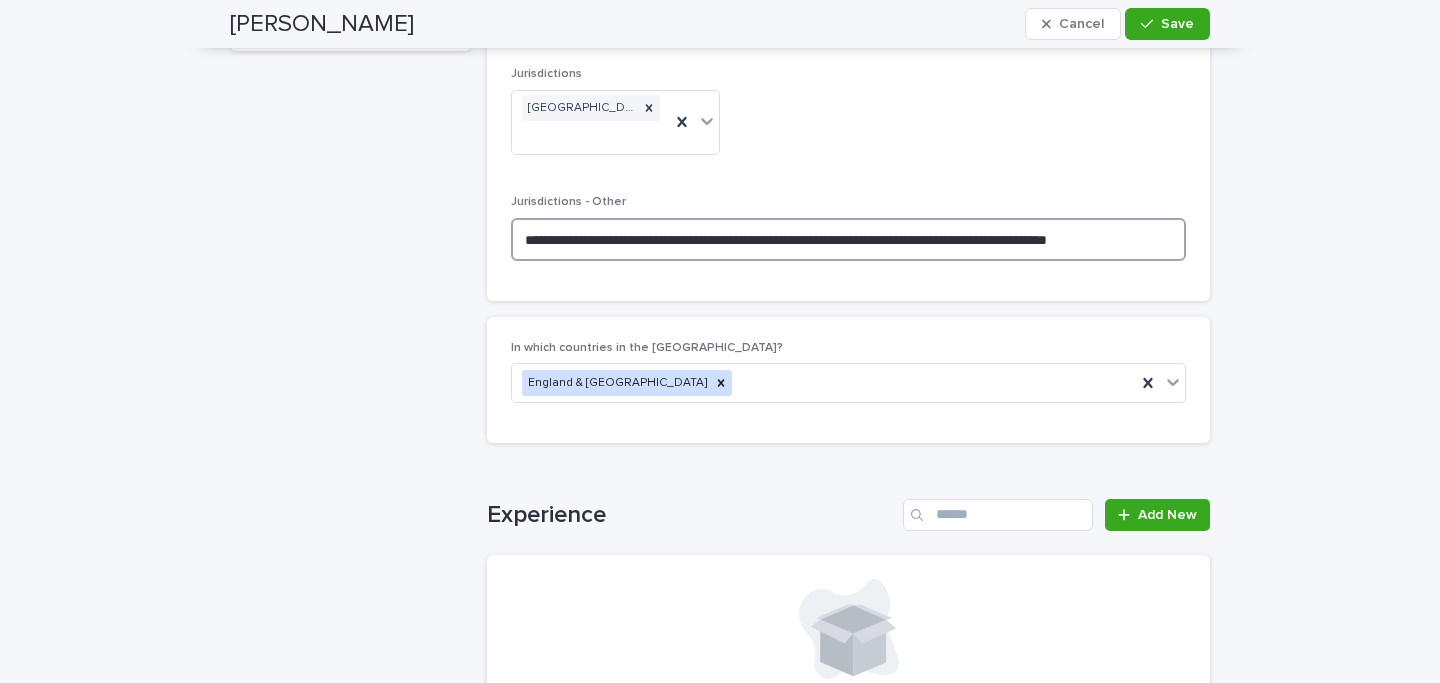 type on "**********" 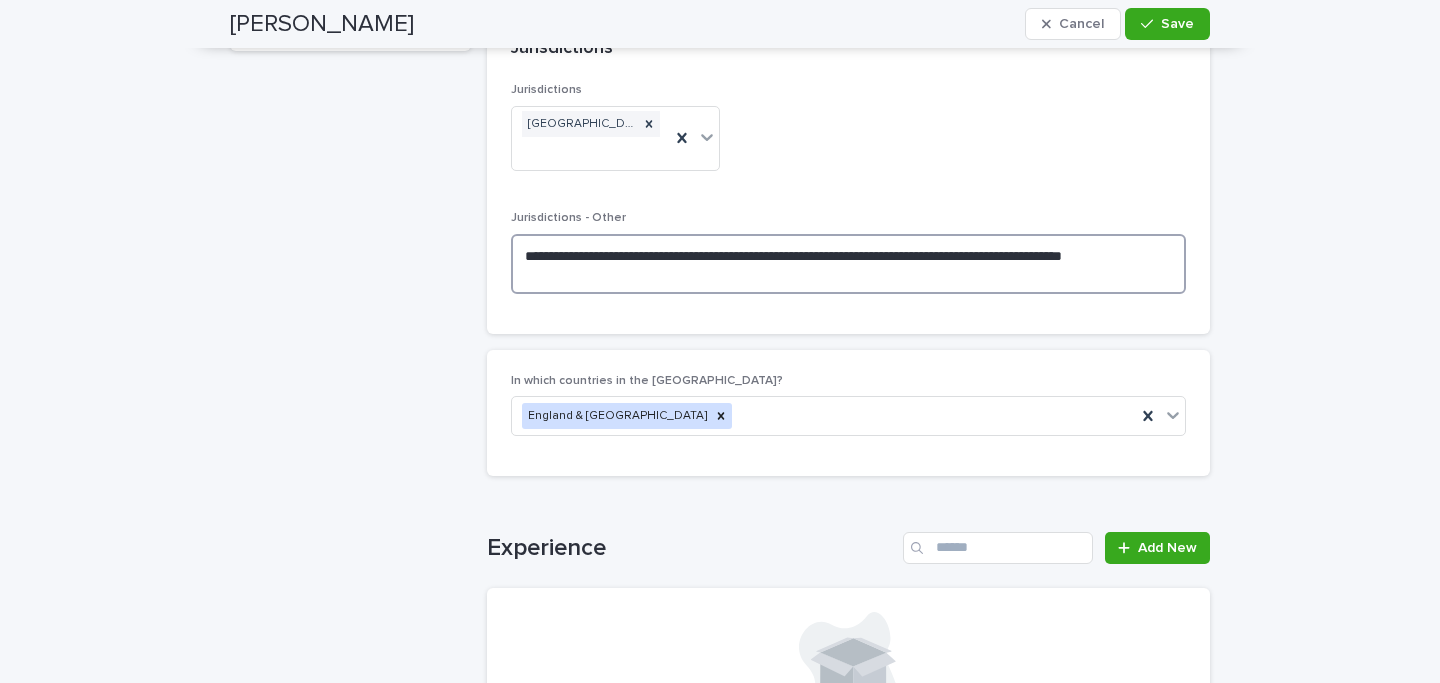 type on "**********" 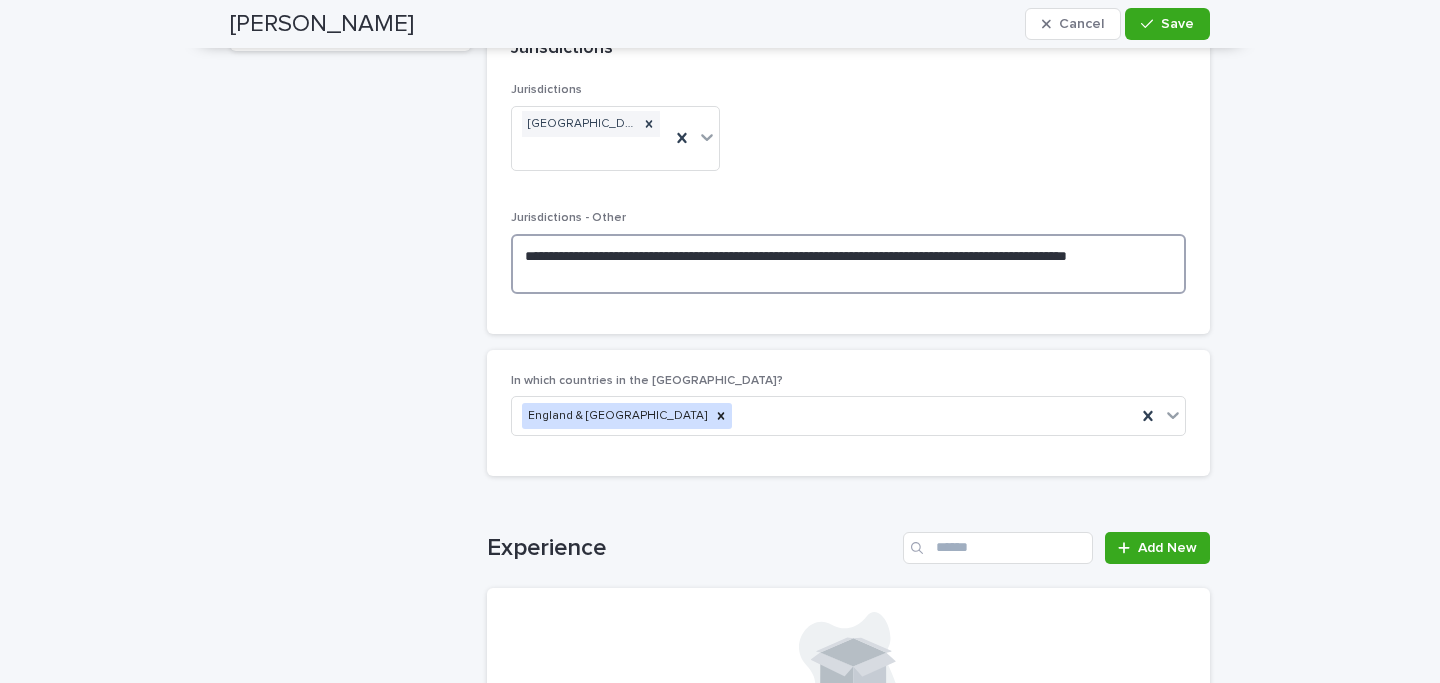 type on "**********" 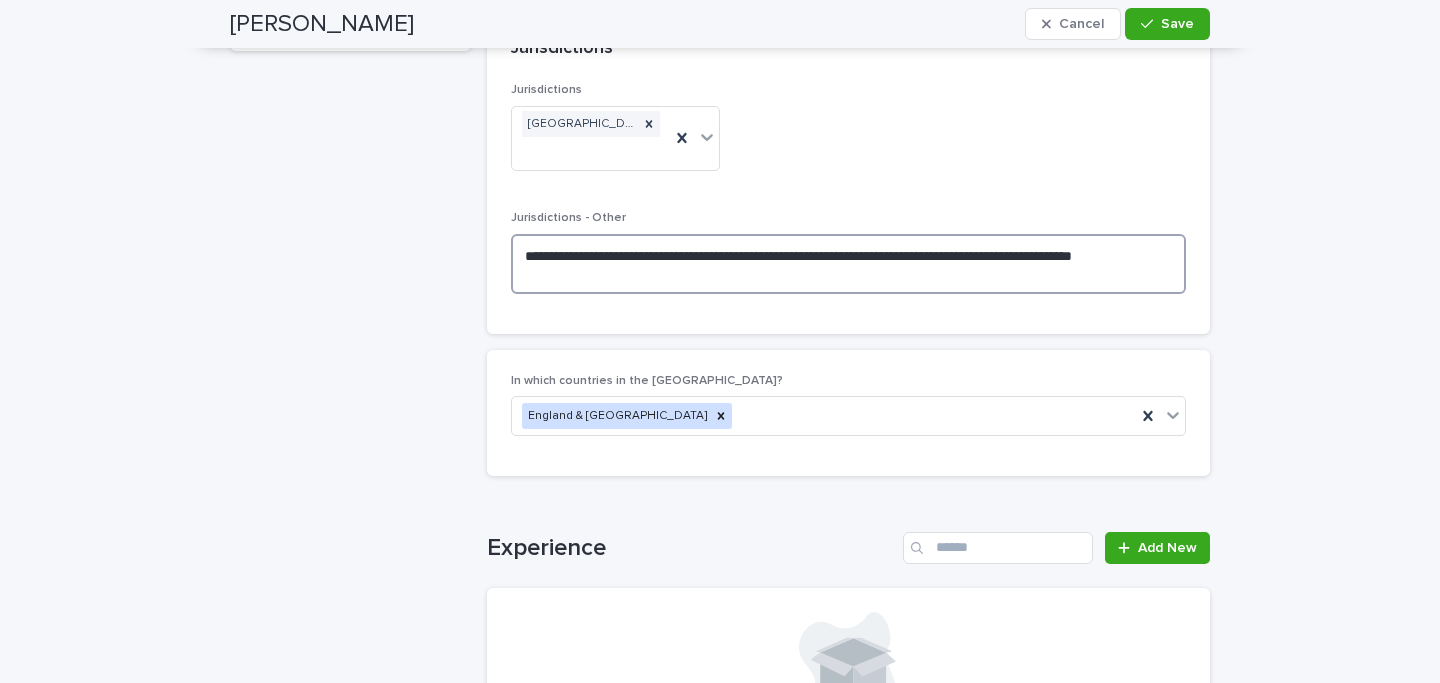 type on "**********" 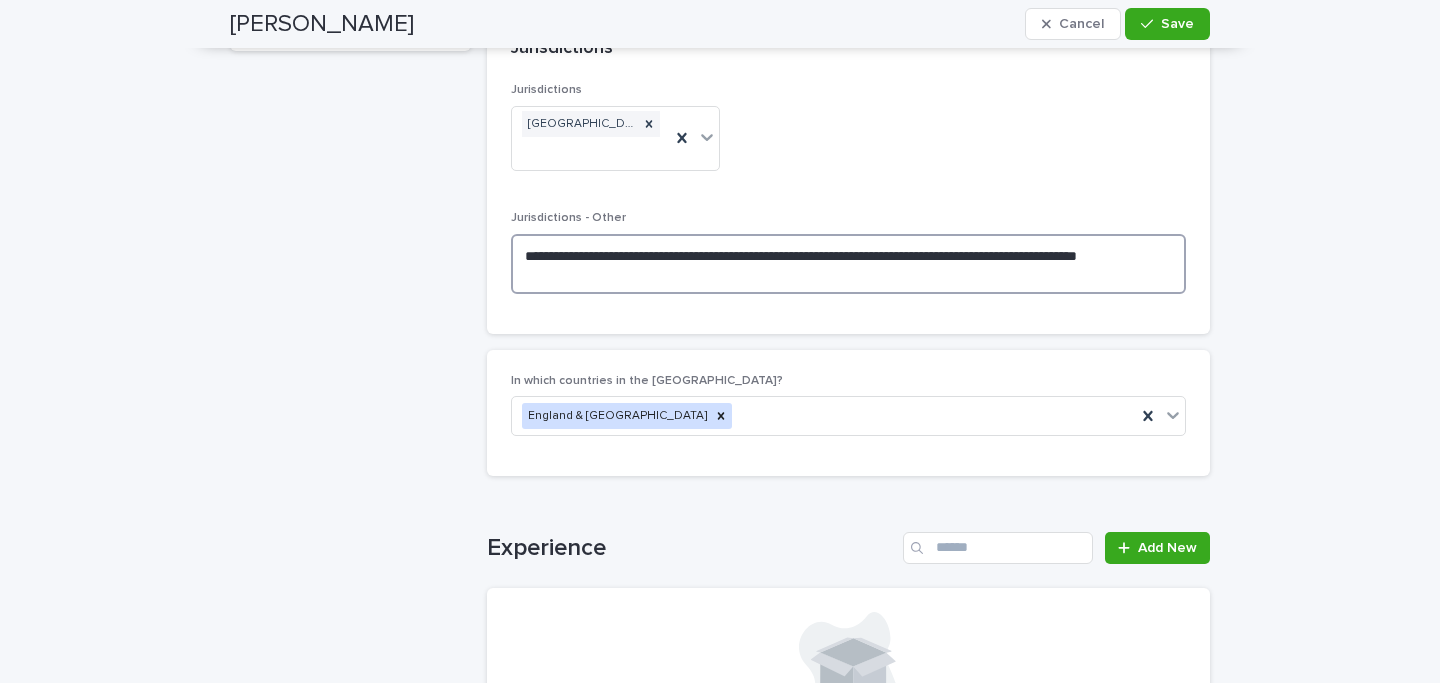 type on "**********" 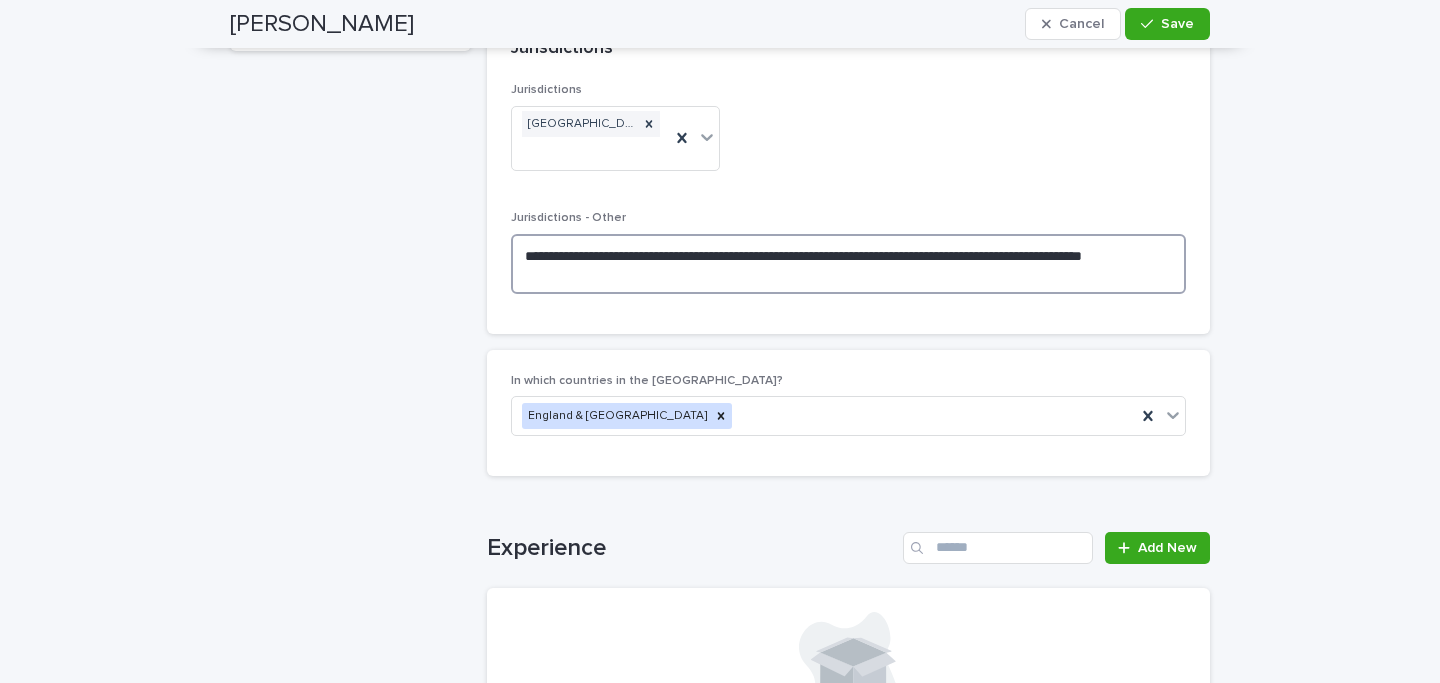 type on "**********" 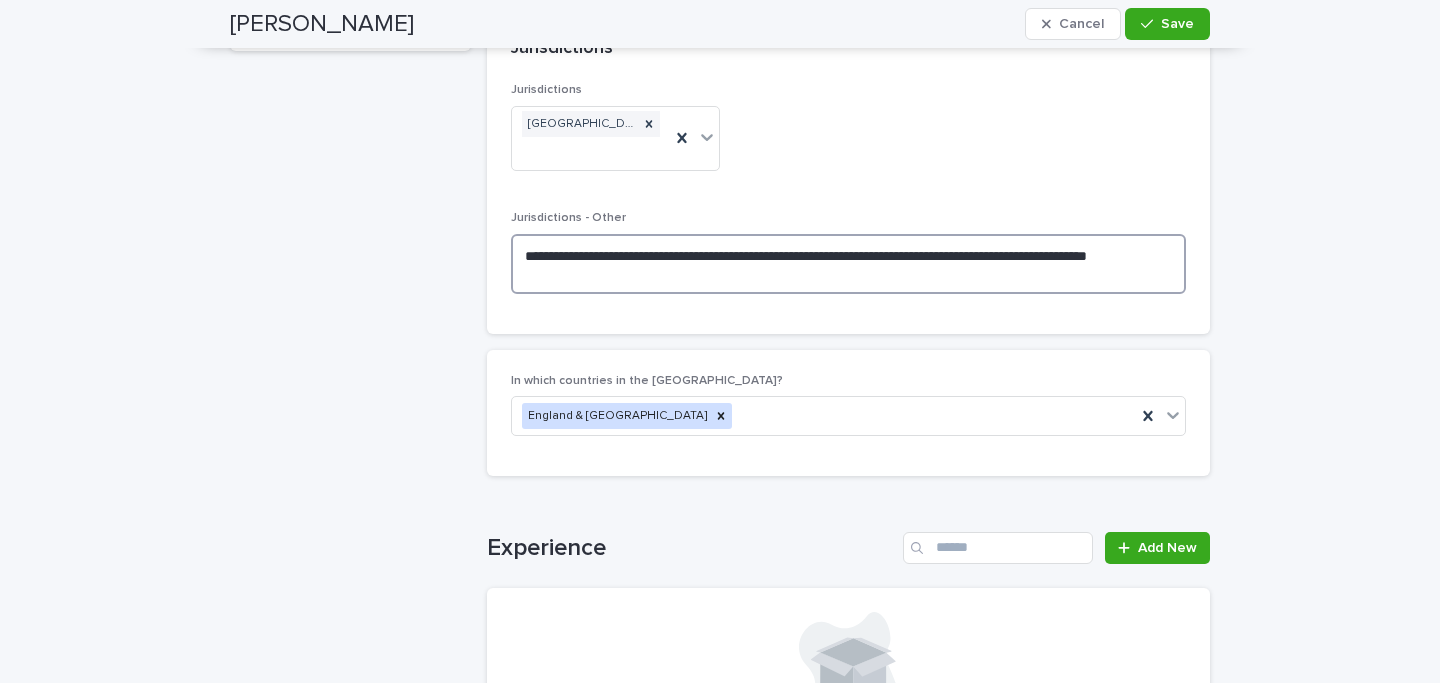 type on "**********" 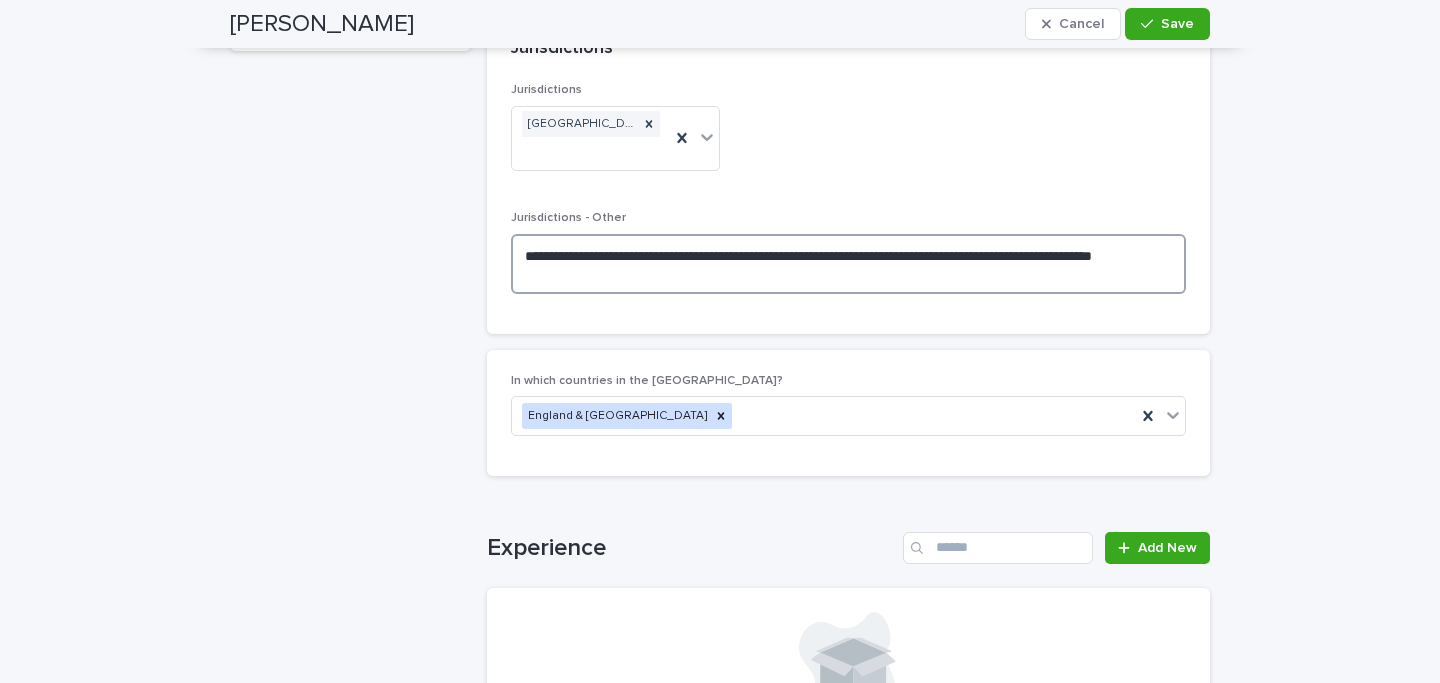 type on "**********" 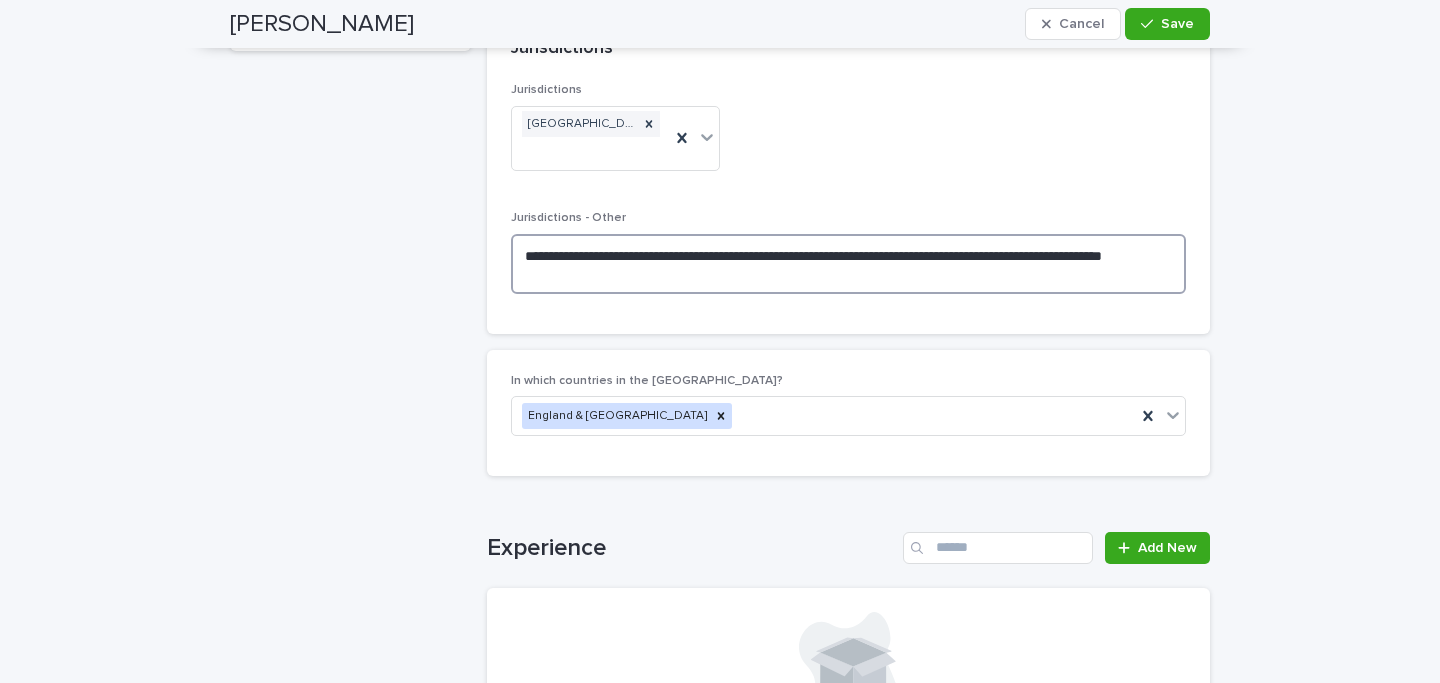 type on "**********" 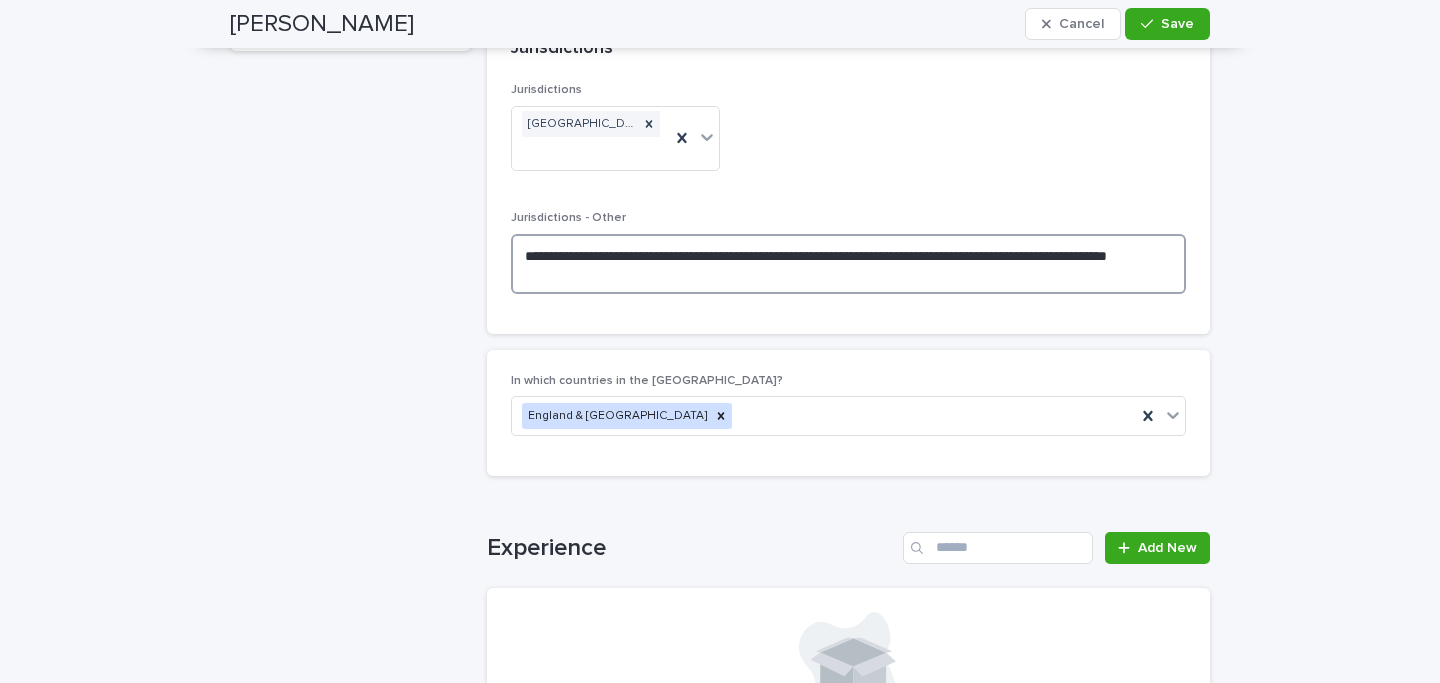 type on "**********" 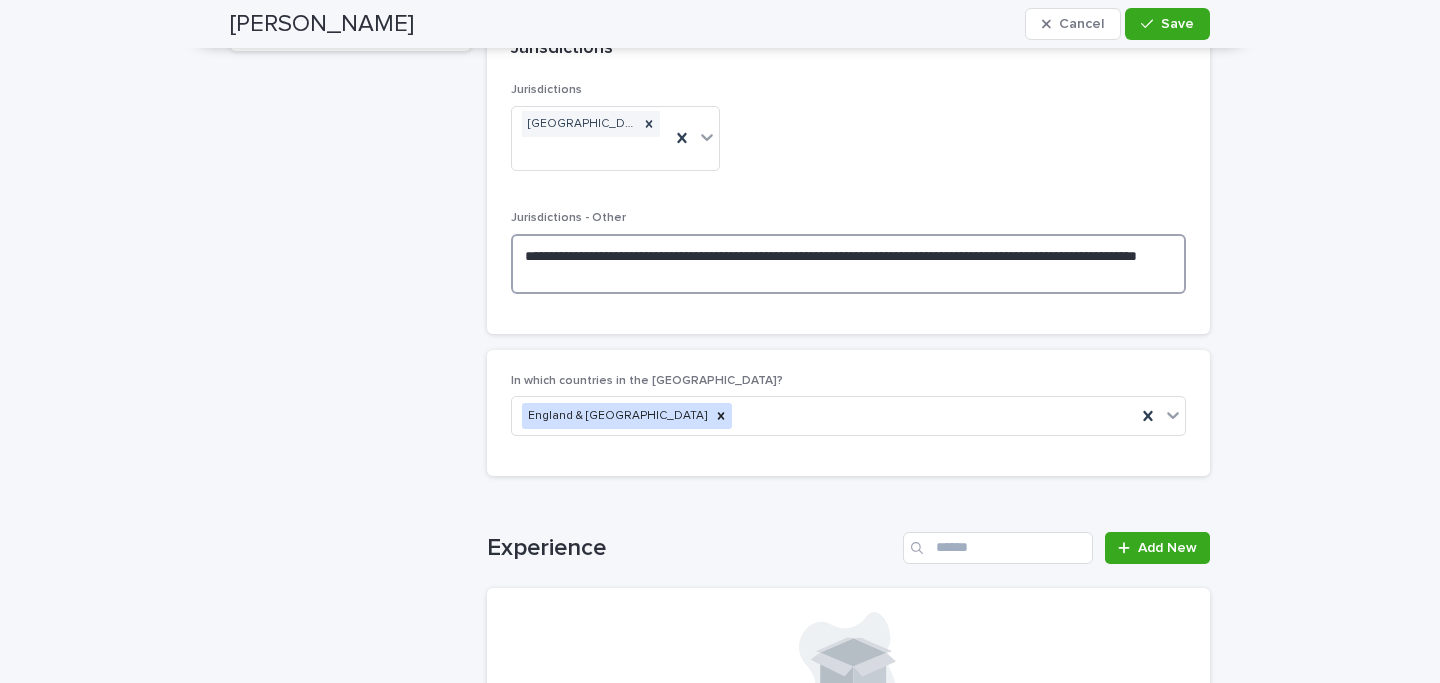 type on "**********" 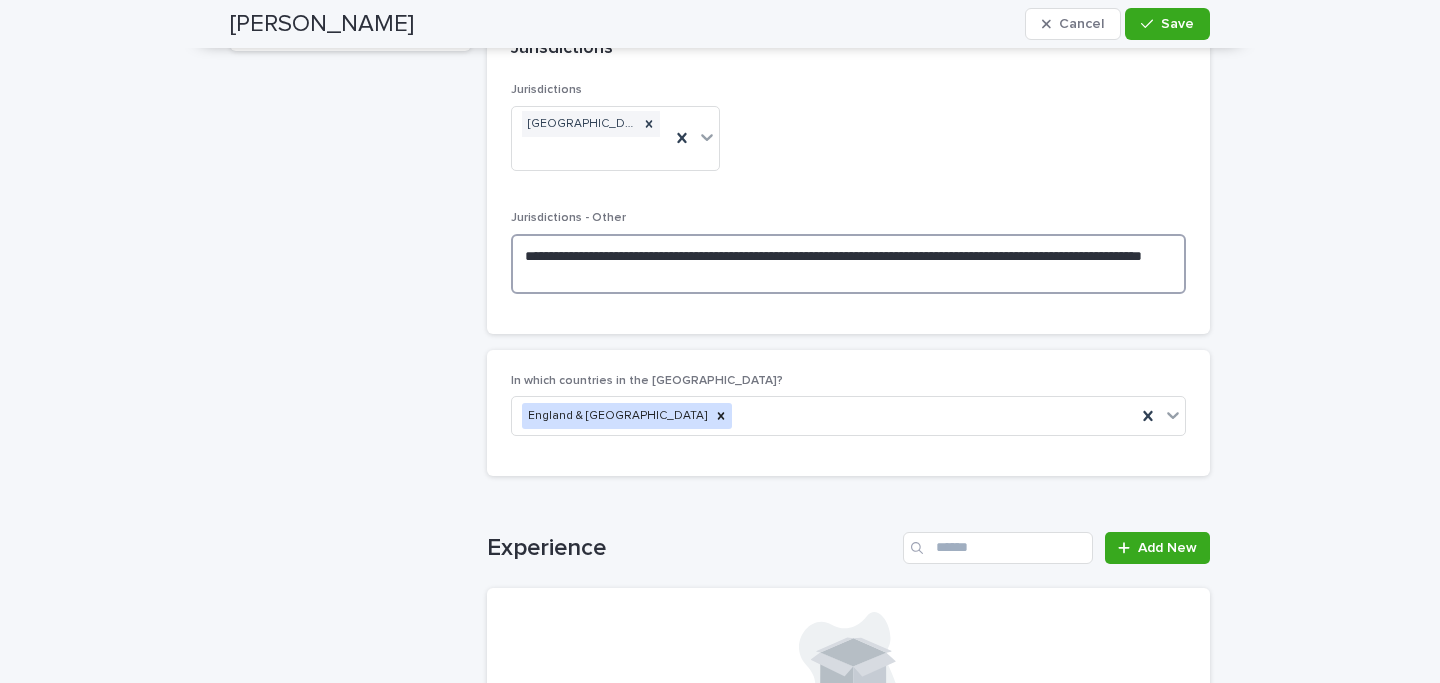 type on "**********" 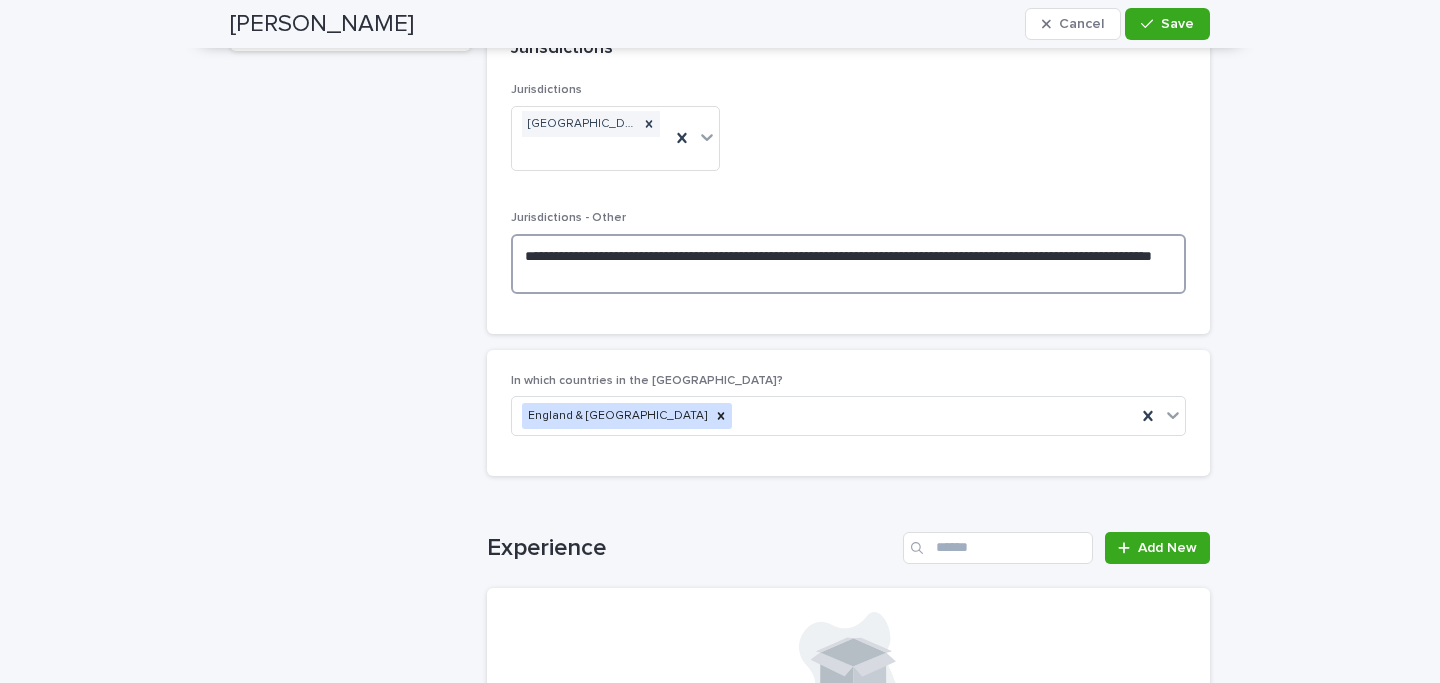 type on "**********" 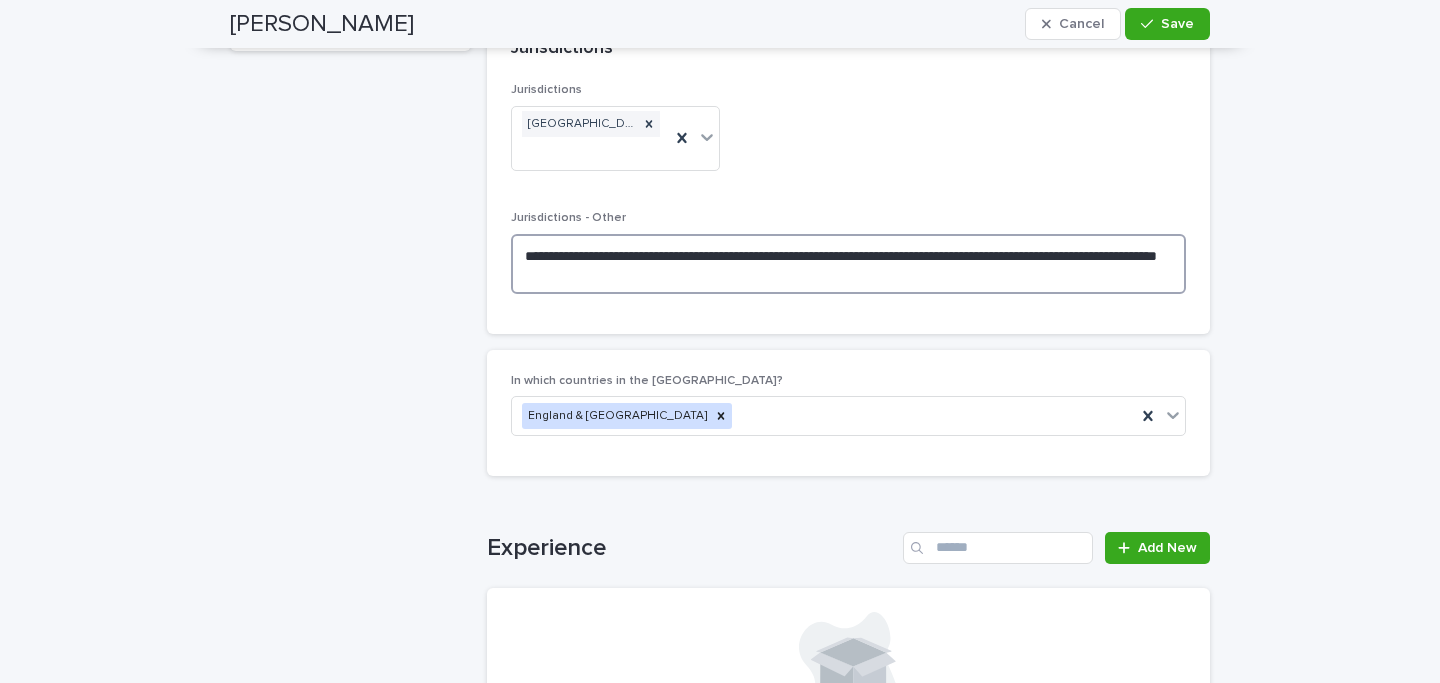 type on "**********" 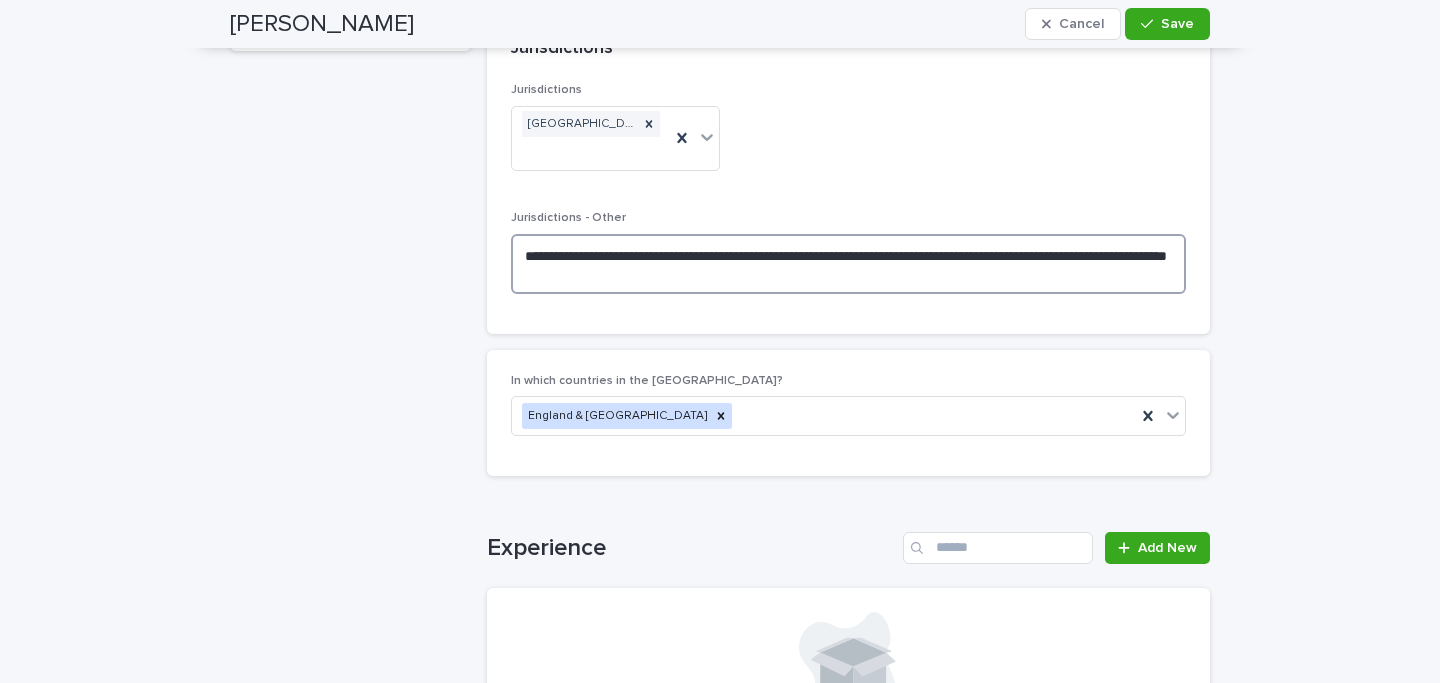 type on "**********" 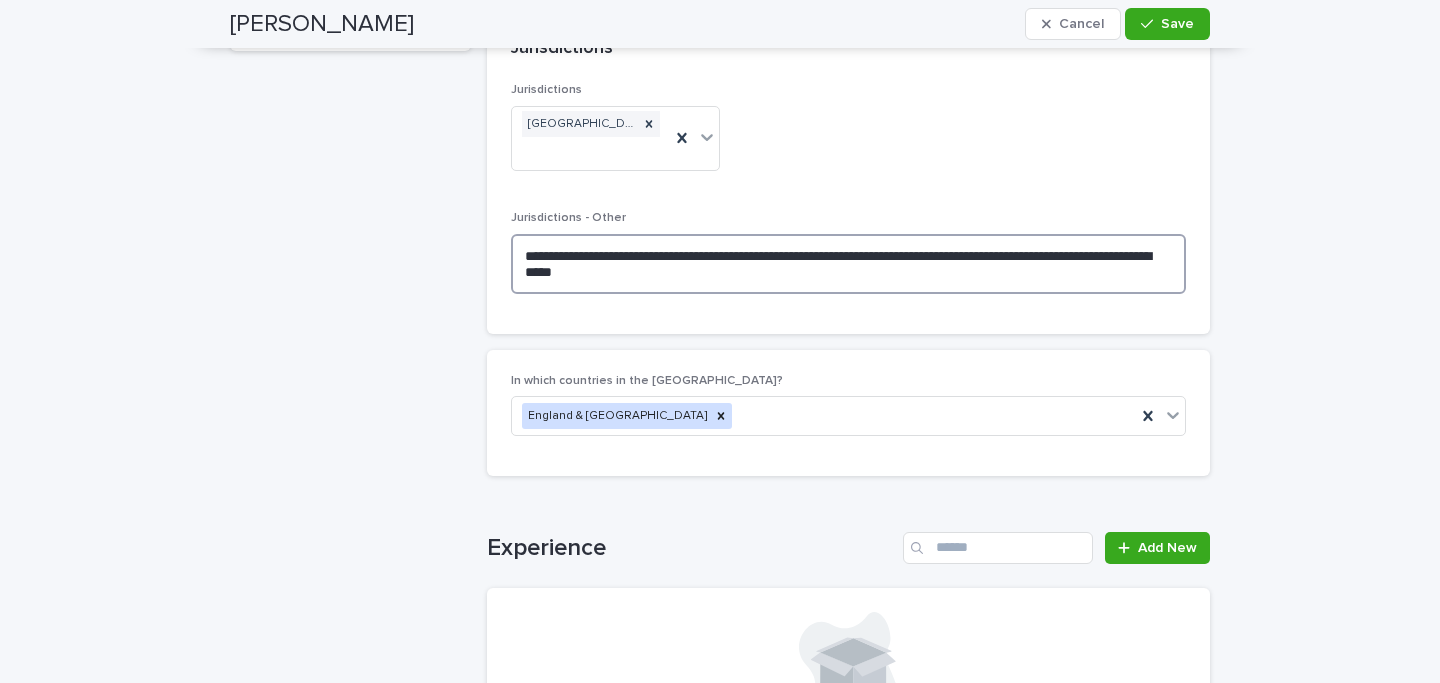 type on "**********" 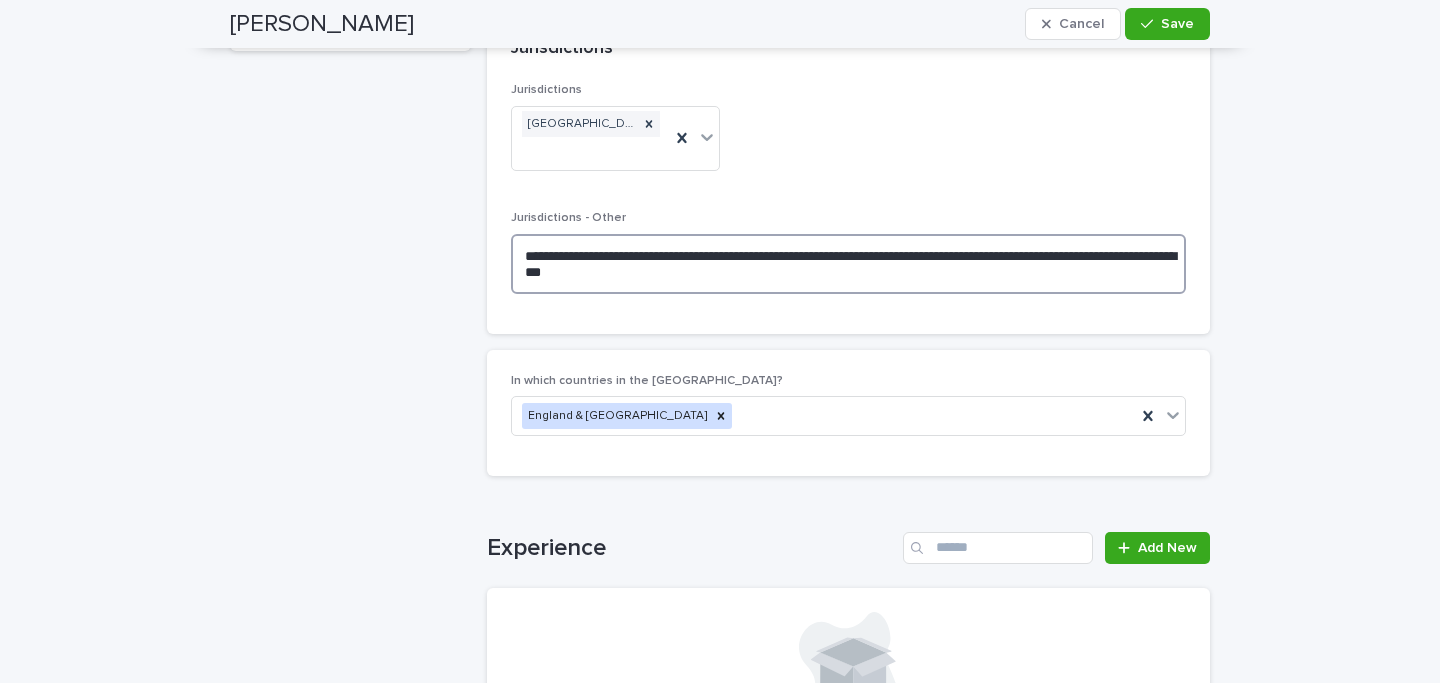 type on "**********" 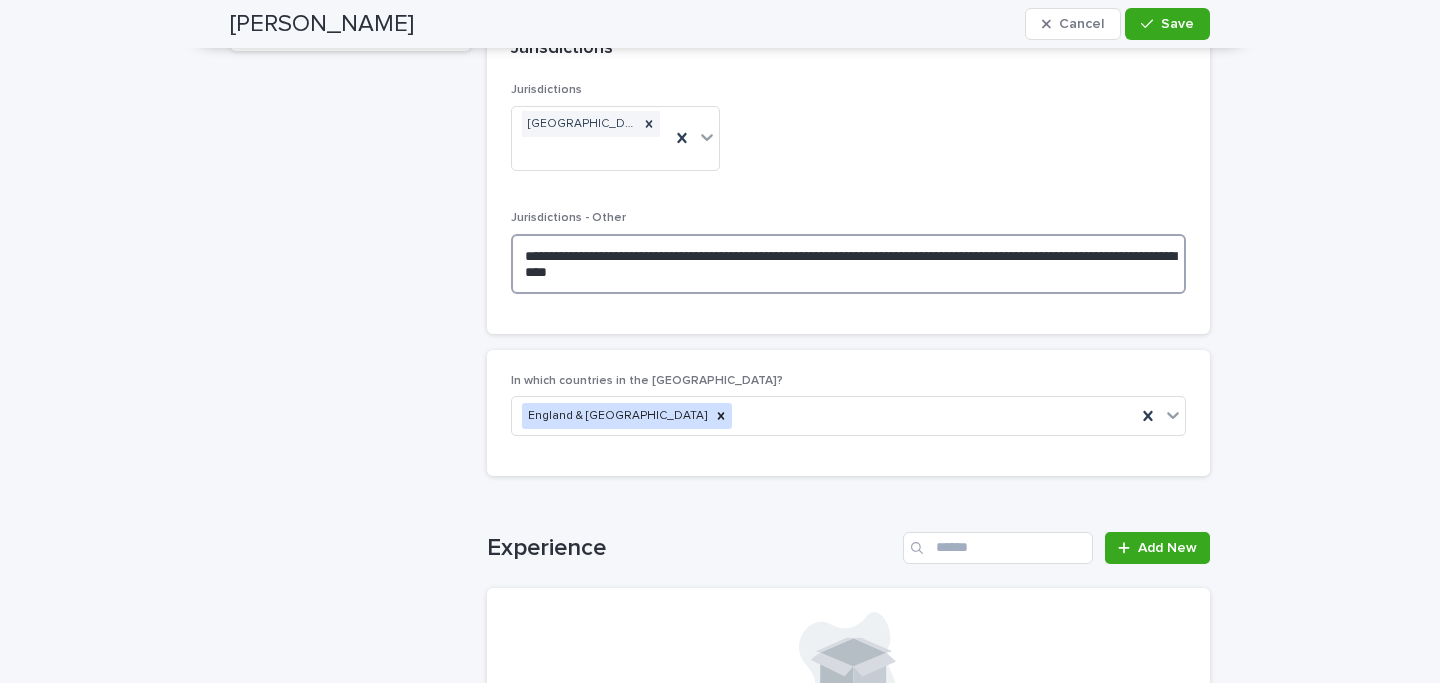 type on "**********" 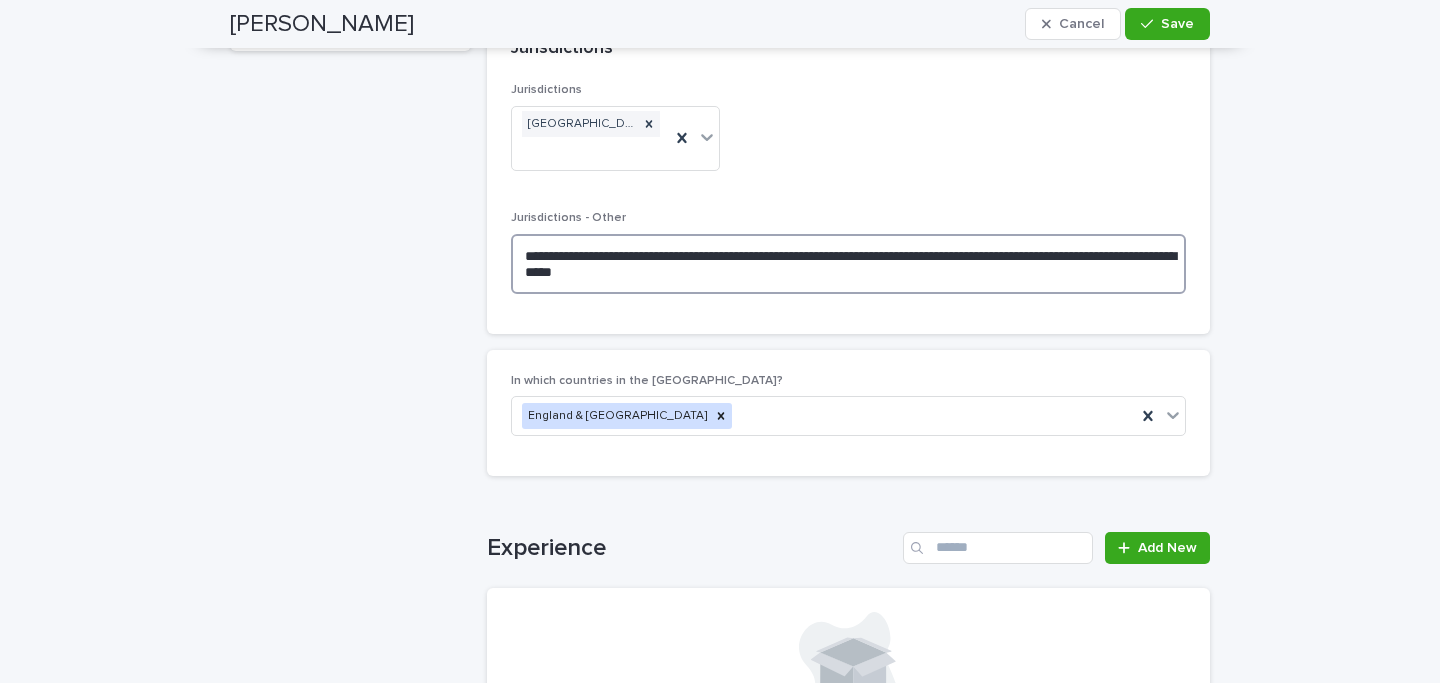 type on "**********" 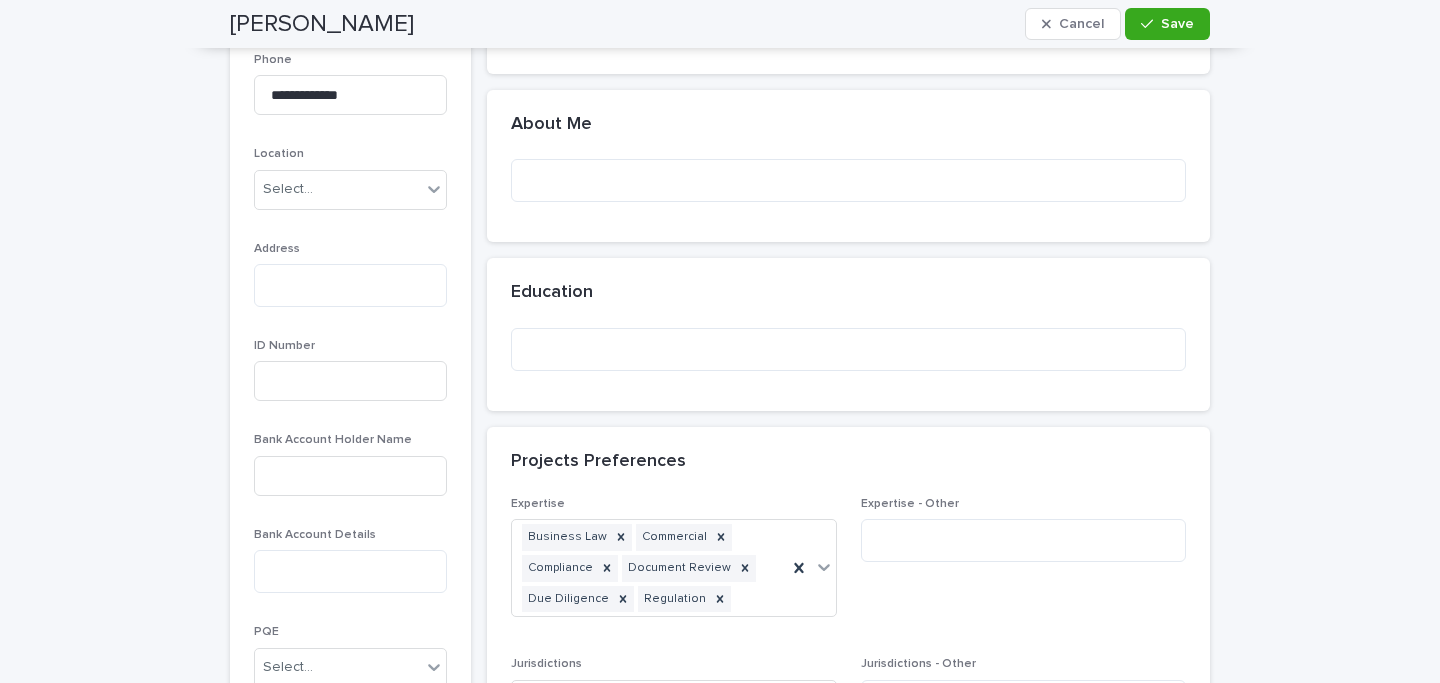 scroll, scrollTop: 691, scrollLeft: 0, axis: vertical 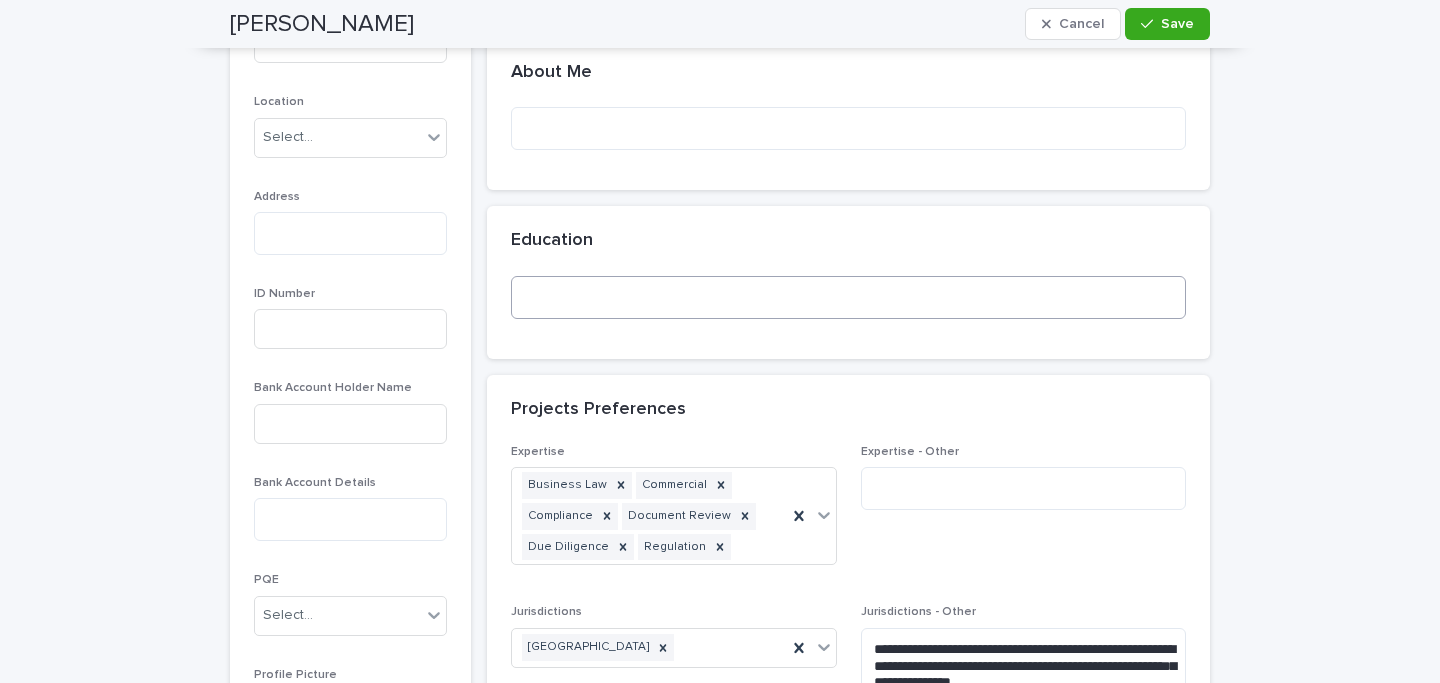 type on "**********" 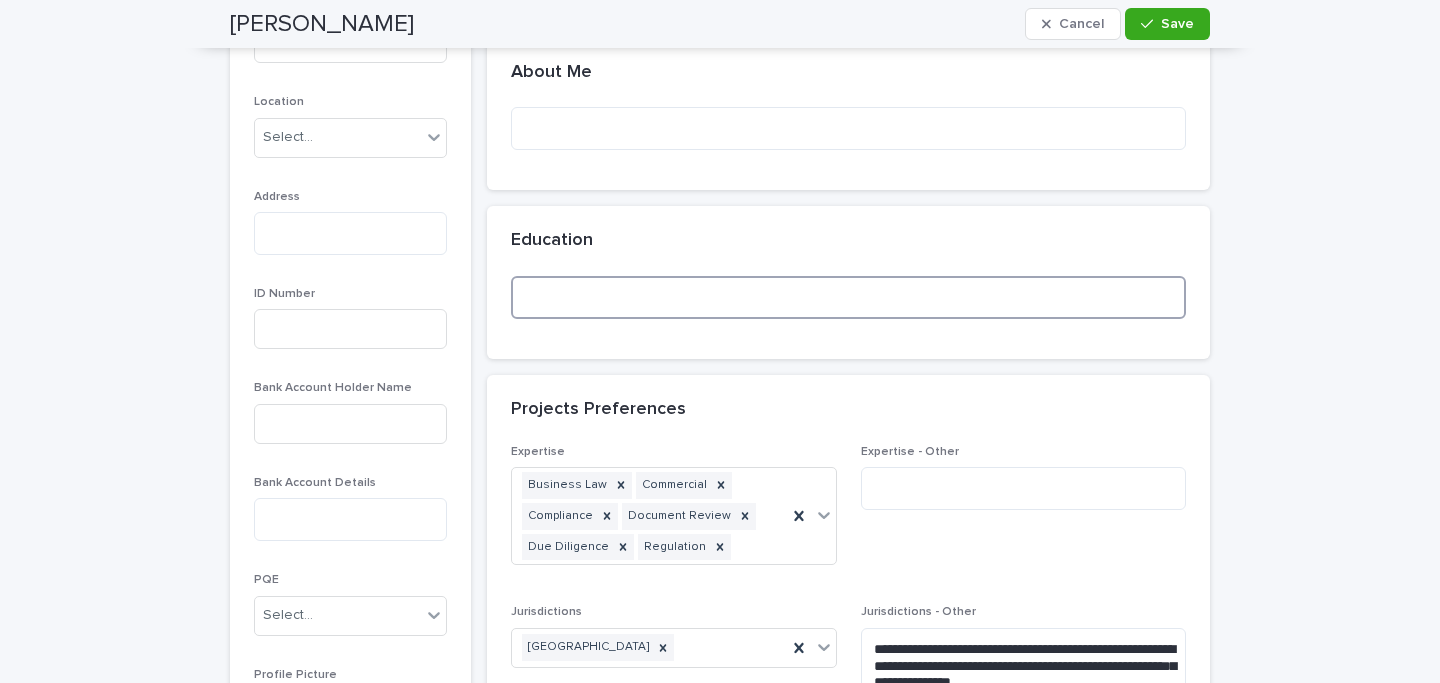 click at bounding box center (848, 297) 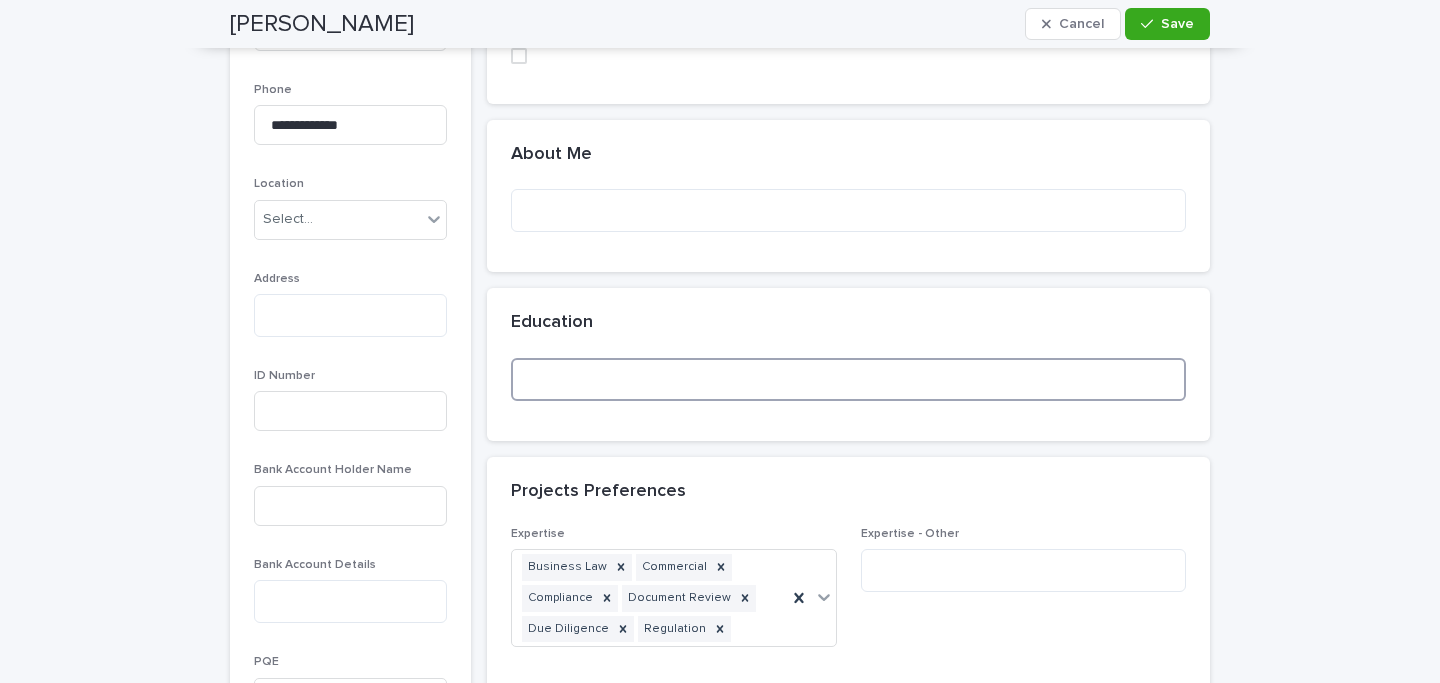 scroll, scrollTop: 596, scrollLeft: 0, axis: vertical 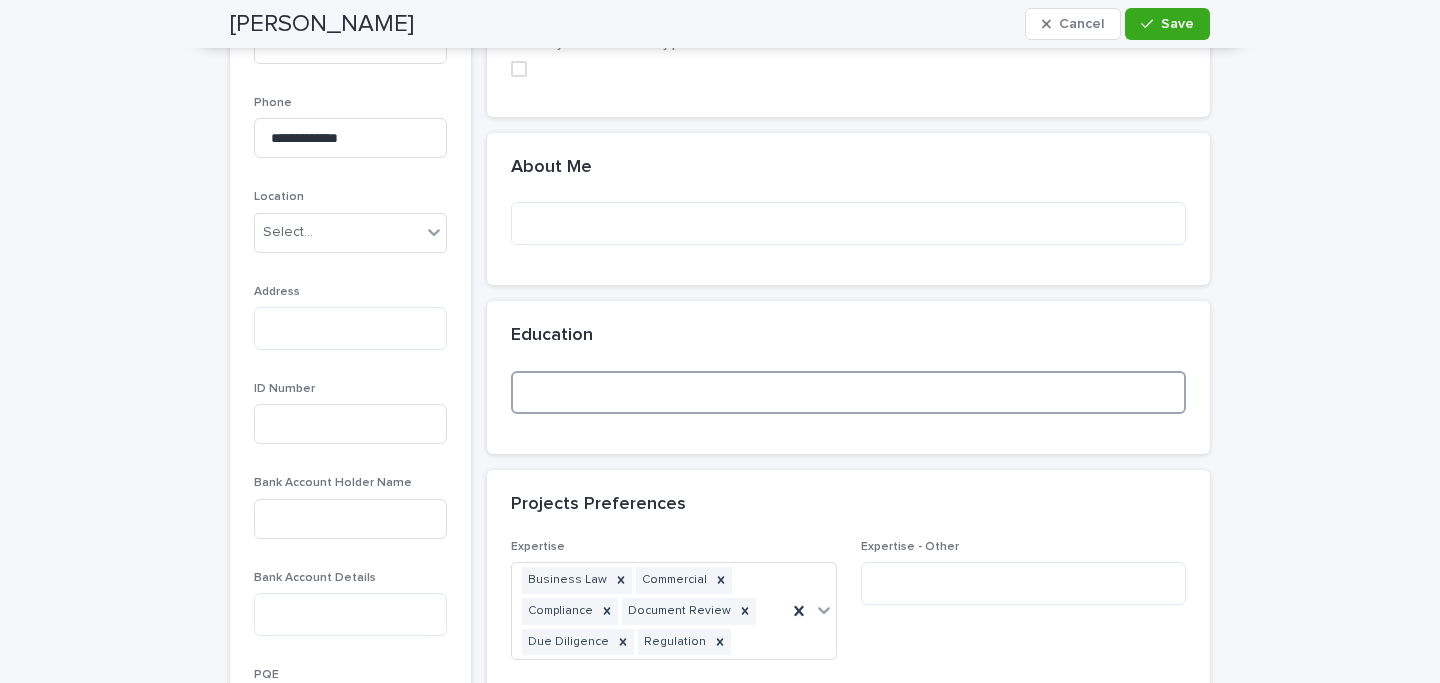 type on "*" 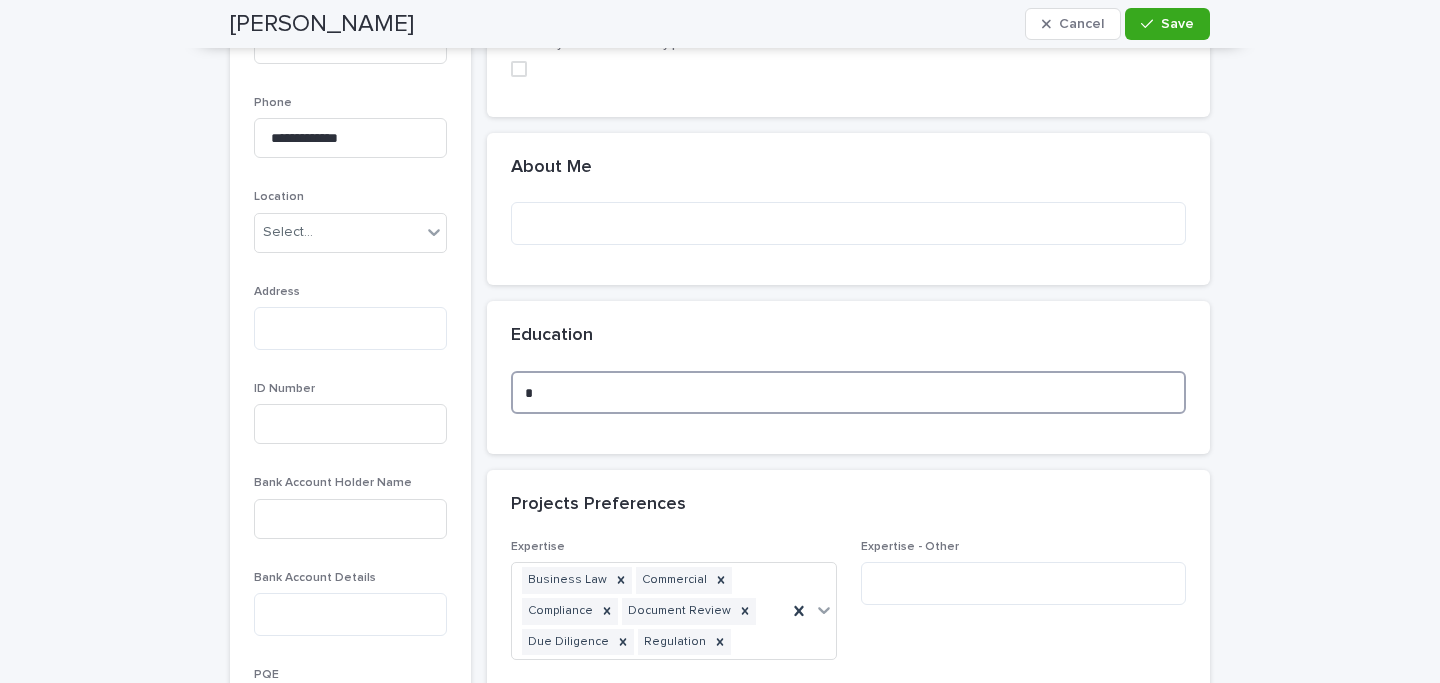 type 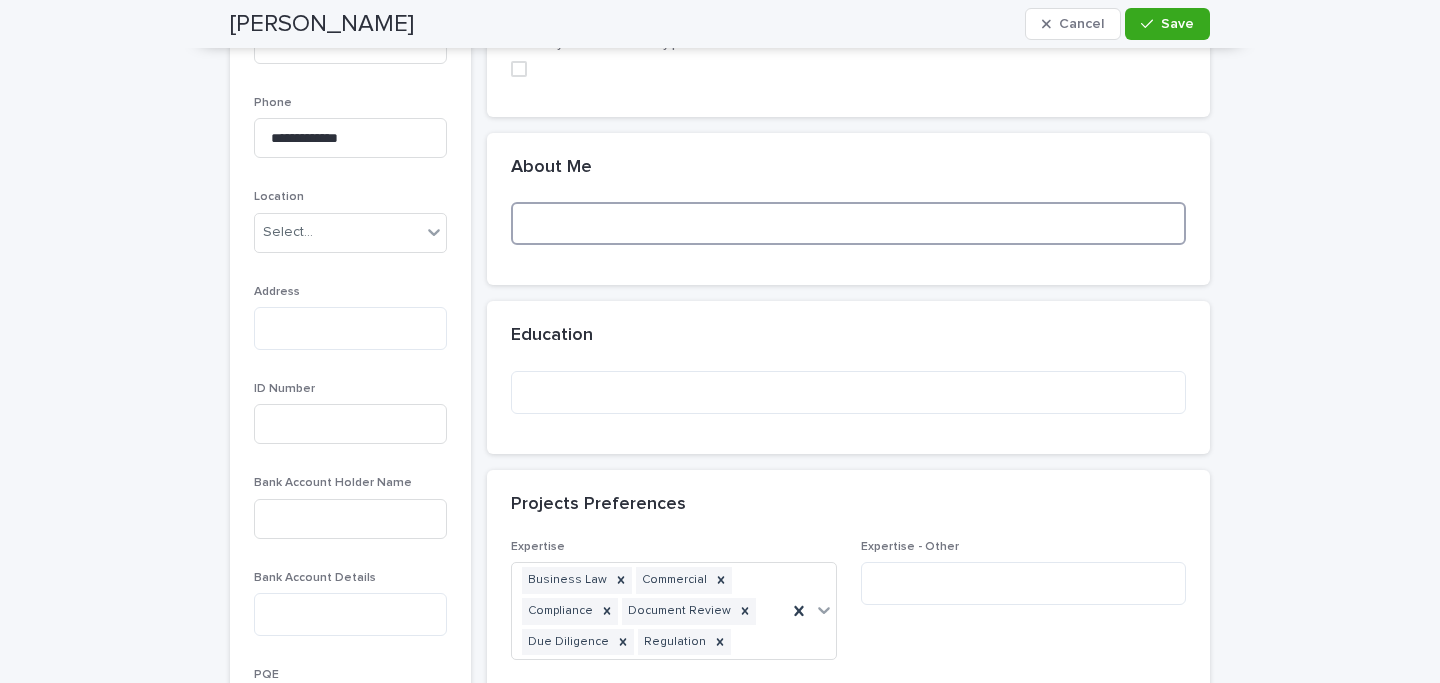click at bounding box center (848, 223) 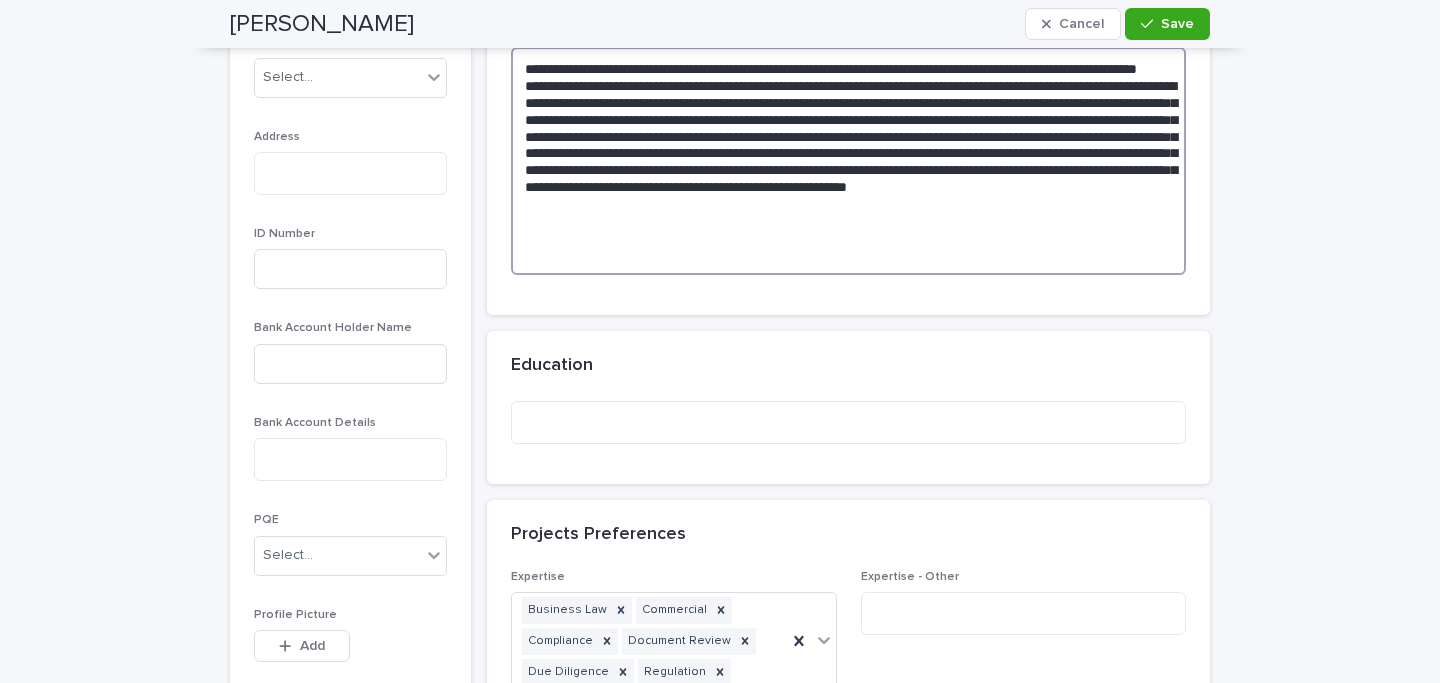 scroll, scrollTop: 759, scrollLeft: 0, axis: vertical 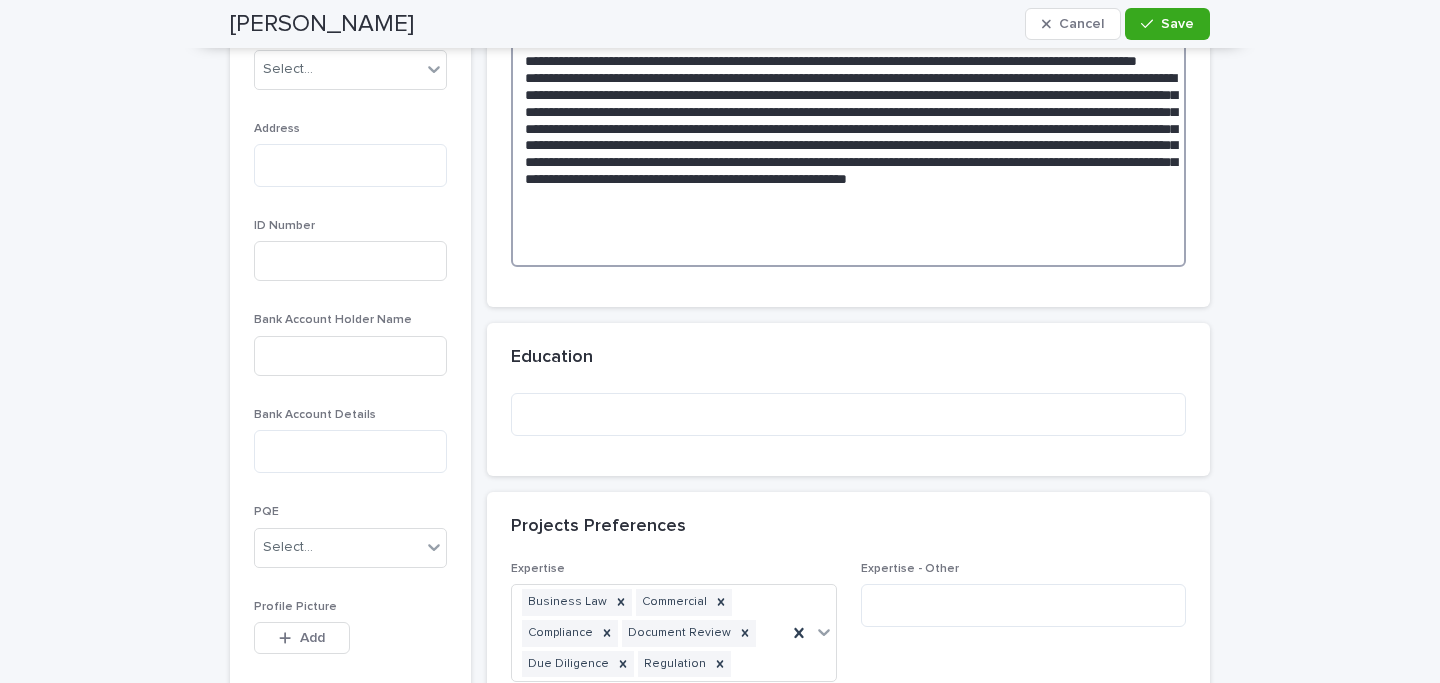 type on "**********" 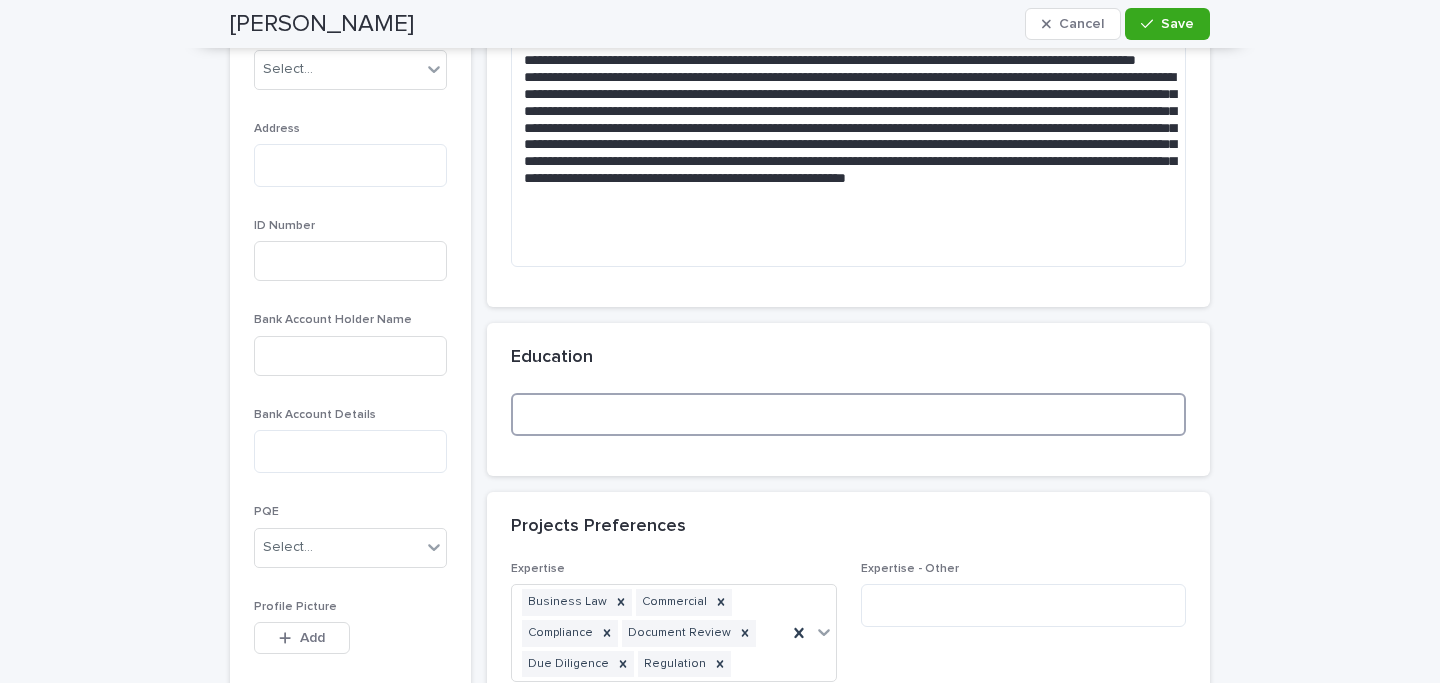 click at bounding box center (848, 414) 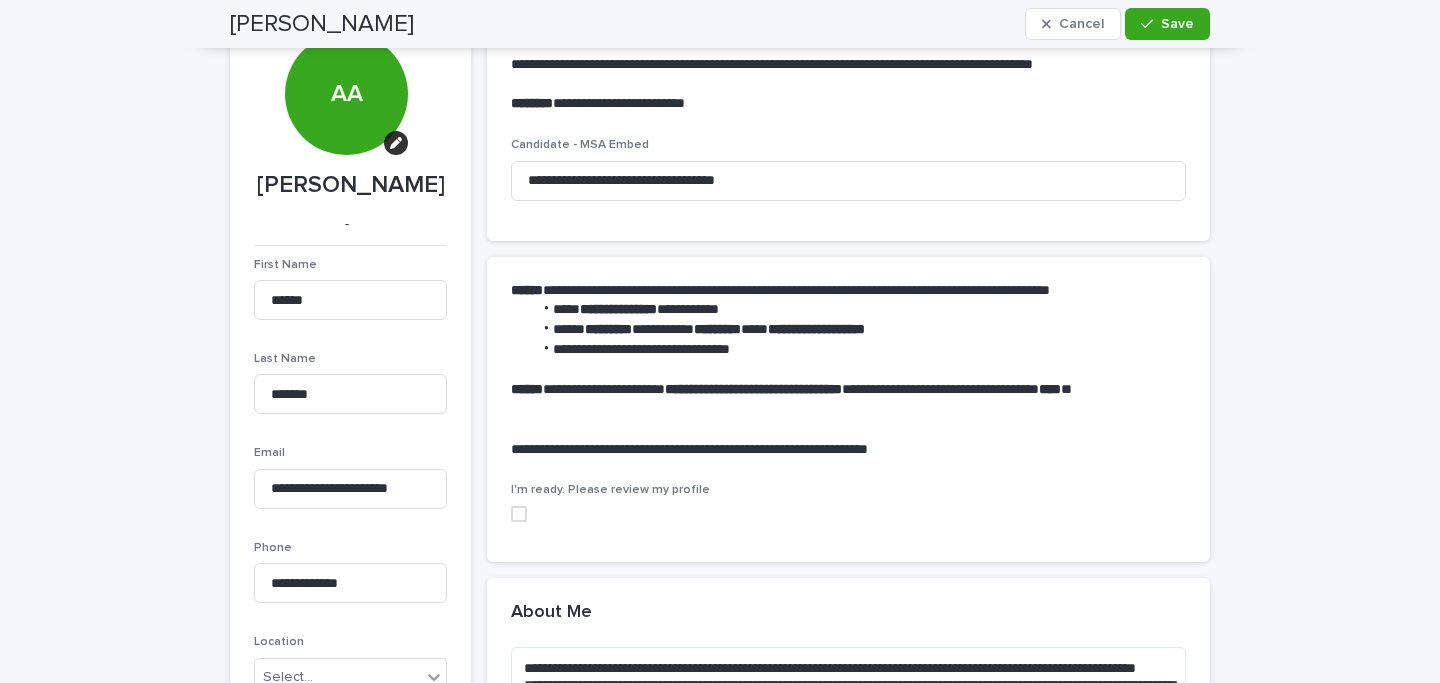 scroll, scrollTop: 147, scrollLeft: 0, axis: vertical 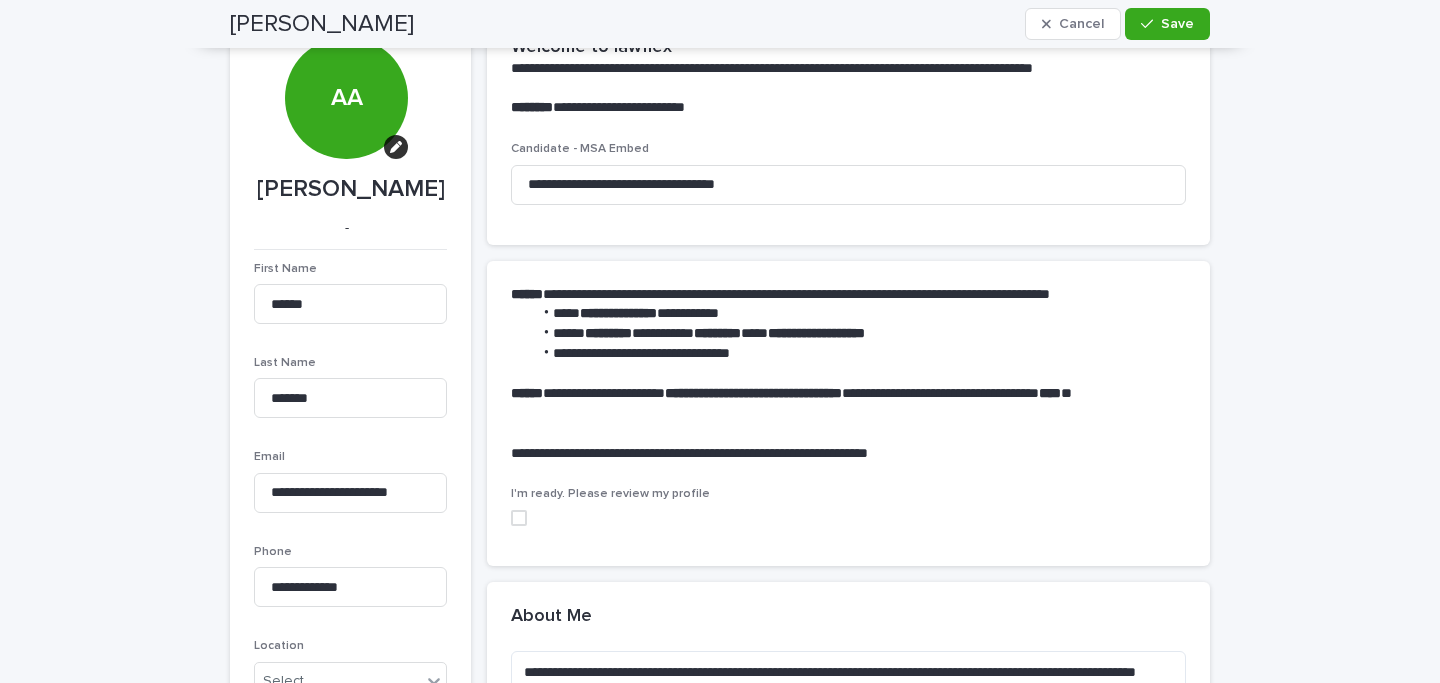 click at bounding box center [519, 518] 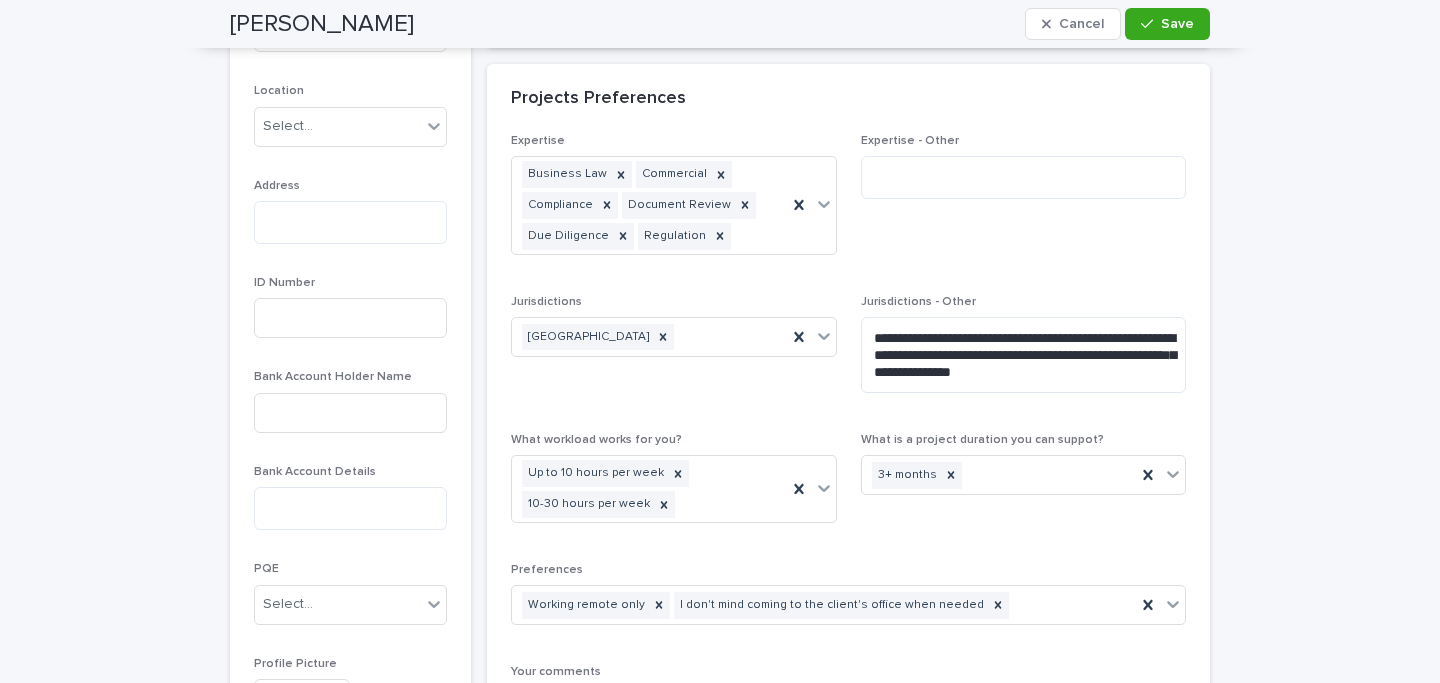 scroll, scrollTop: 685, scrollLeft: 0, axis: vertical 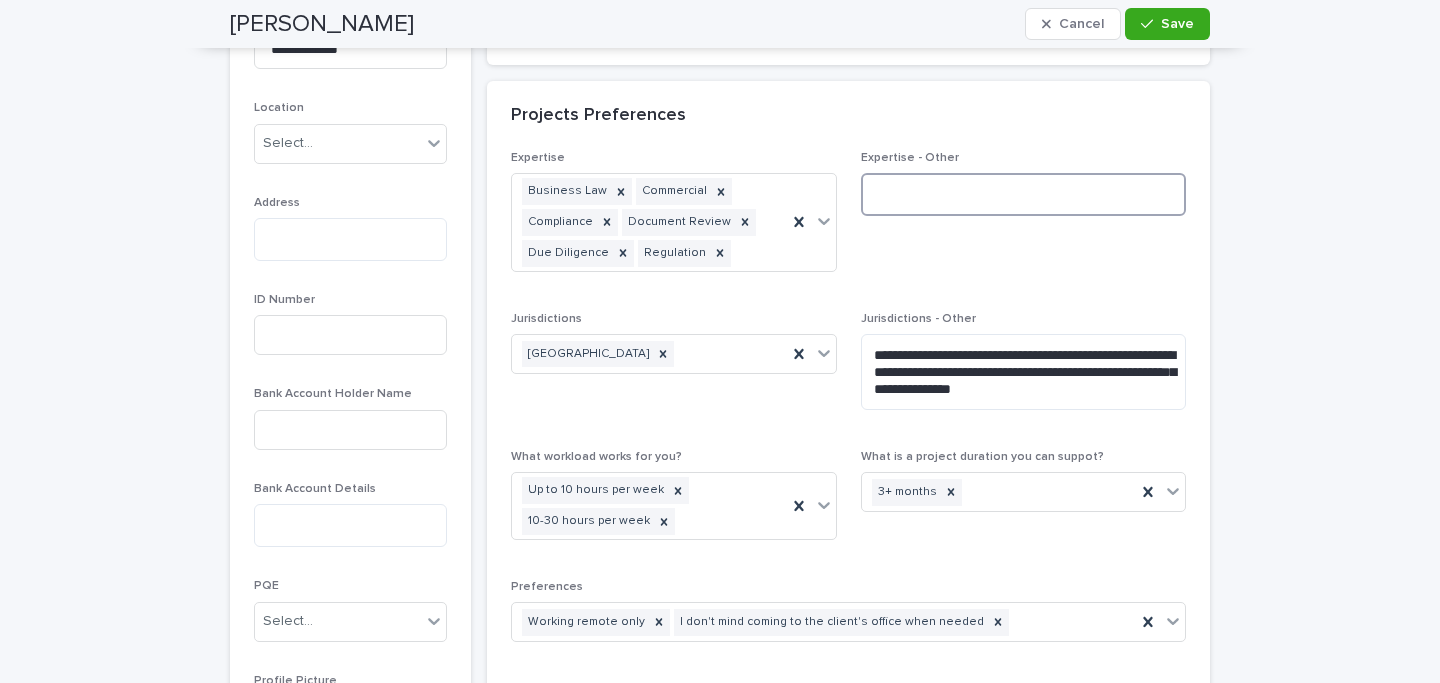 click at bounding box center (1024, 194) 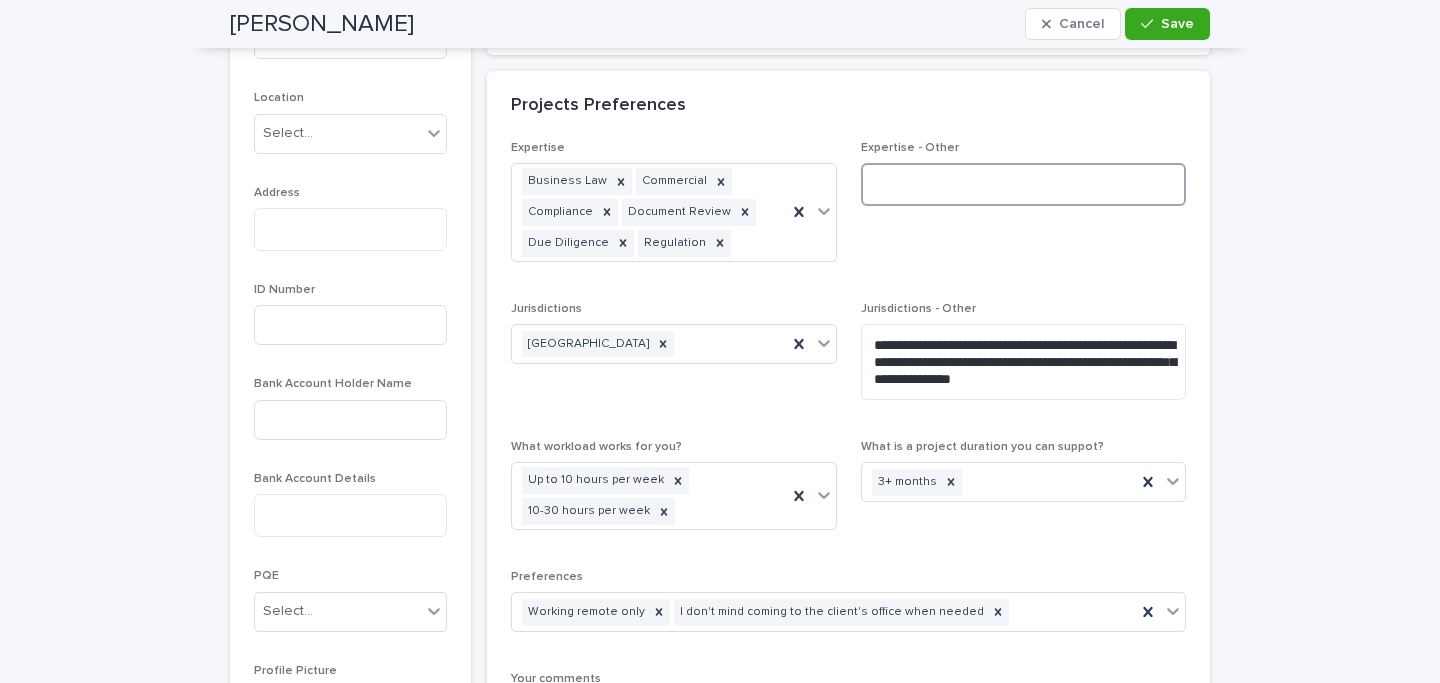 scroll, scrollTop: 700, scrollLeft: 0, axis: vertical 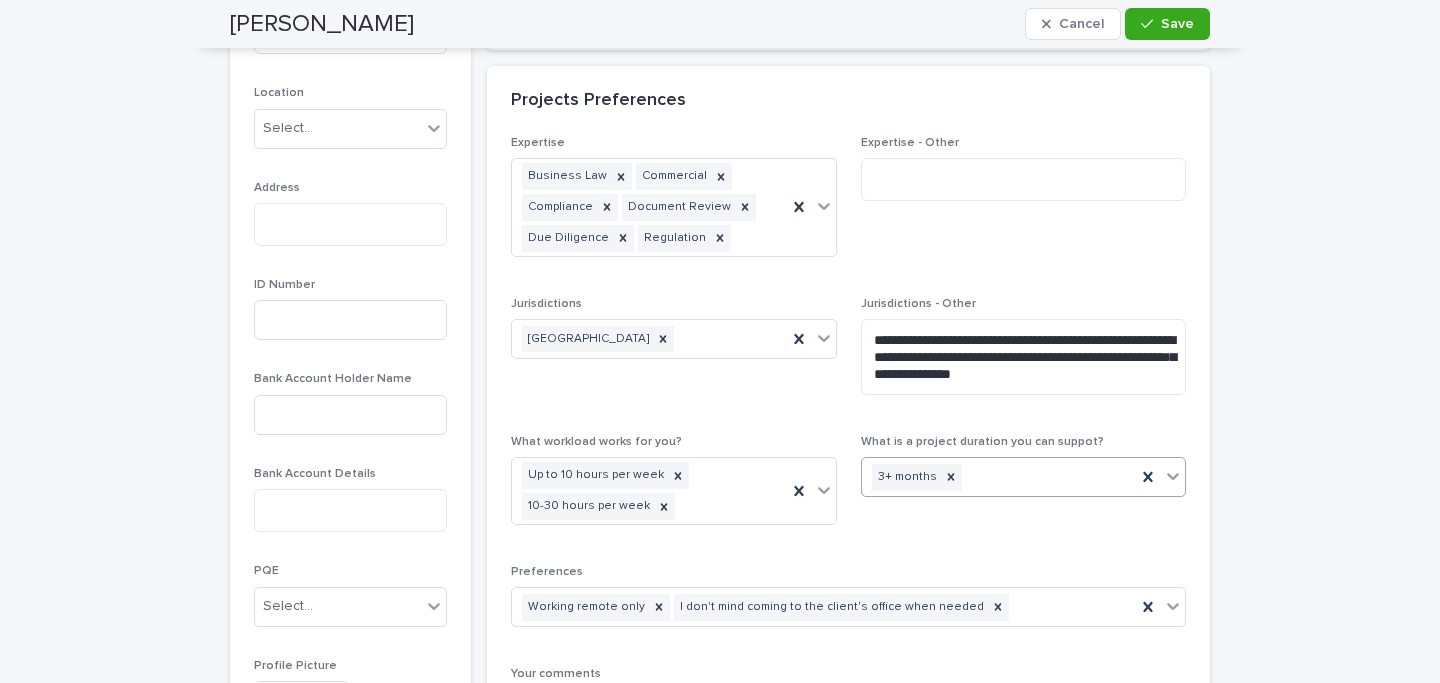 click on "3+ months" at bounding box center [999, 477] 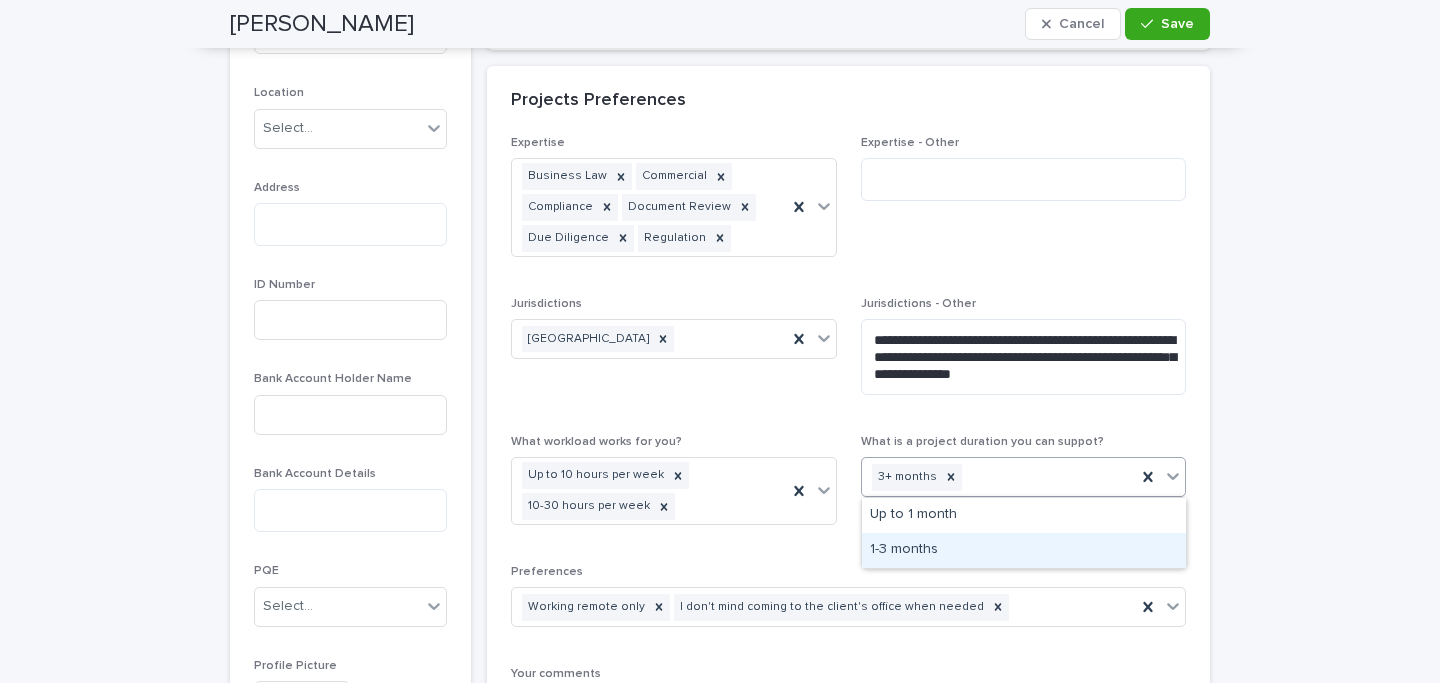 click on "1-3 months" at bounding box center [1024, 550] 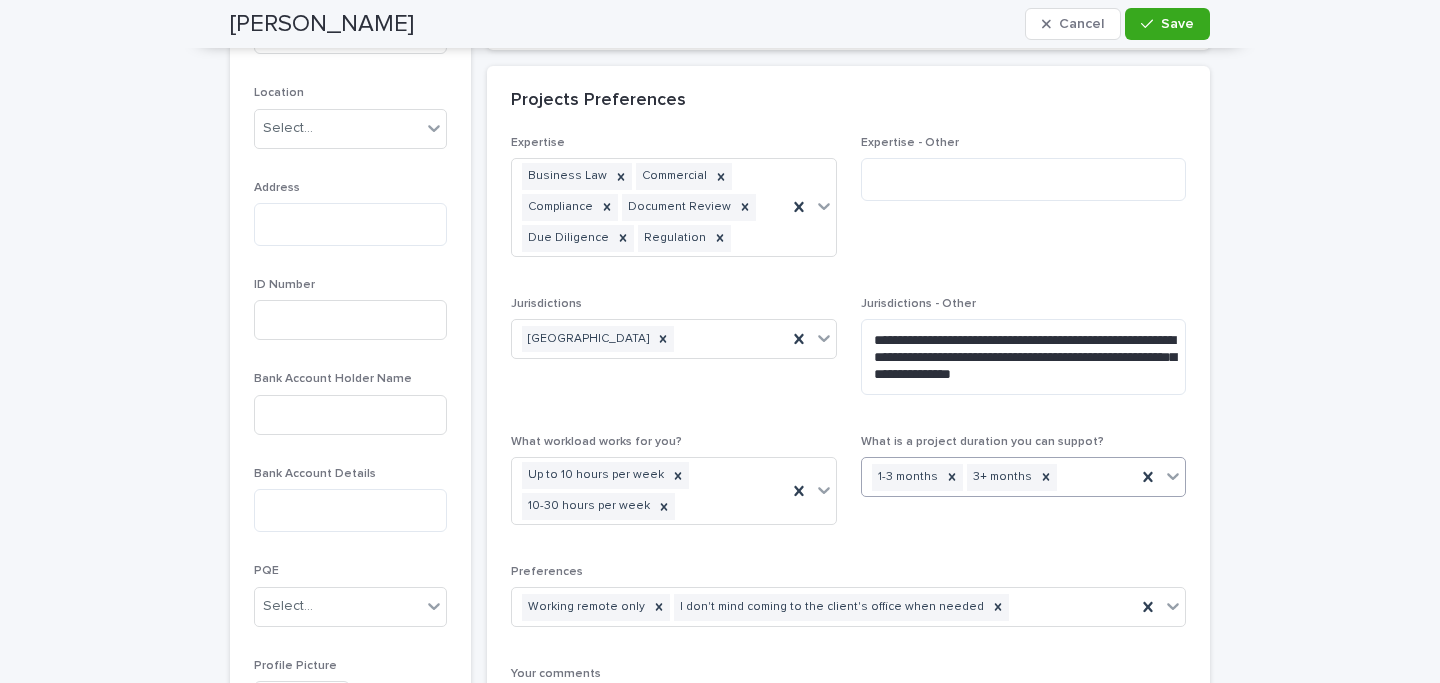click on "1-3 months 3+ months" at bounding box center [999, 477] 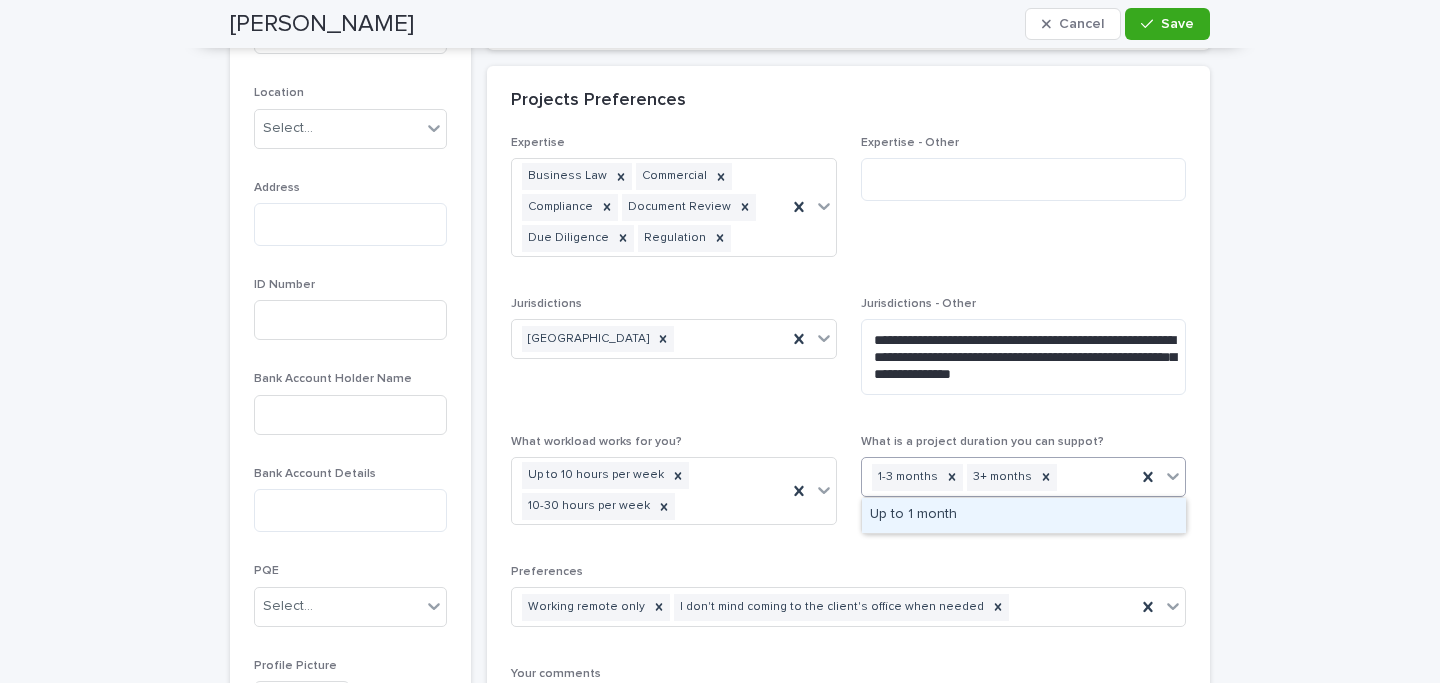click on "Up to 1 month" at bounding box center (1024, 515) 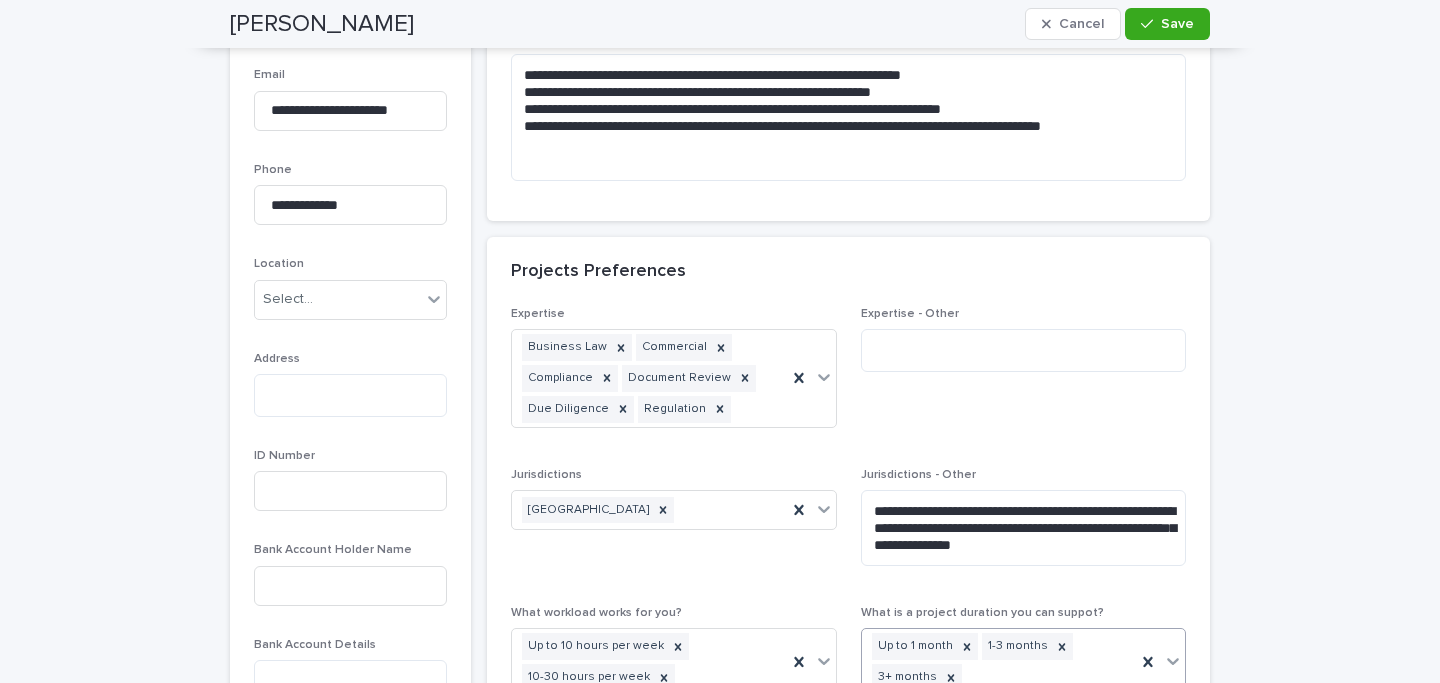 scroll, scrollTop: 527, scrollLeft: 0, axis: vertical 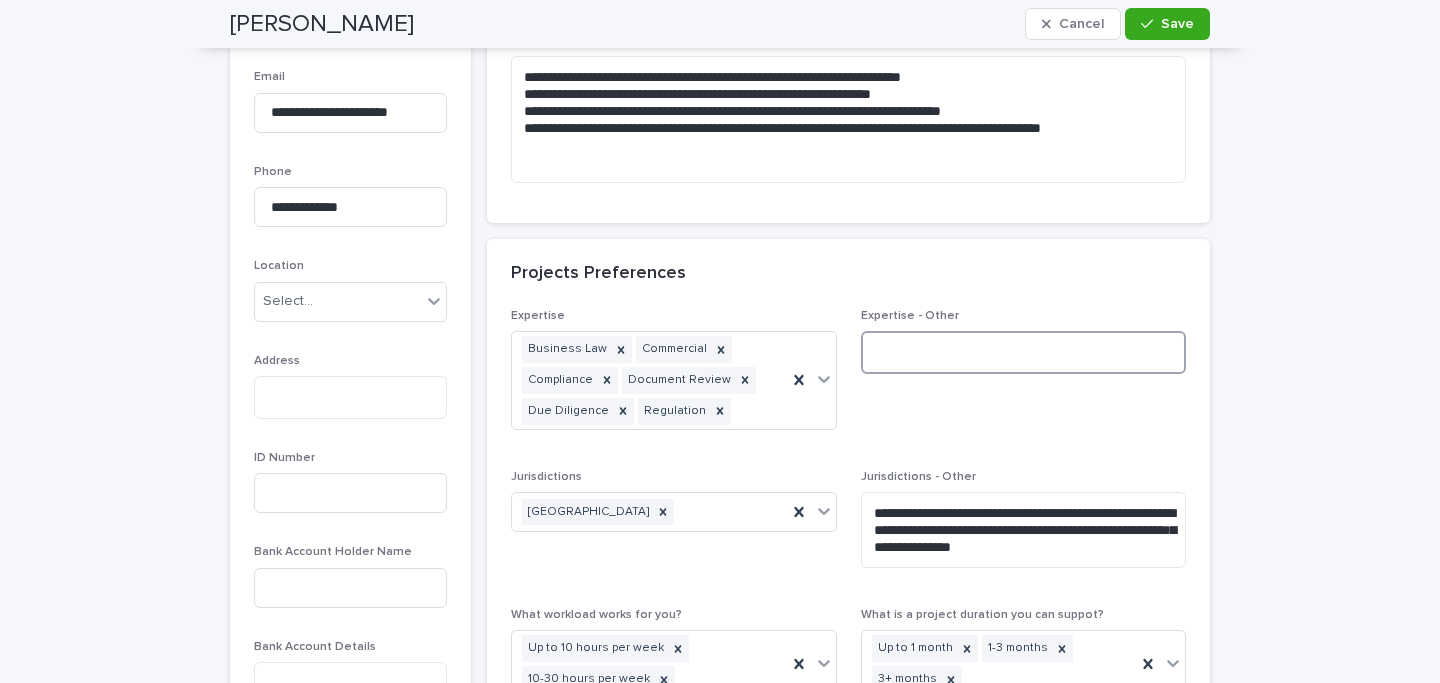 click at bounding box center [1024, 352] 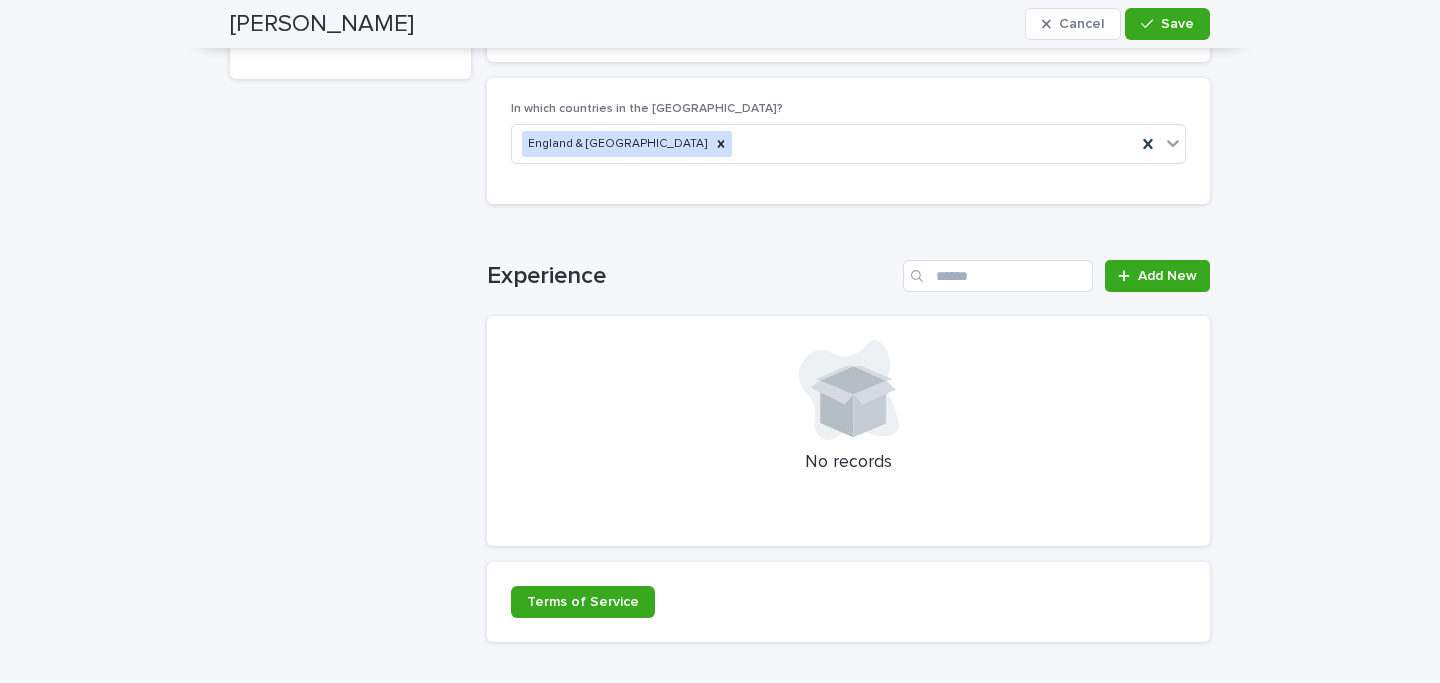 scroll, scrollTop: 1853, scrollLeft: 0, axis: vertical 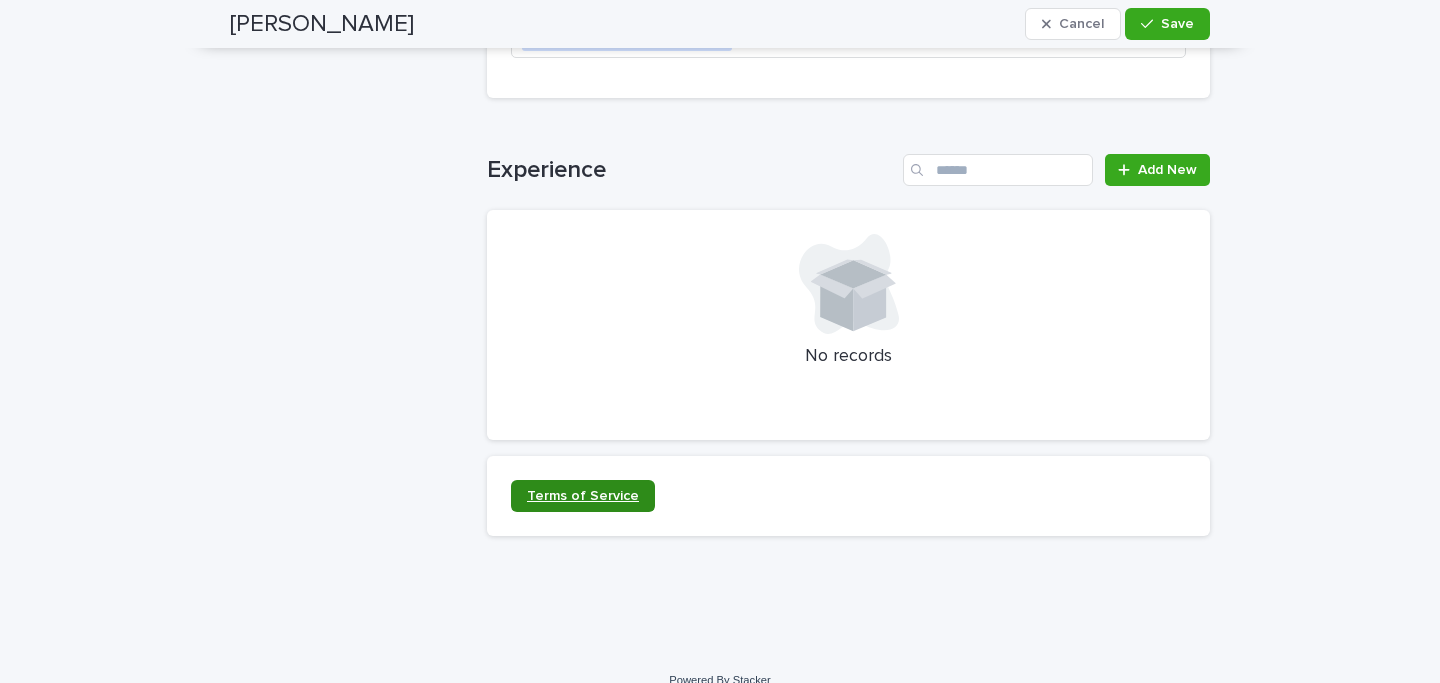 type on "**********" 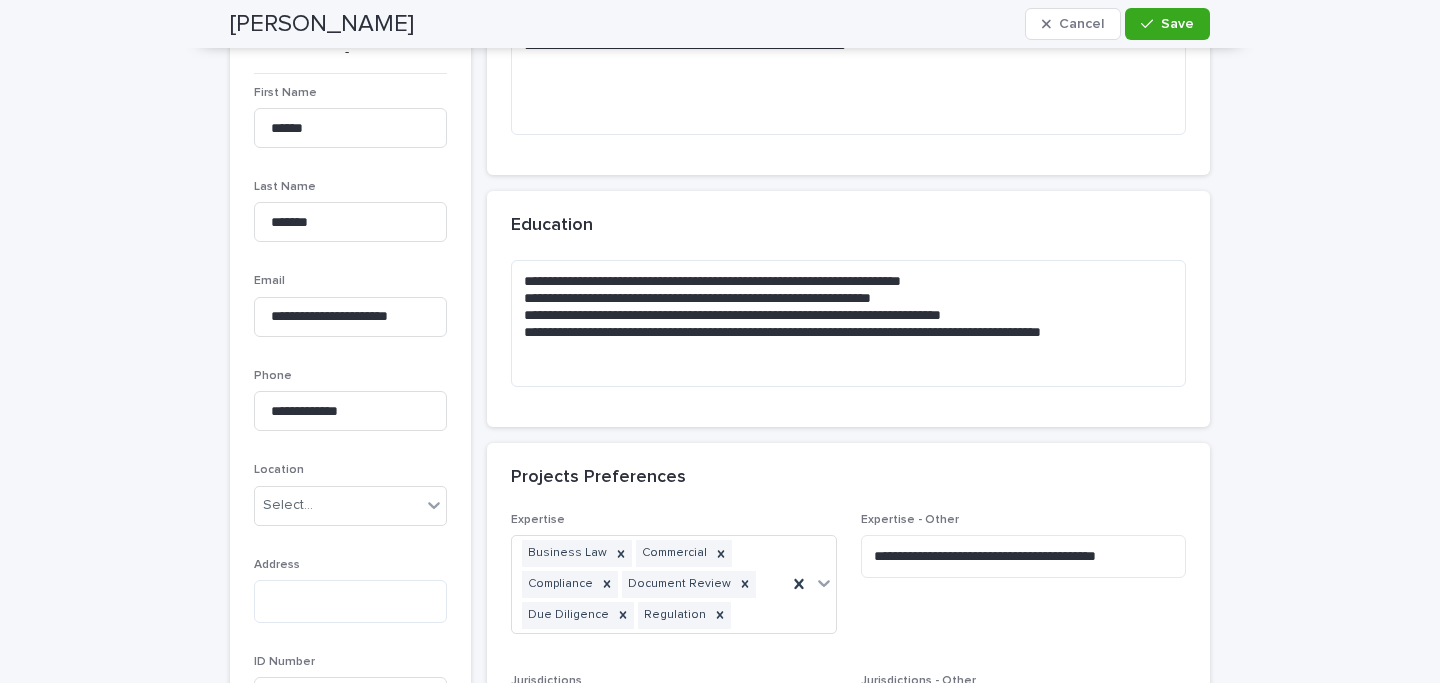 scroll, scrollTop: 0, scrollLeft: 0, axis: both 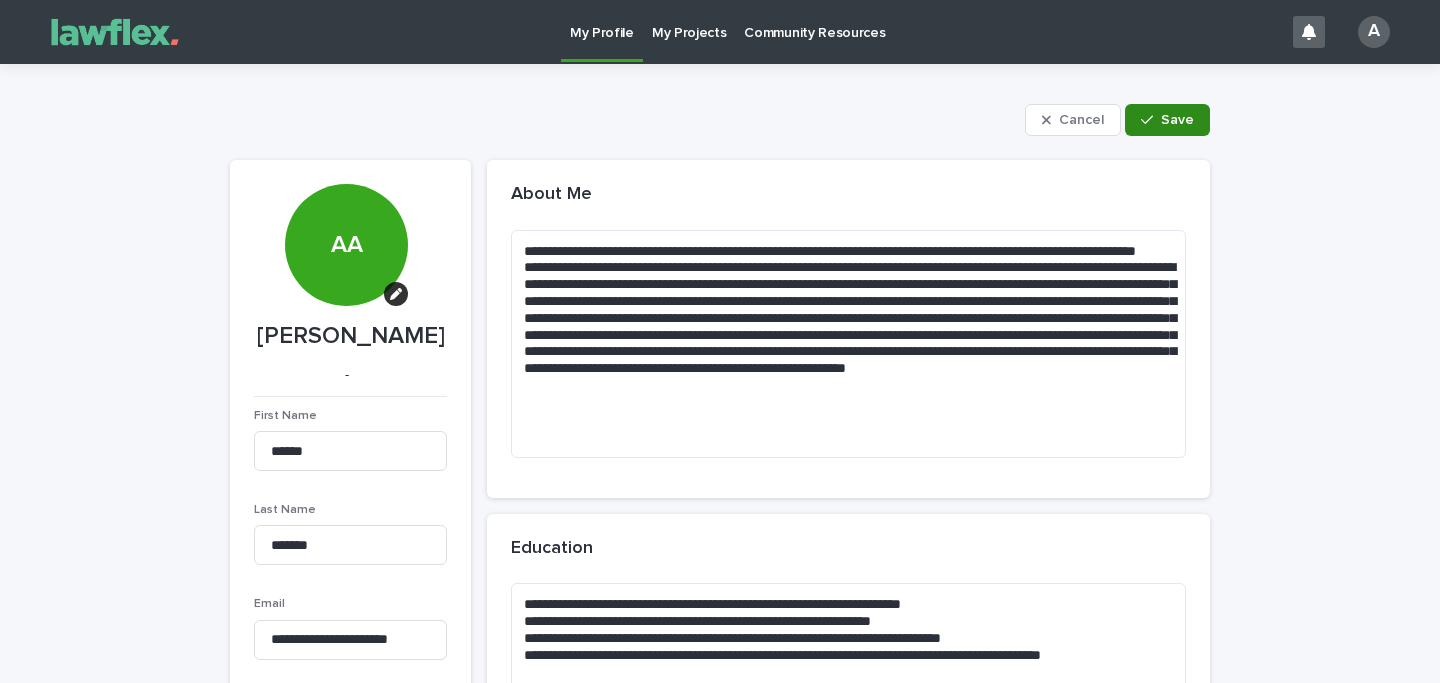 click on "Save" at bounding box center (1177, 120) 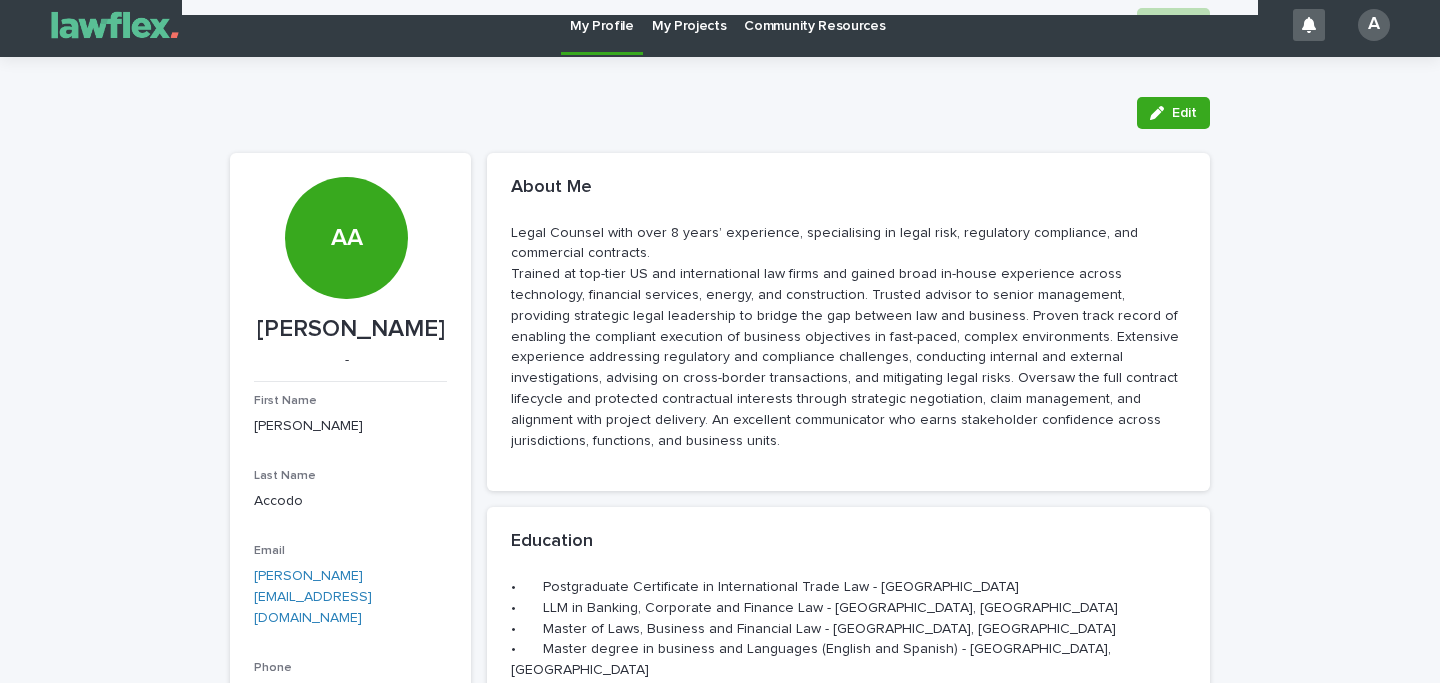 scroll, scrollTop: 0, scrollLeft: 0, axis: both 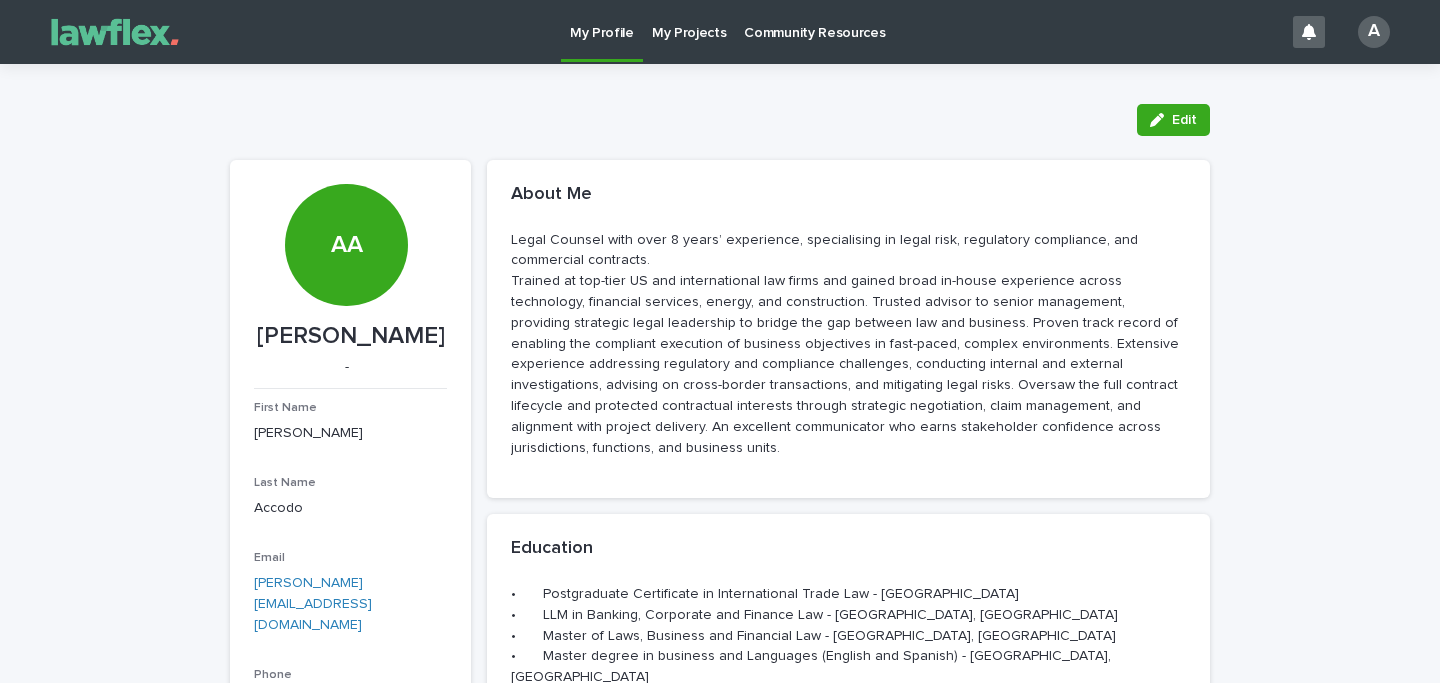 click on "My Projects" at bounding box center (689, 21) 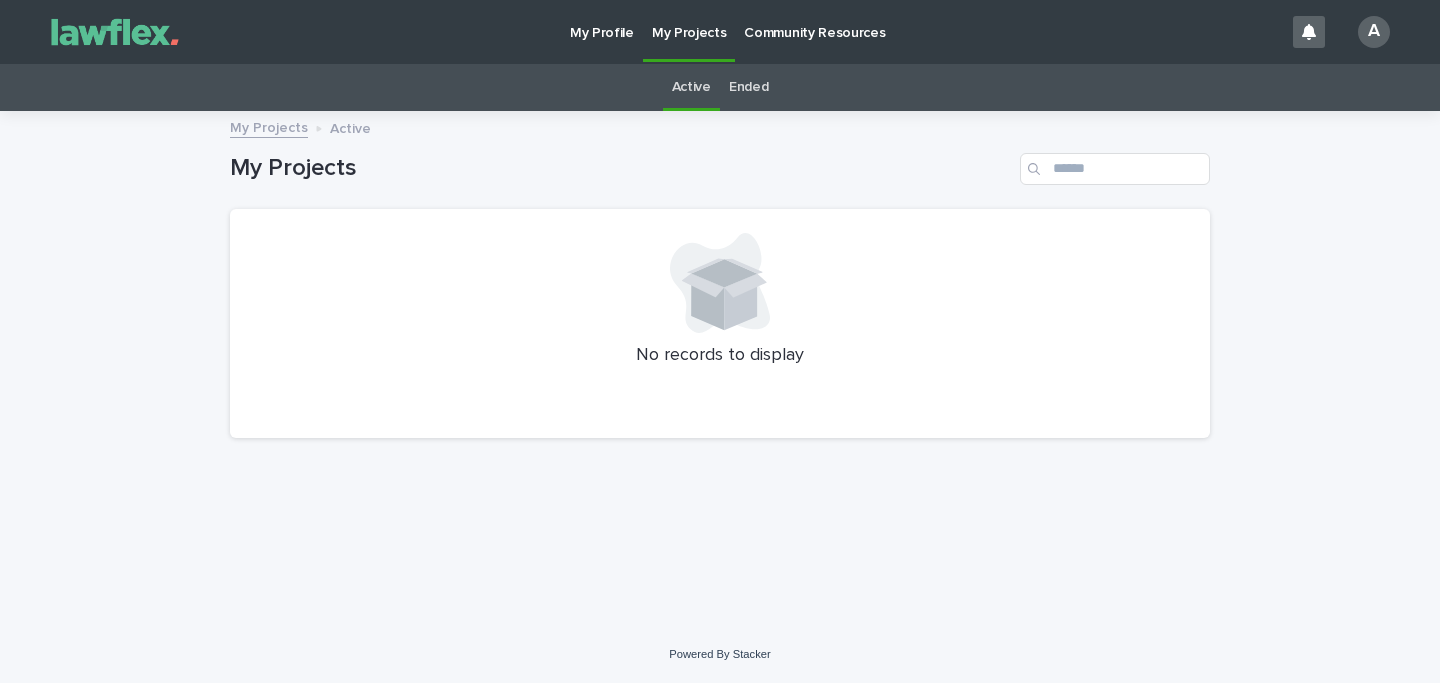 click on "Community Resources" at bounding box center (814, 31) 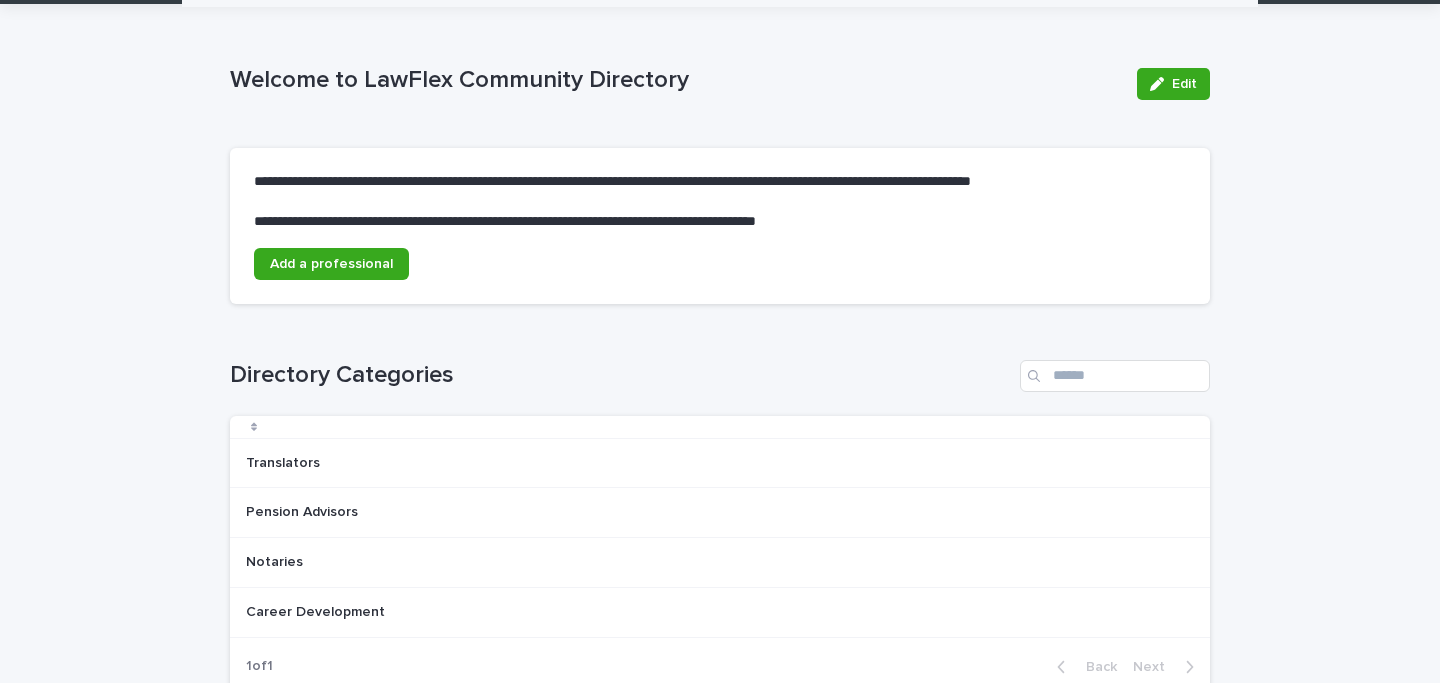 scroll, scrollTop: 56, scrollLeft: 0, axis: vertical 